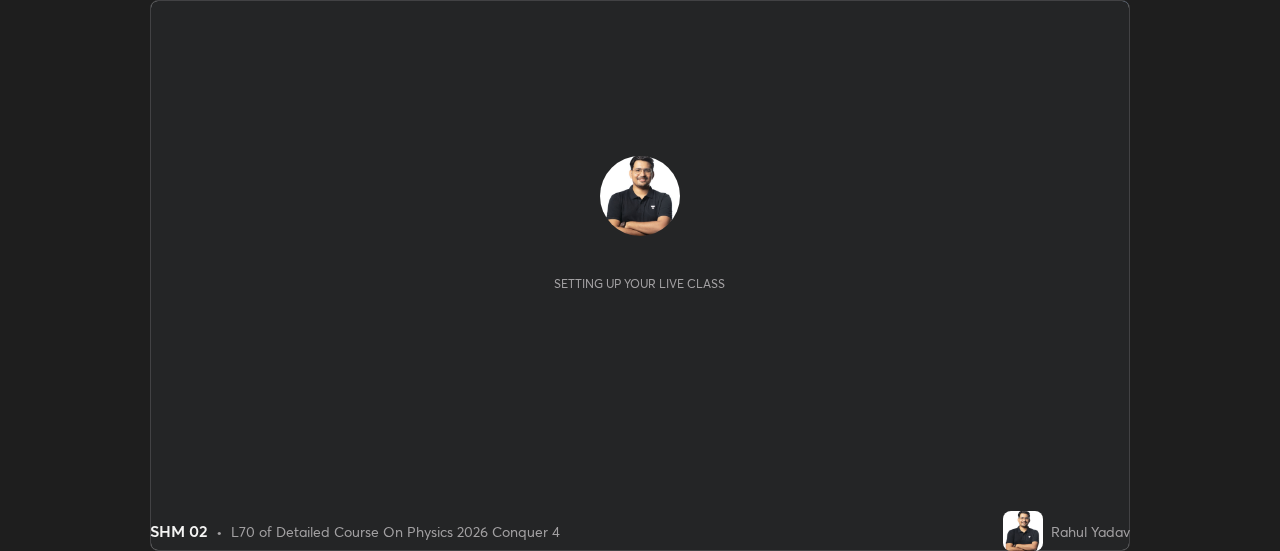 scroll, scrollTop: 0, scrollLeft: 0, axis: both 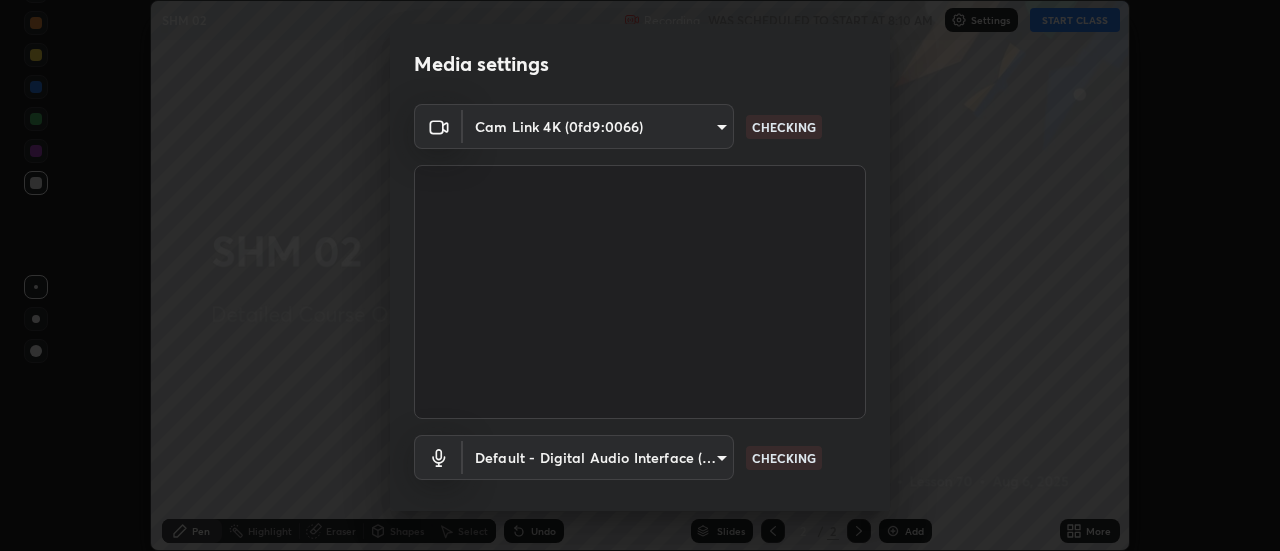 click on "Erase all SHM 02 Recording WAS SCHEDULED TO START AT  8:10 AM Settings START CLASS Setting up your live class SHM 02 • L70 of Detailed Course On Physics 2026 Conquer 4 [PERSON] Pen Highlight Eraser Shapes Select Undo Slides 2 / 2 Add More Enable hand raising Enable raise hand to speak to learners. Once enabled, chat will be turned off temporarily. Enable x   No doubts shared Encourage your learners to ask a doubt for better clarity Report an issue Reason for reporting Buffering Chat not working Audio - Video sync issue Educator video quality low ​ Attach an image Report Media settings Cam Link 4K (0fd9:0066) 37288c232cc84c9a16f2eadc415524dfe4fd1a5f04a276dc6920fa48f599c711 CHECKING Default - Digital Audio Interface (2- Cam Link 4K) default CHECKING 1 / 5 Next" at bounding box center [640, 275] 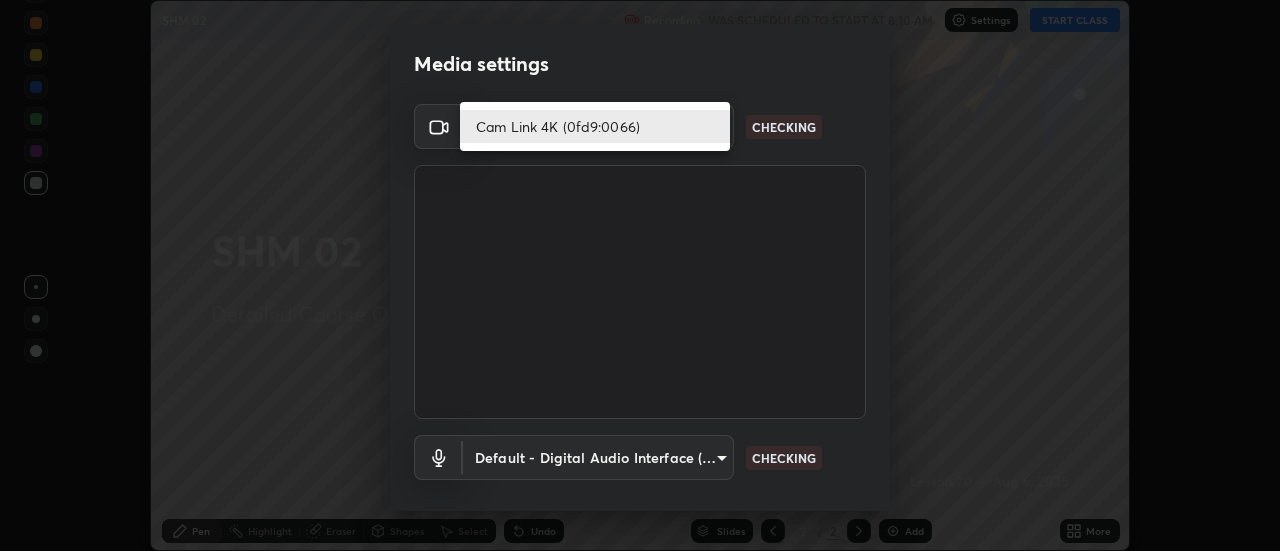 click on "Cam Link 4K (0fd9:0066)" at bounding box center [595, 126] 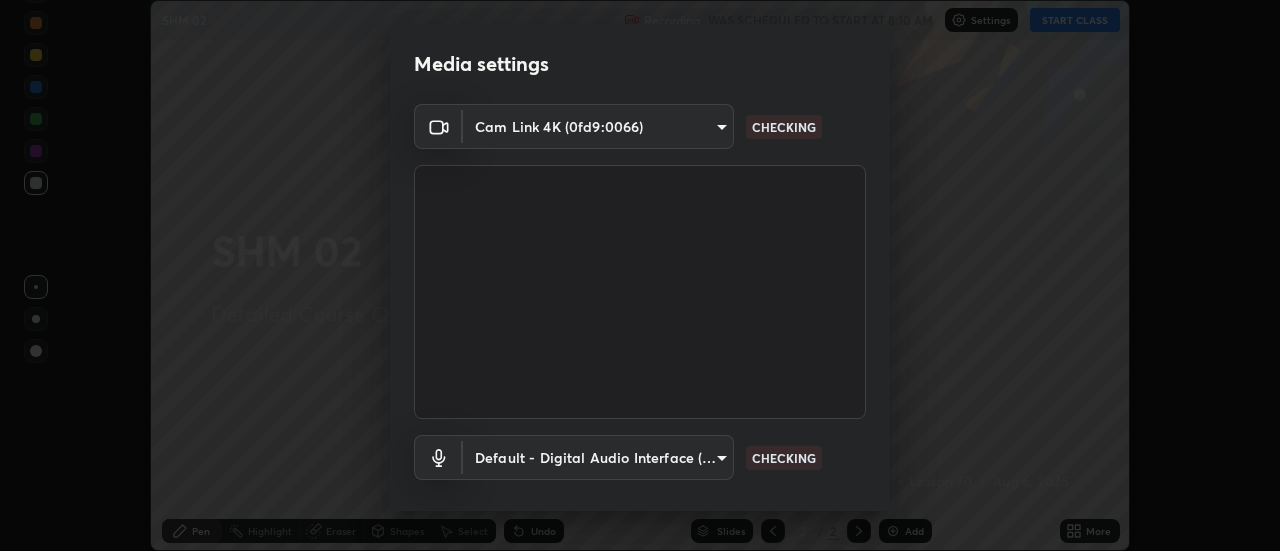 click on "Erase all SHM 02 Recording WAS SCHEDULED TO START AT  8:10 AM Settings START CLASS Setting up your live class SHM 02 • L70 of Detailed Course On Physics 2026 Conquer 4 [PERSON] Pen Highlight Eraser Shapes Select Undo Slides 2 / 2 Add More Enable hand raising Enable raise hand to speak to learners. Once enabled, chat will be turned off temporarily. Enable x   No doubts shared Encourage your learners to ask a doubt for better clarity Report an issue Reason for reporting Buffering Chat not working Audio - Video sync issue Educator video quality low ​ Attach an image Report Media settings Cam Link 4K (0fd9:0066) 37288c232cc84c9a16f2eadc415524dfe4fd1a5f04a276dc6920fa48f599c711 CHECKING Default - Digital Audio Interface (2- Cam Link 4K) default CHECKING 1 / 5 Next" at bounding box center (640, 275) 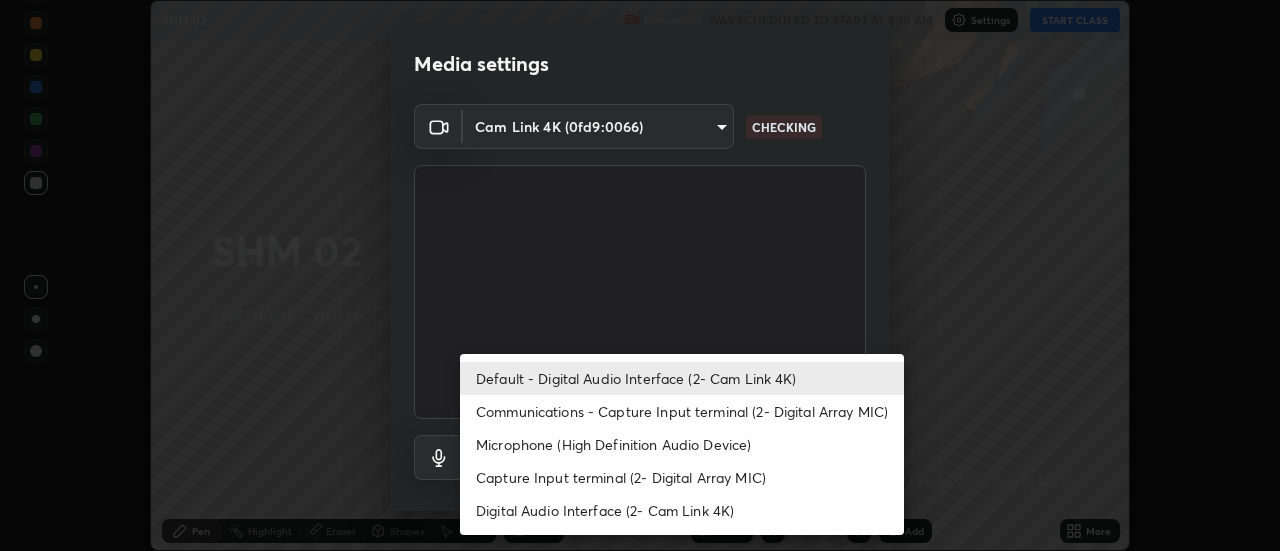 click on "Default - Digital Audio Interface (2- Cam Link 4K)" at bounding box center (682, 378) 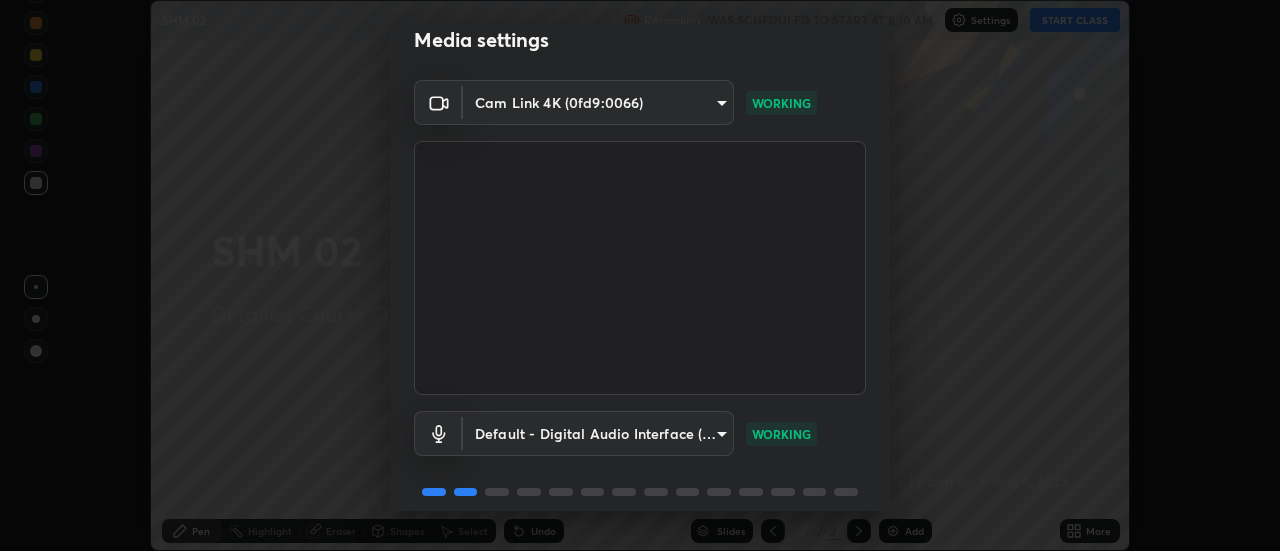 scroll, scrollTop: 105, scrollLeft: 0, axis: vertical 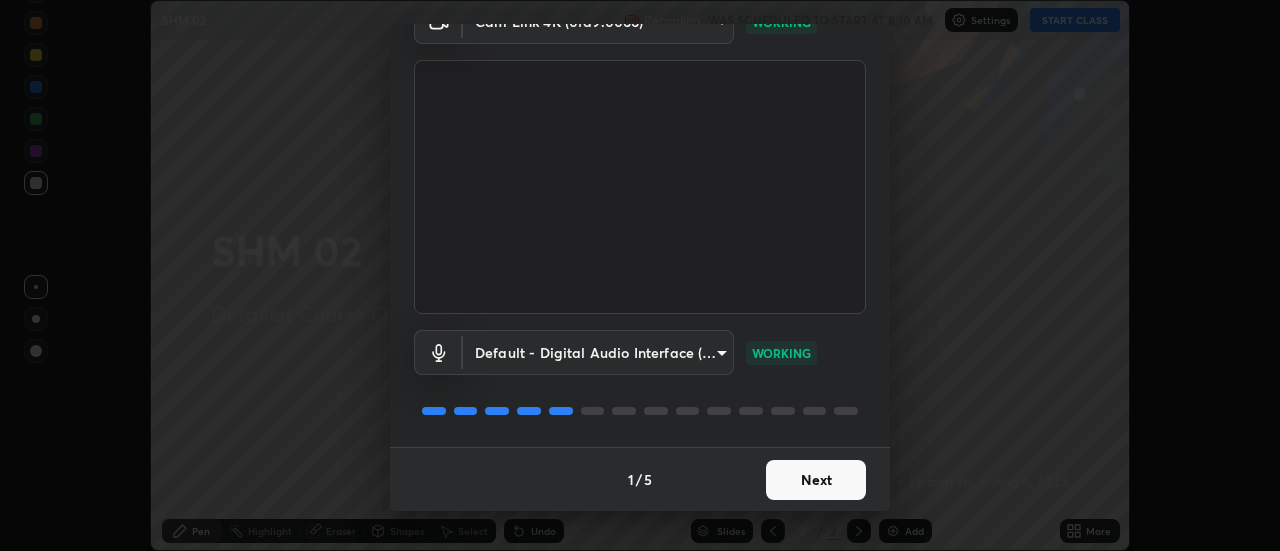 click on "Next" at bounding box center [816, 480] 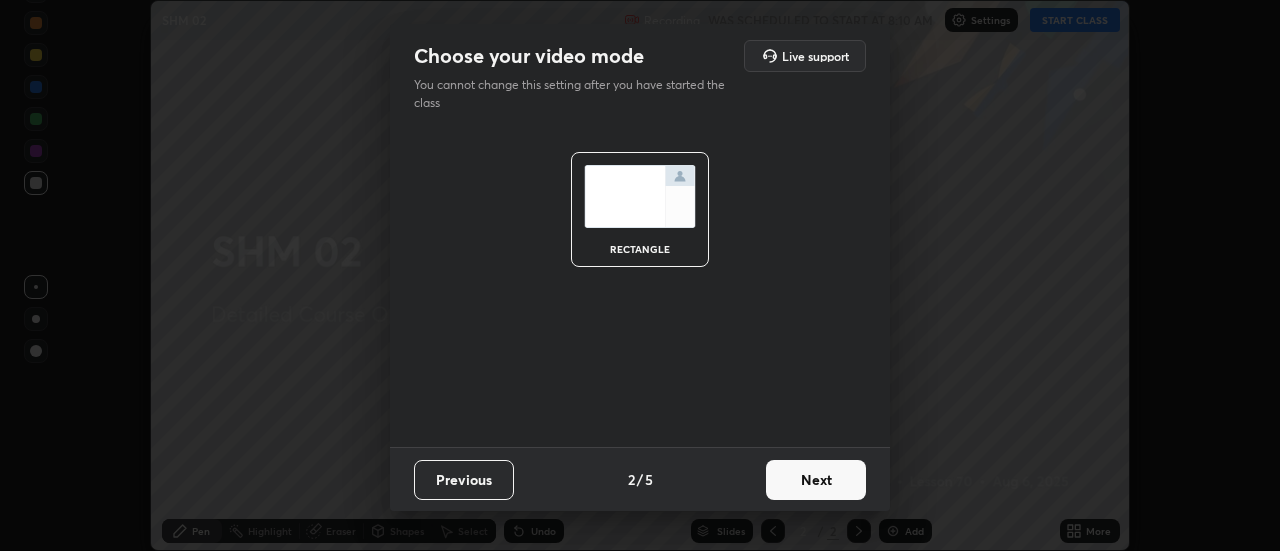 scroll, scrollTop: 0, scrollLeft: 0, axis: both 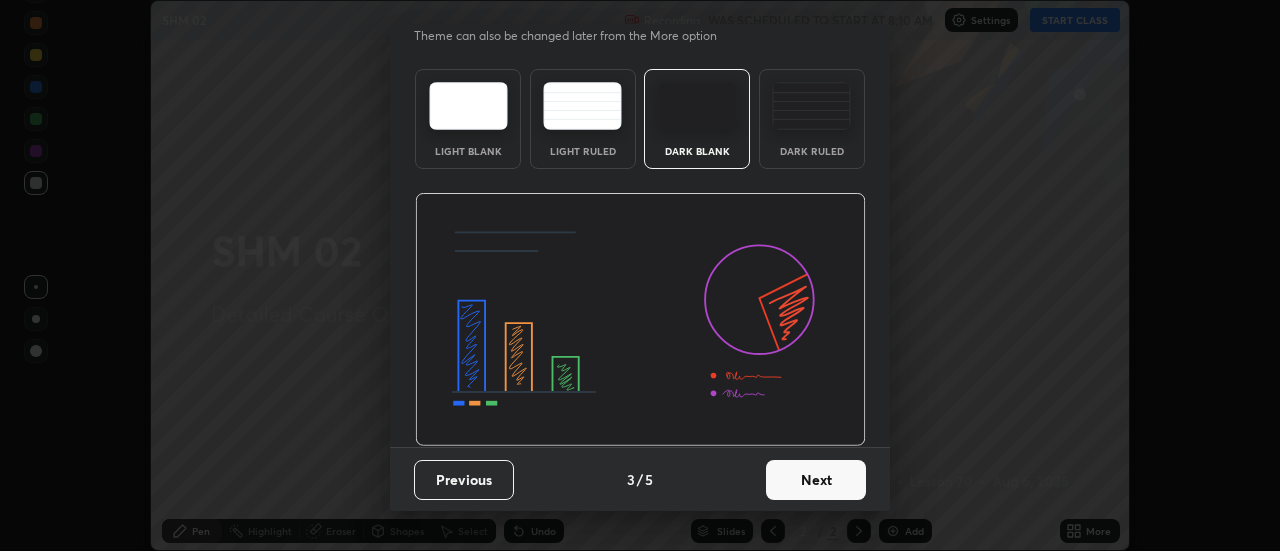 click on "Next" at bounding box center (816, 480) 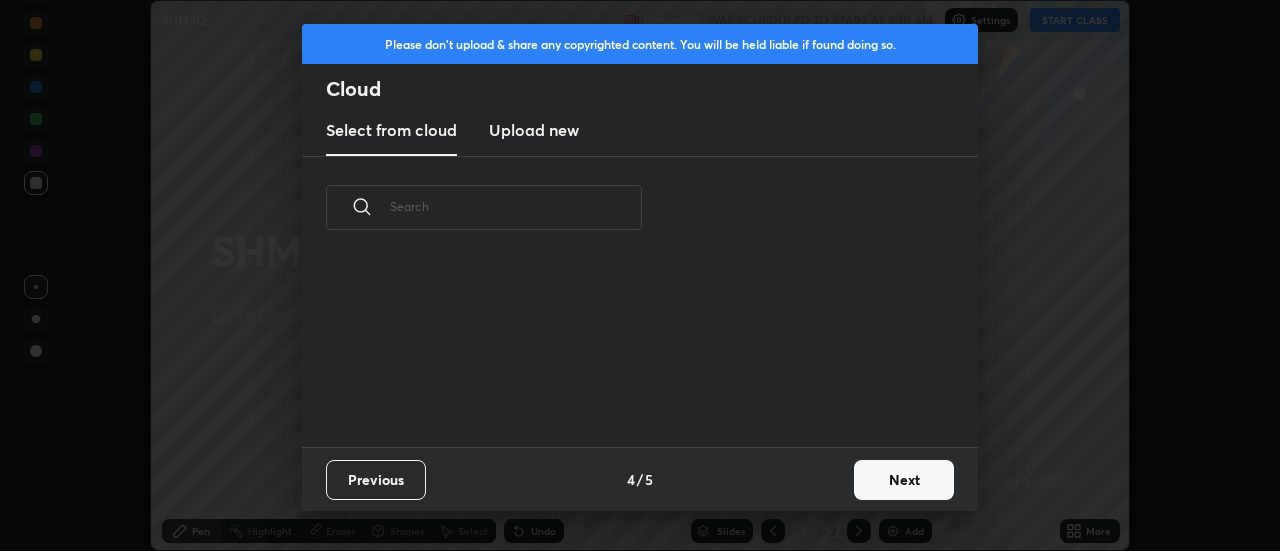scroll, scrollTop: 0, scrollLeft: 0, axis: both 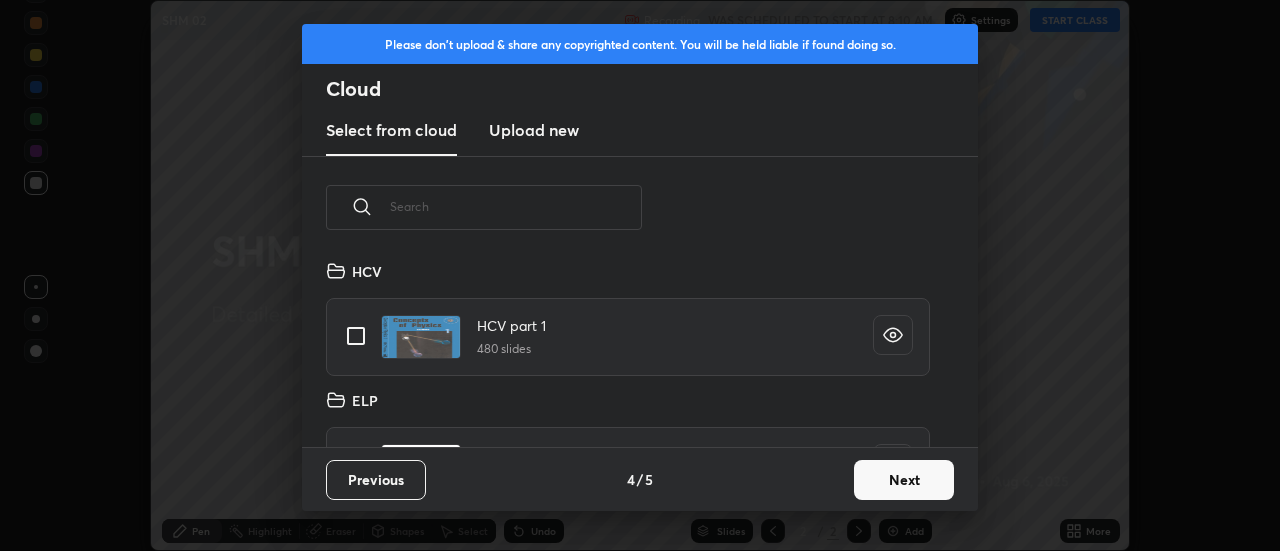click on "Next" at bounding box center (904, 480) 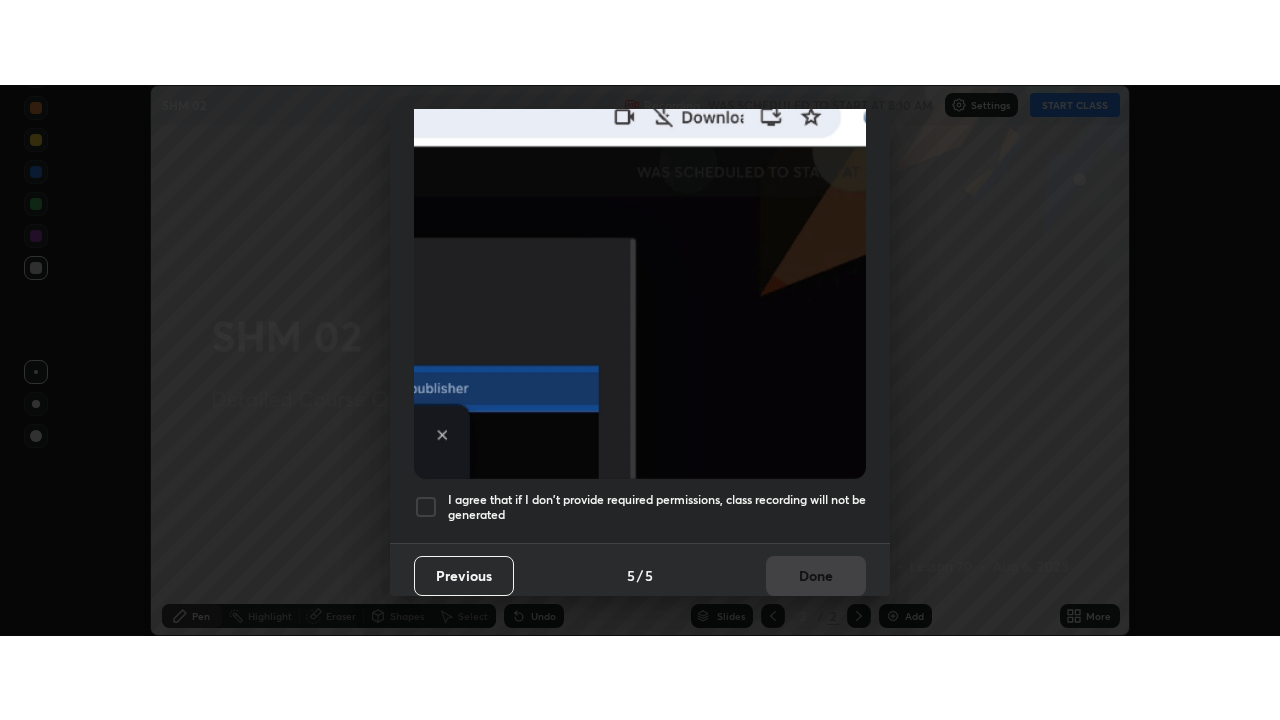 scroll, scrollTop: 513, scrollLeft: 0, axis: vertical 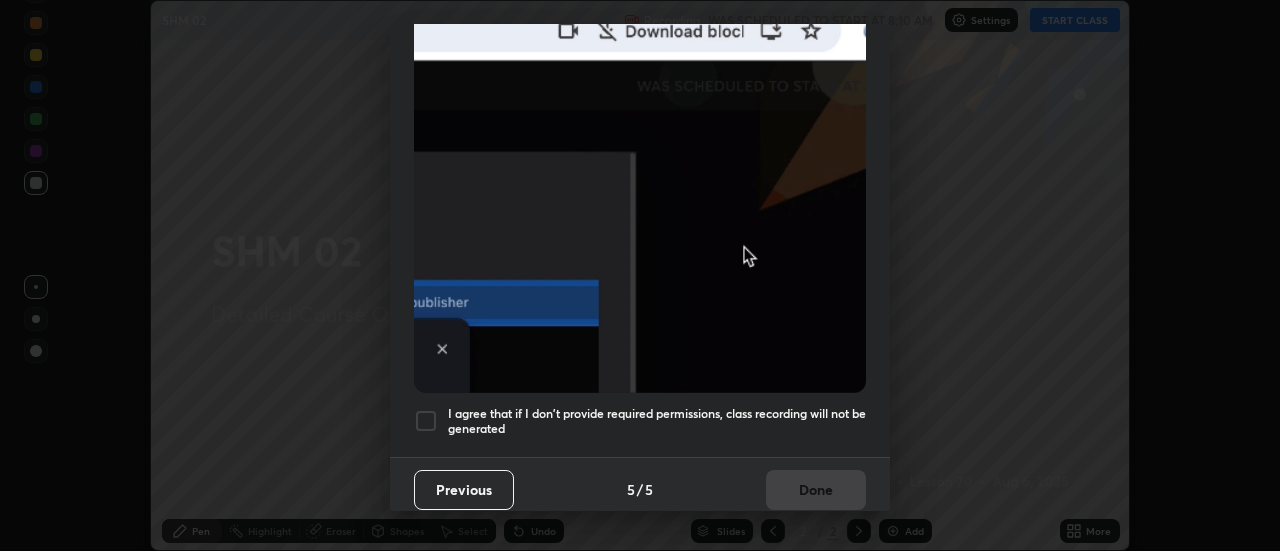 click at bounding box center [426, 421] 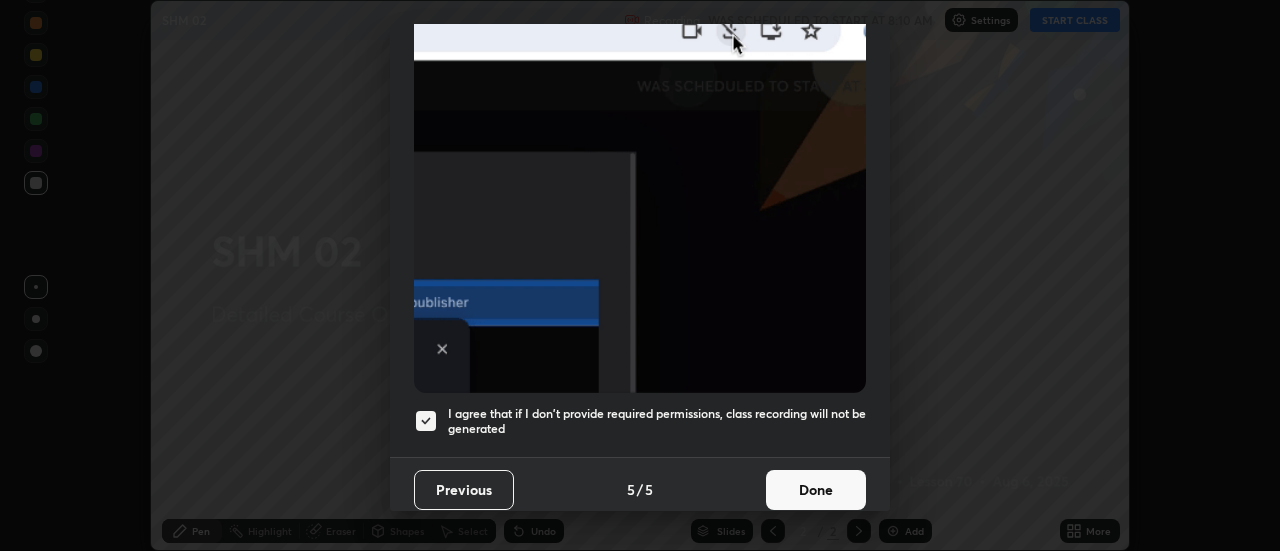 click on "Done" at bounding box center (816, 490) 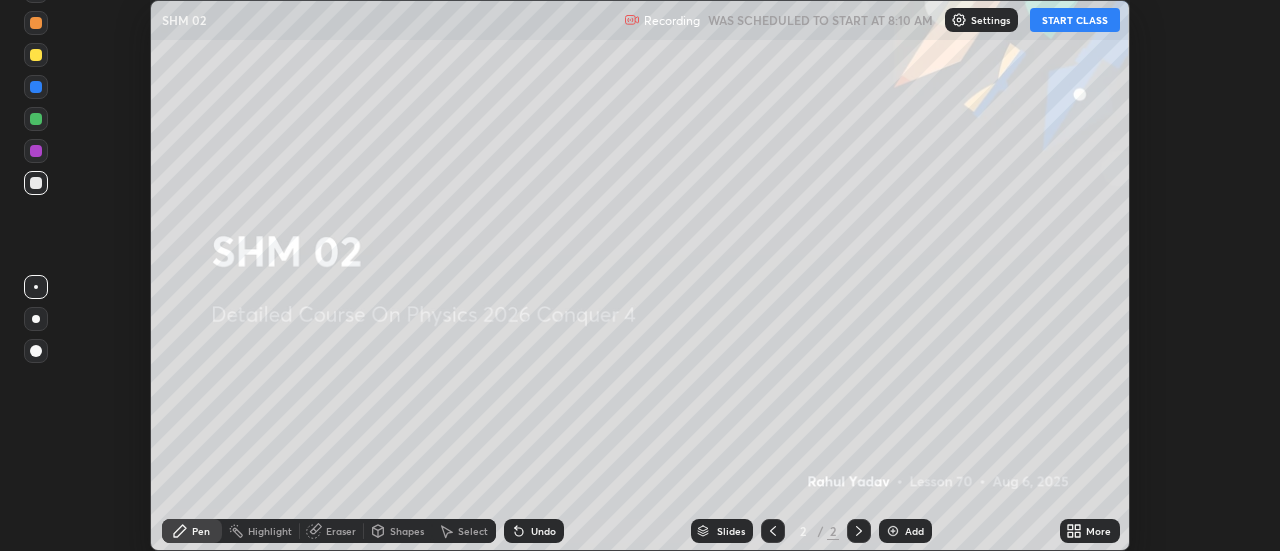 click 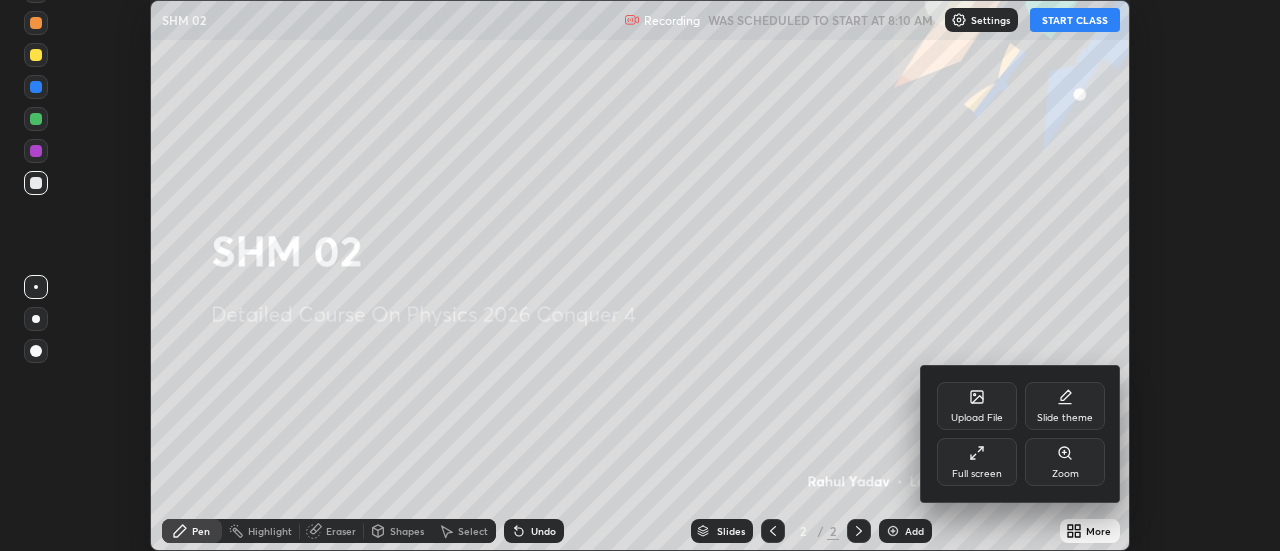 click 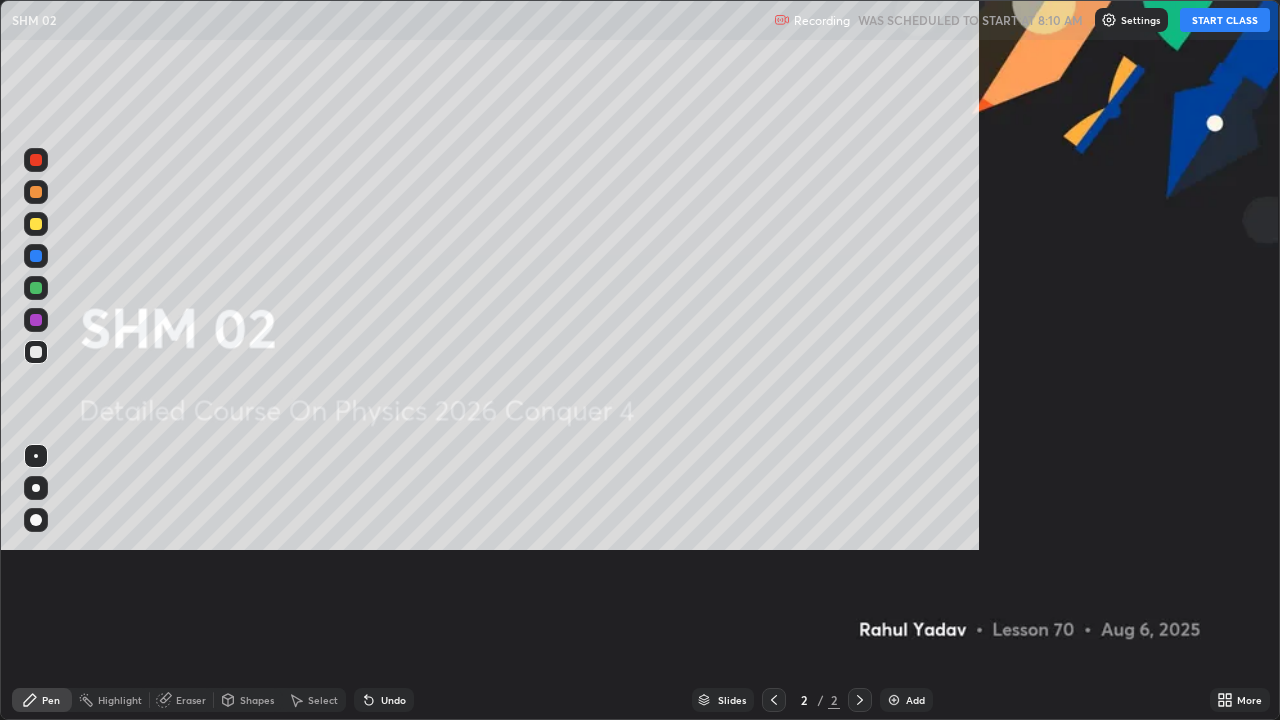 scroll, scrollTop: 99280, scrollLeft: 98720, axis: both 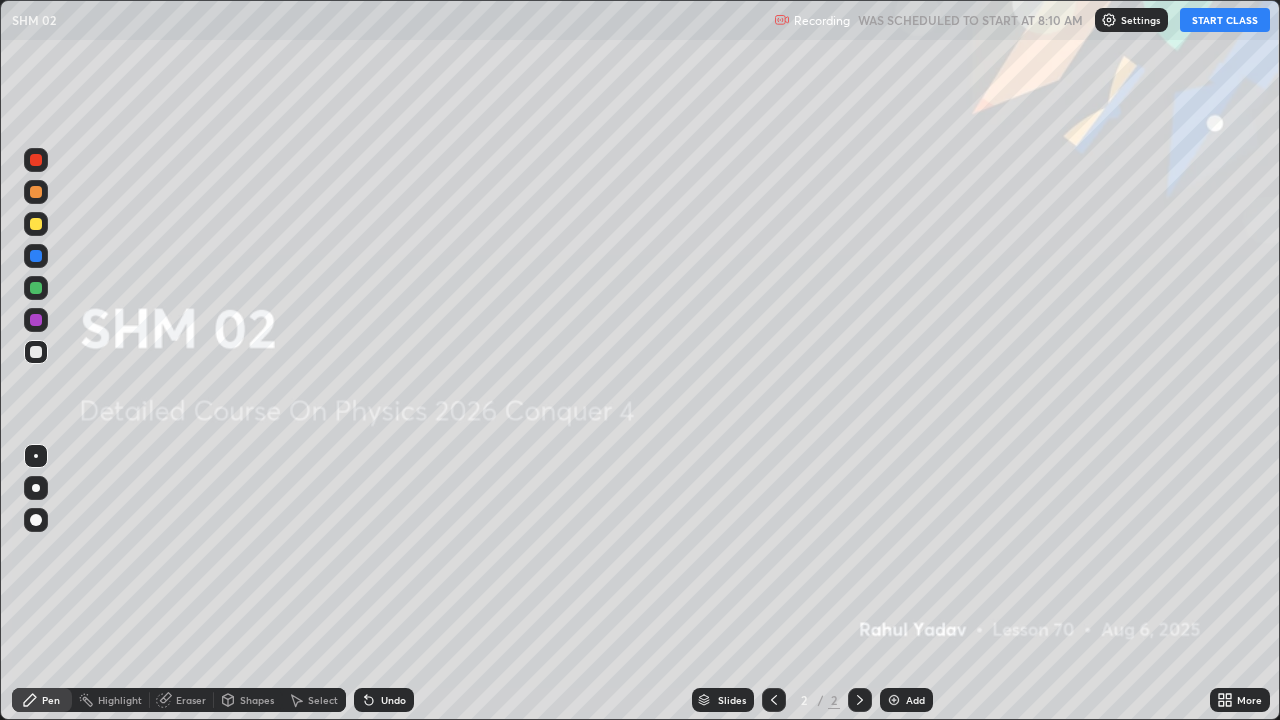 click at bounding box center (36, 488) 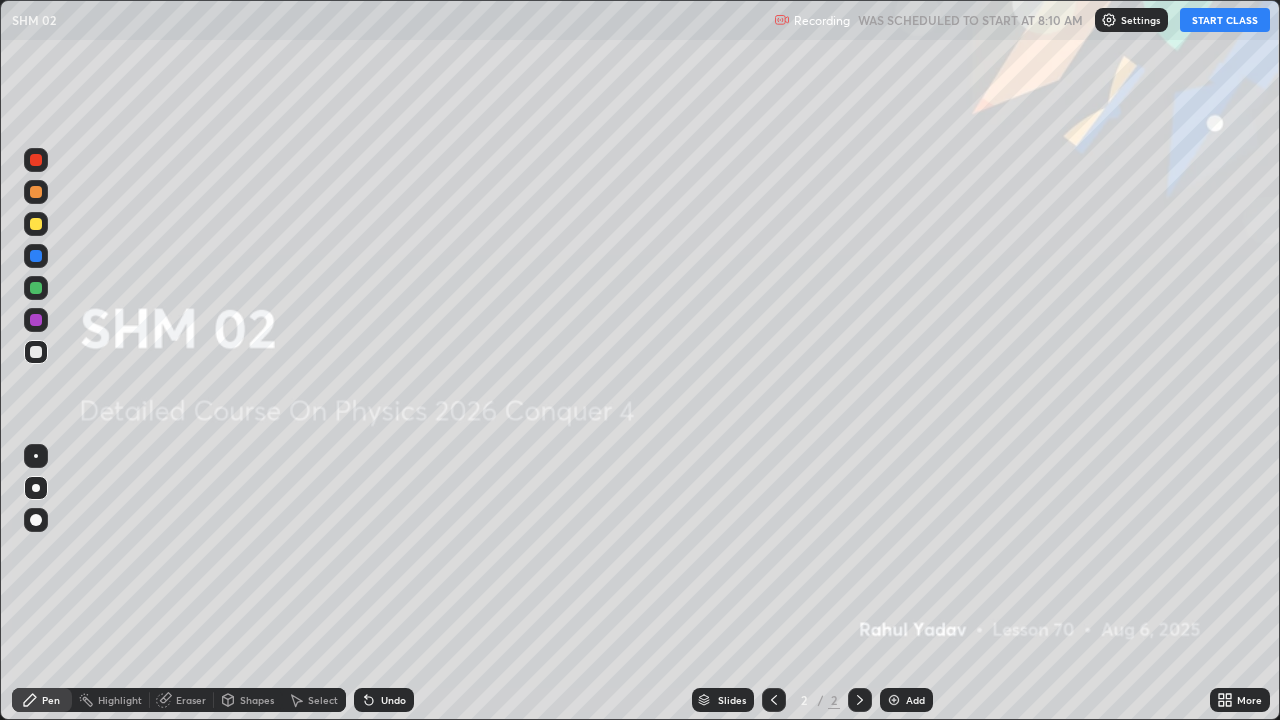 click on "START CLASS" at bounding box center (1225, 20) 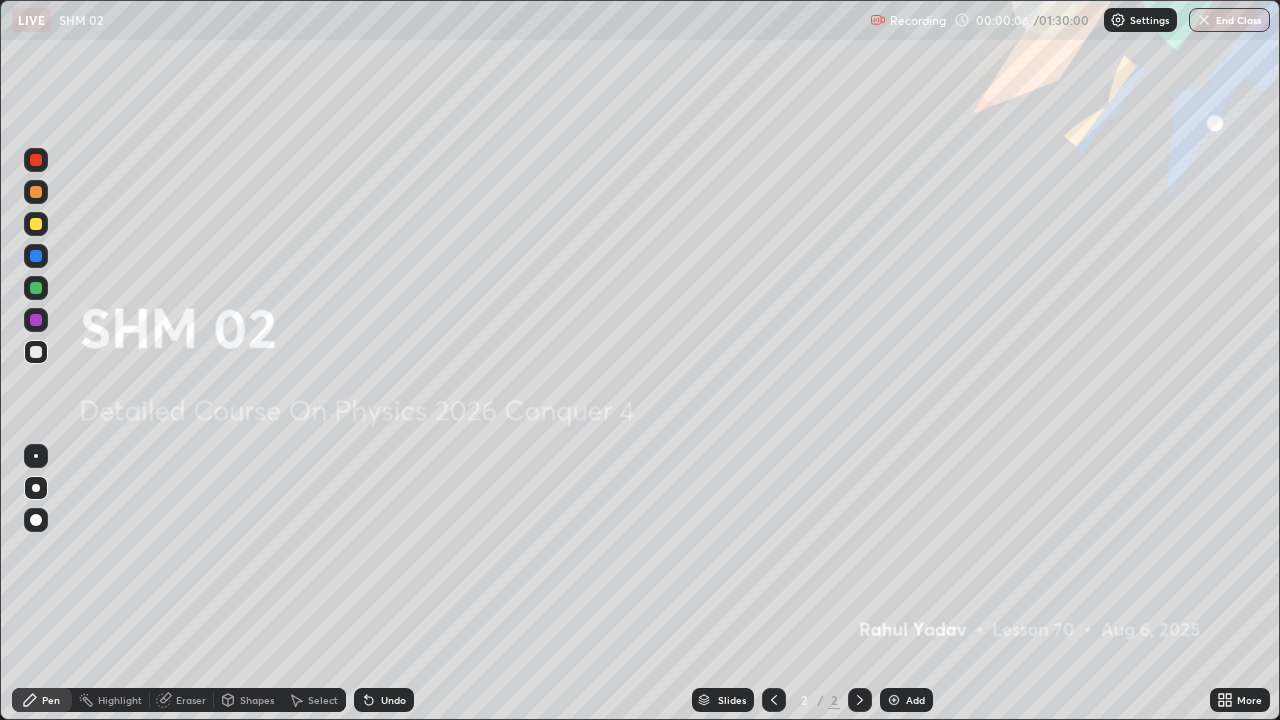 click 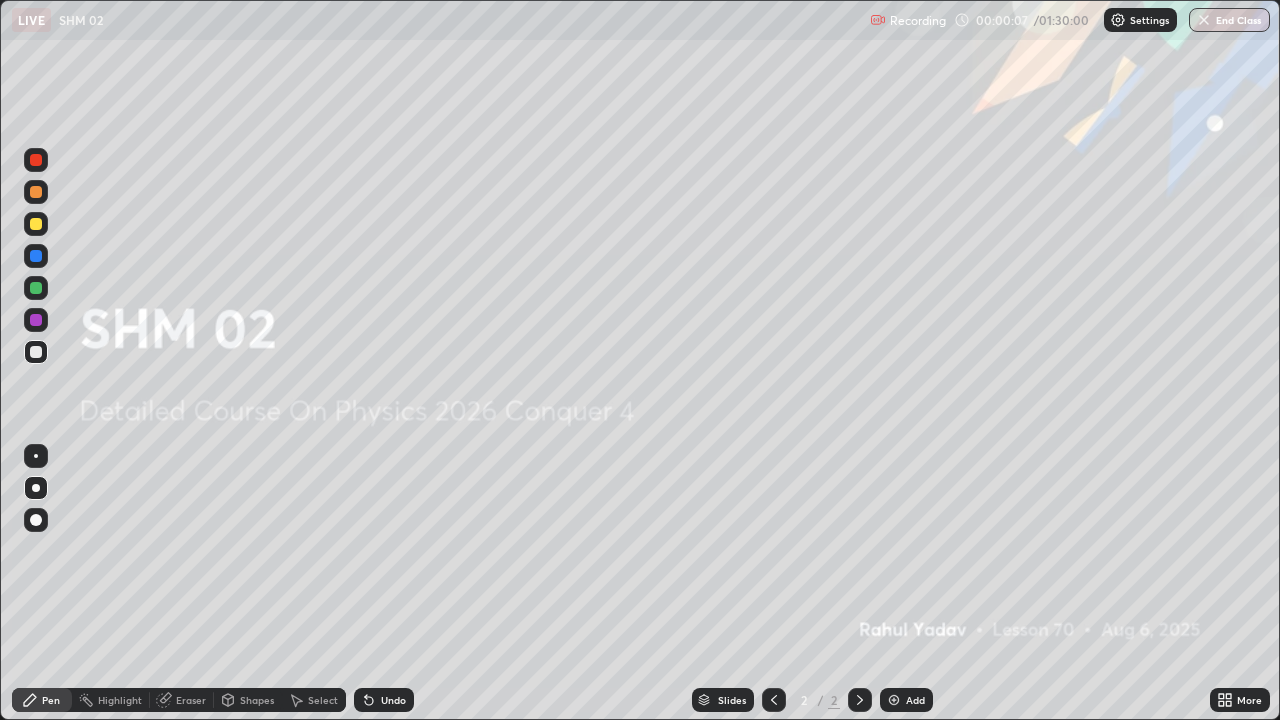click at bounding box center [894, 700] 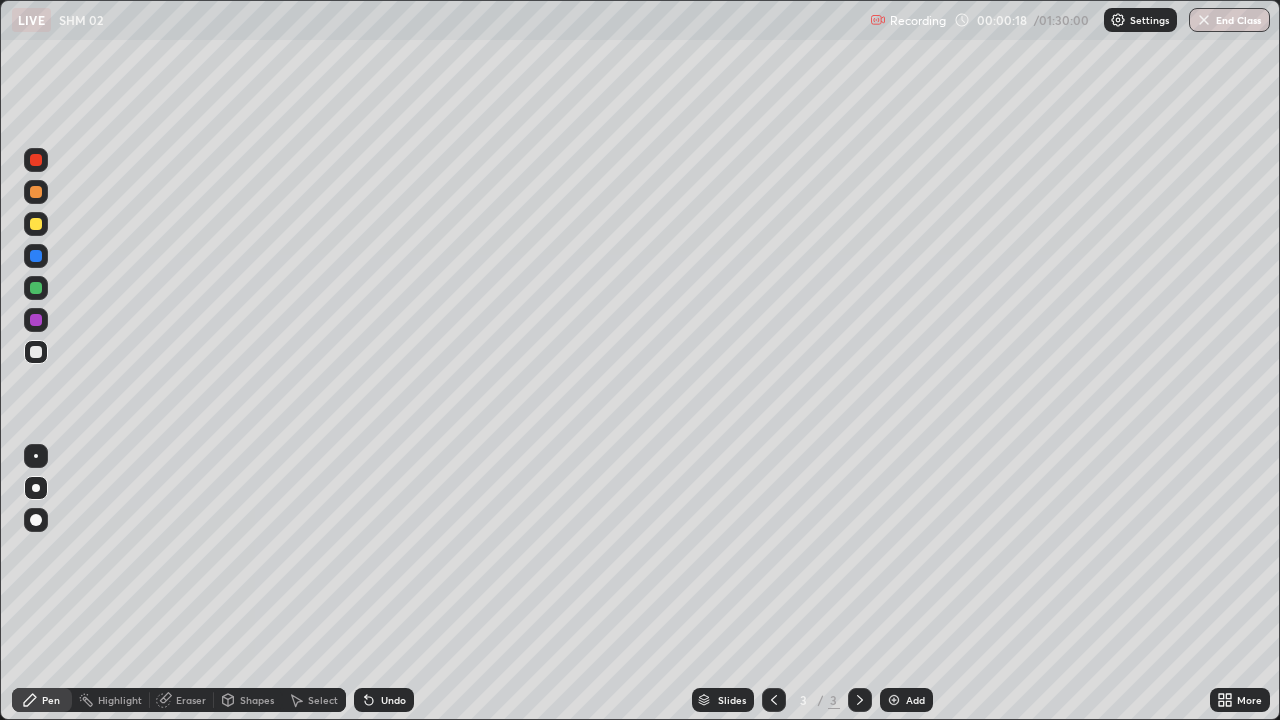 click at bounding box center (36, 488) 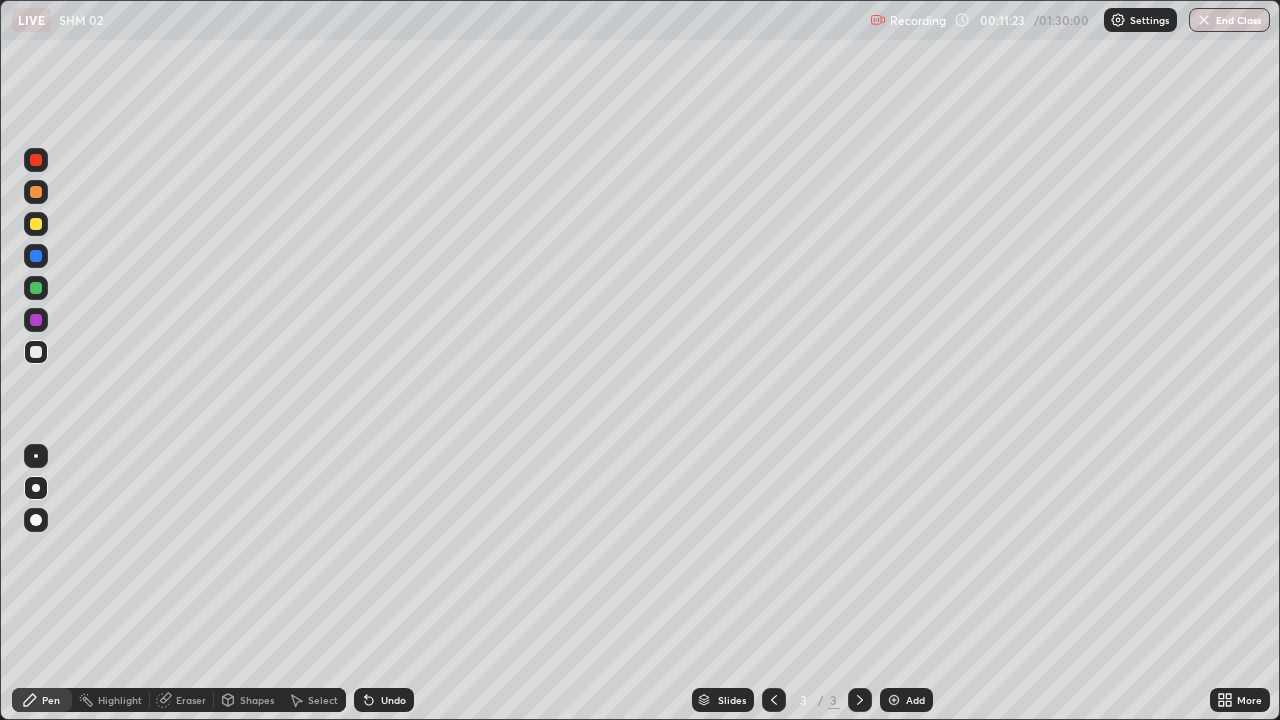 click on "Select" at bounding box center [323, 700] 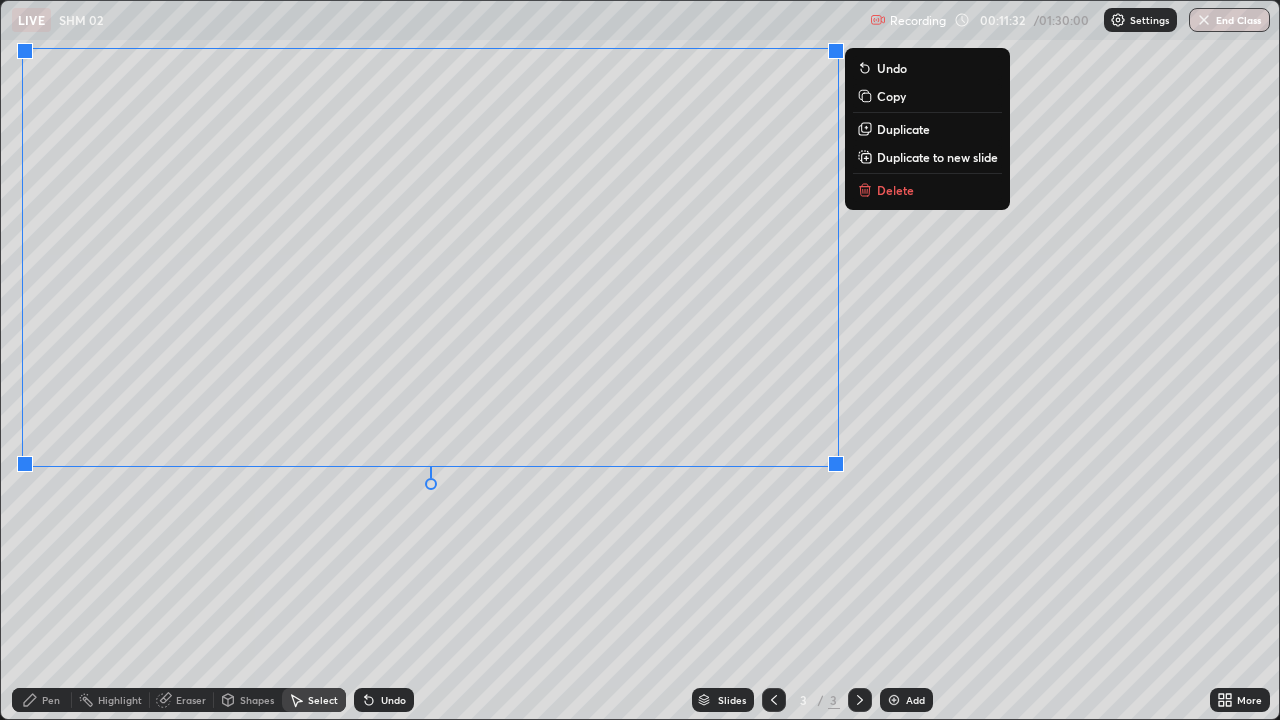 click on "0 ° Undo Copy Duplicate Duplicate to new slide Delete" at bounding box center (640, 360) 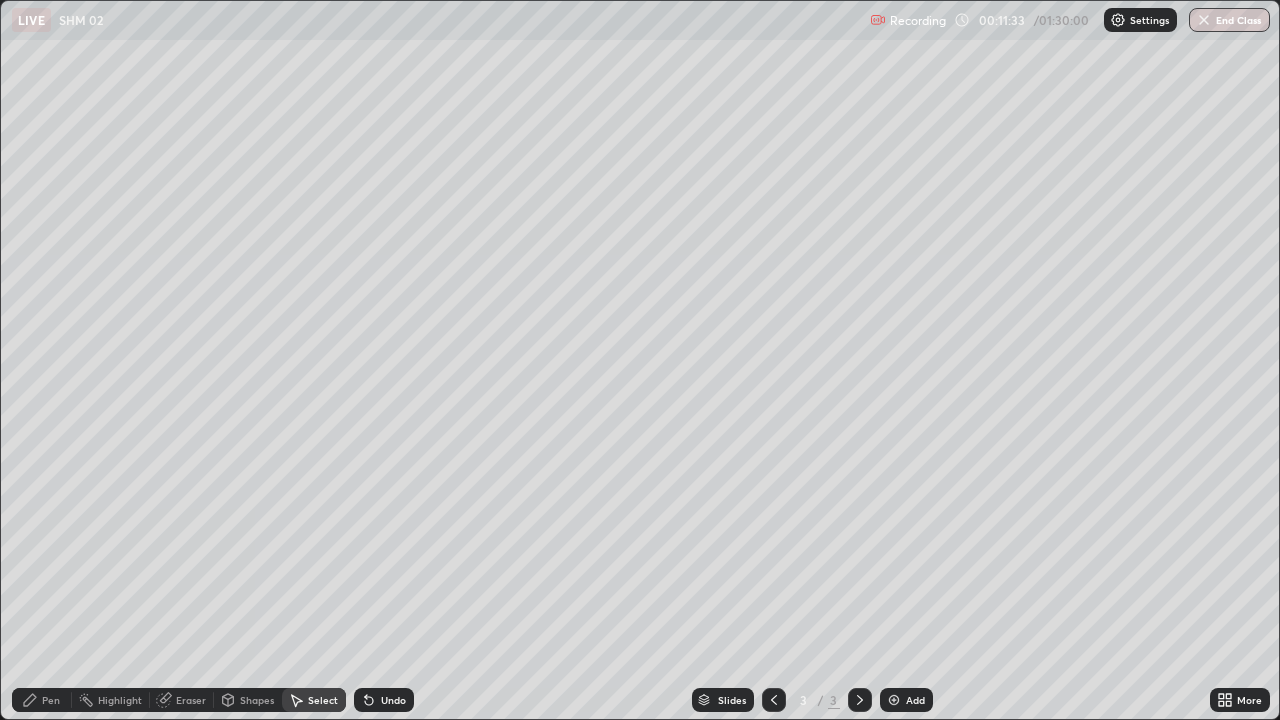 click on "Shapes" at bounding box center [257, 700] 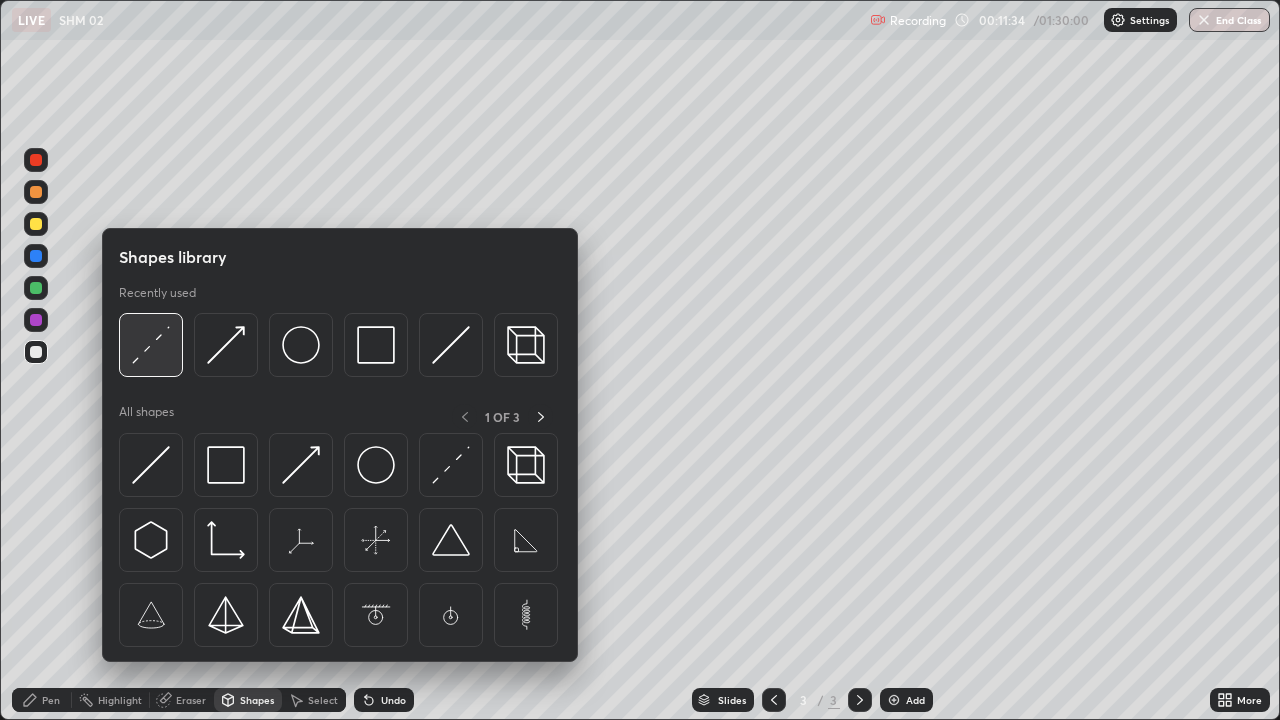 click at bounding box center [151, 345] 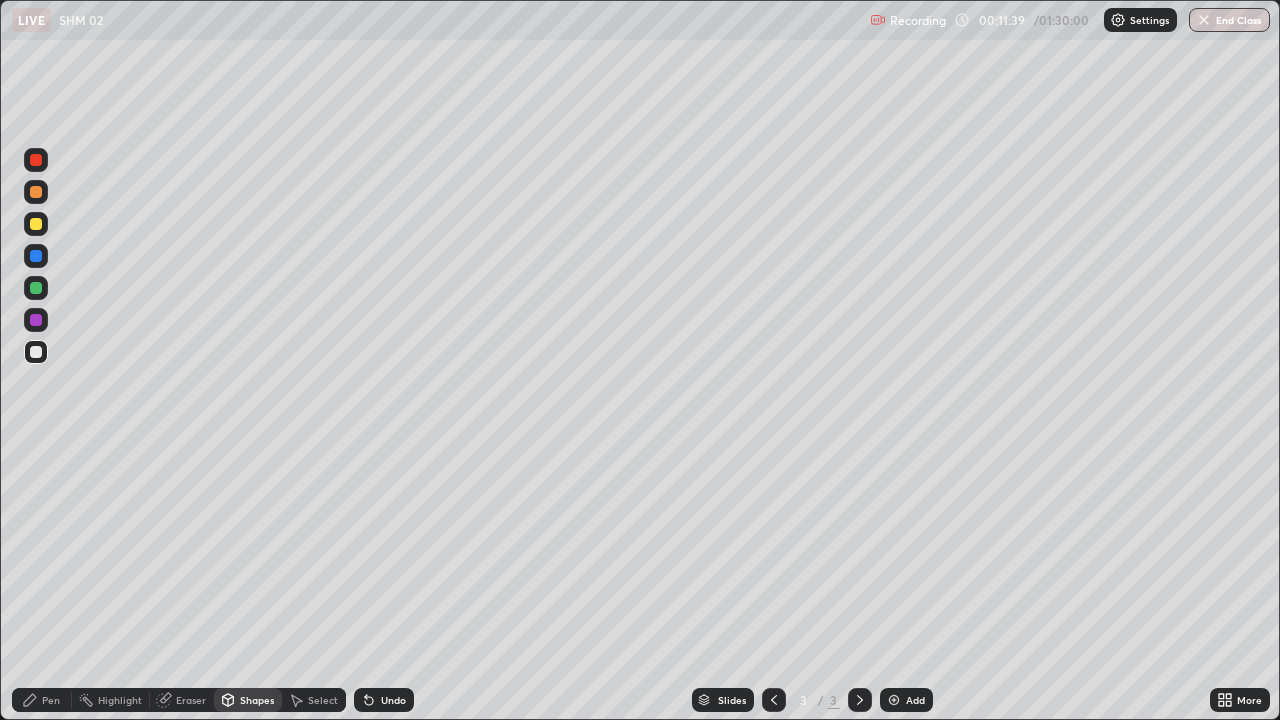 click on "Pen" at bounding box center (42, 700) 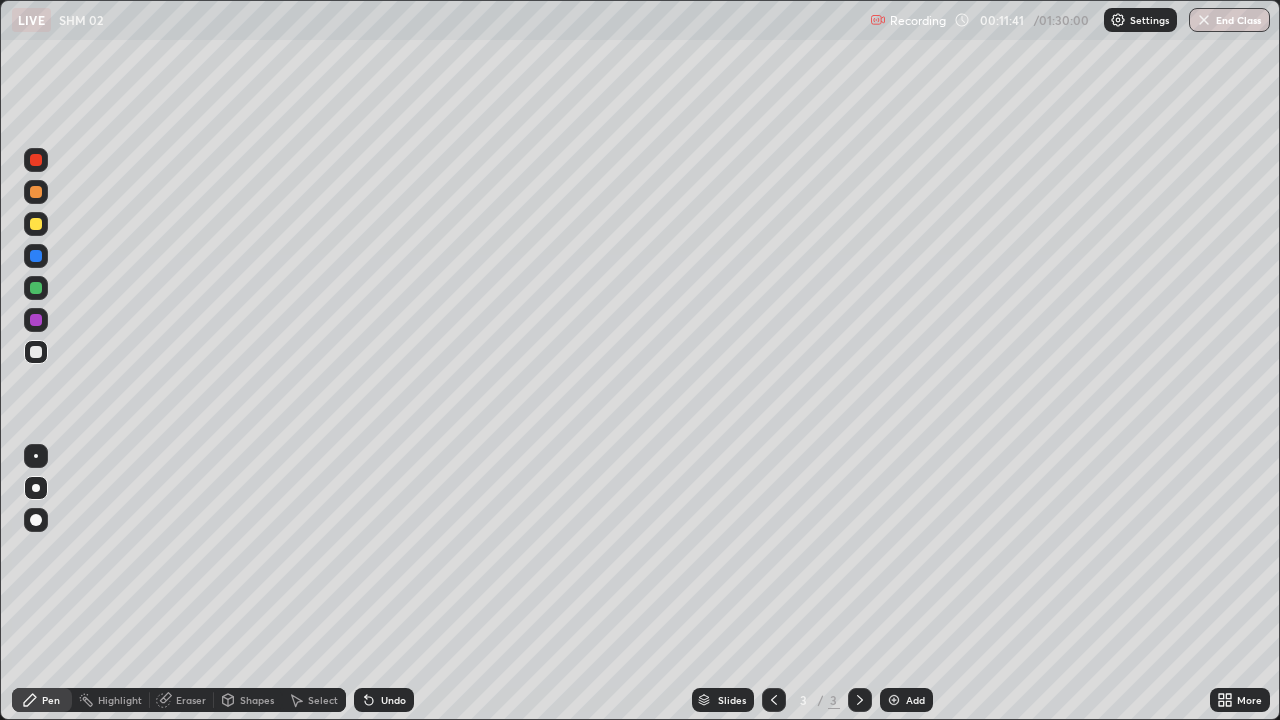 click at bounding box center (36, 224) 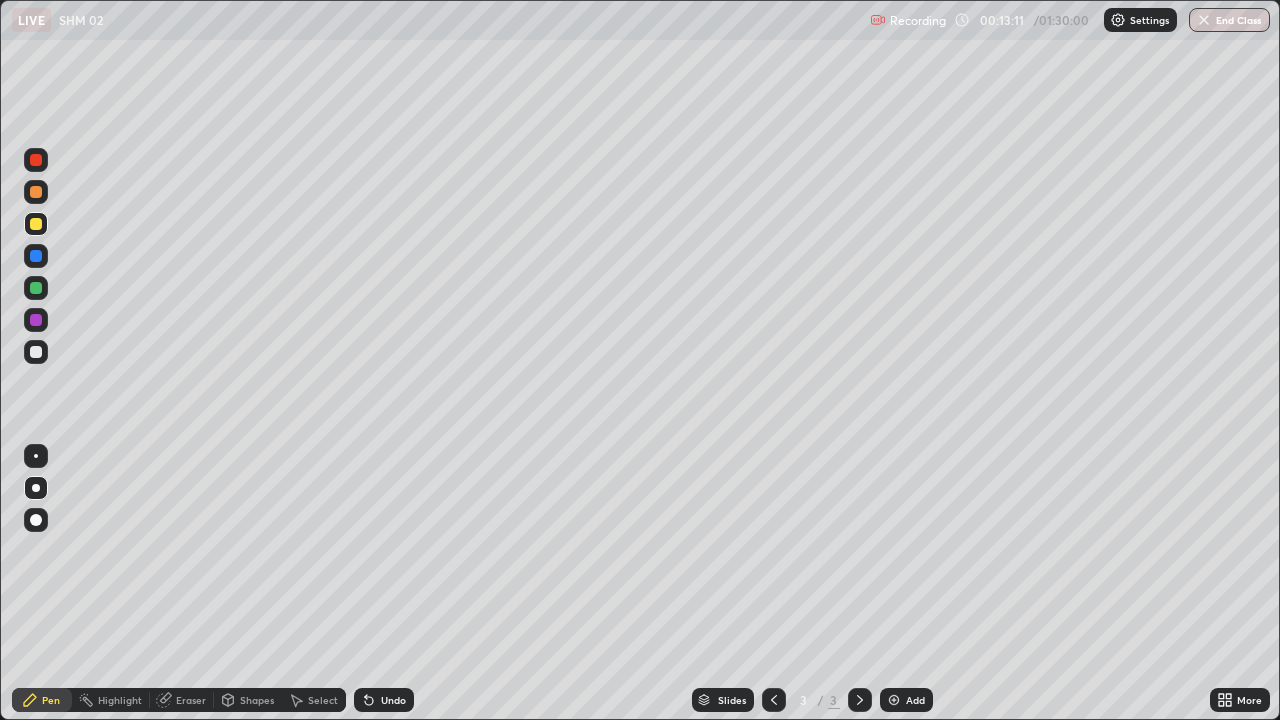 click on "Undo" at bounding box center (384, 700) 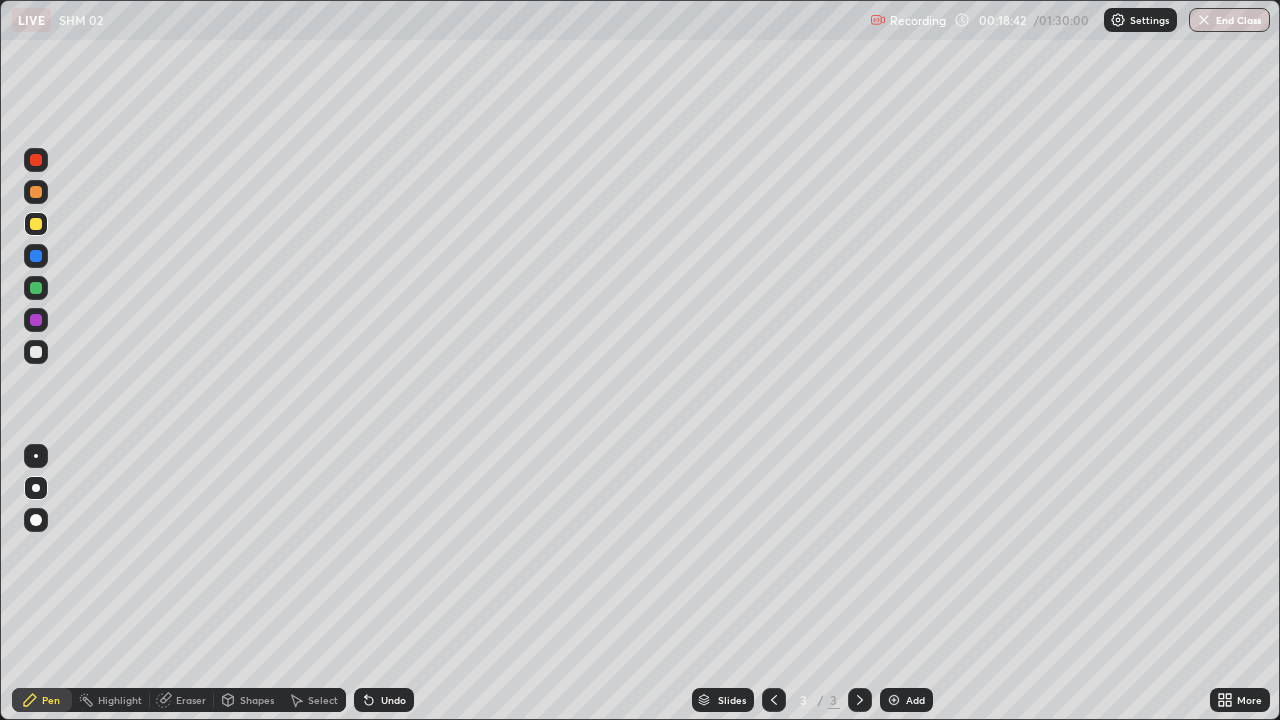 click at bounding box center [860, 700] 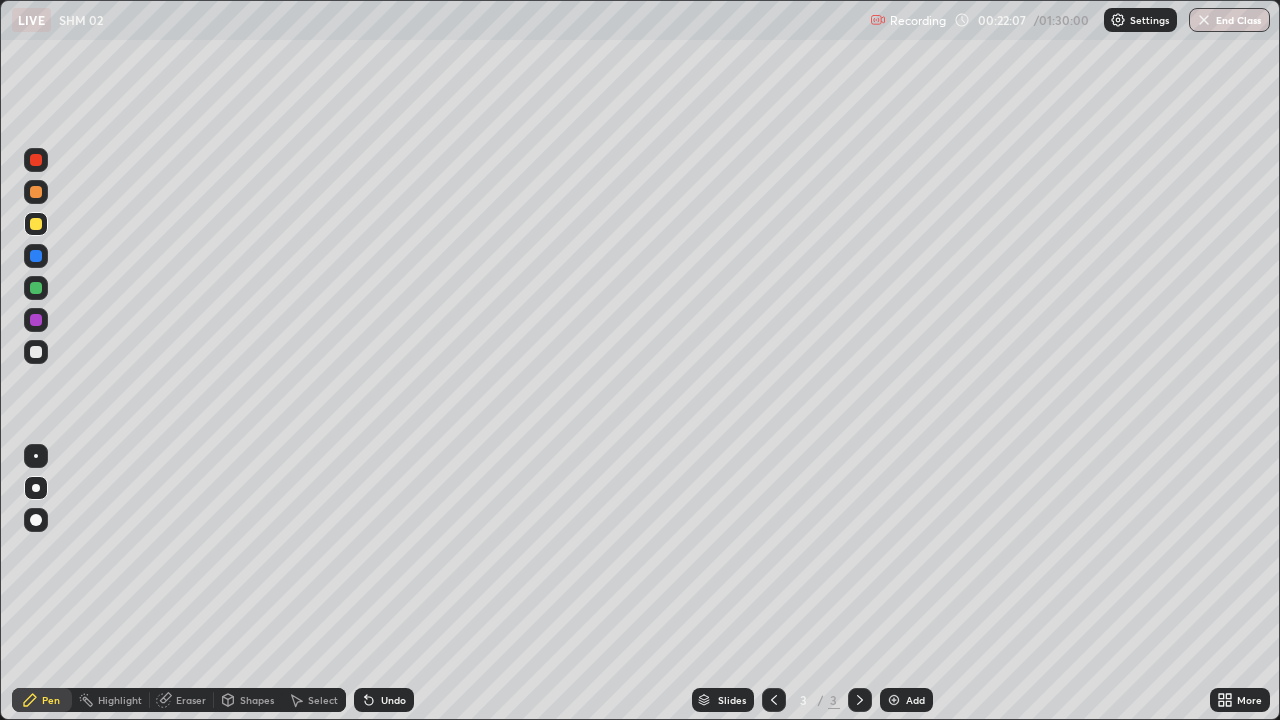 click 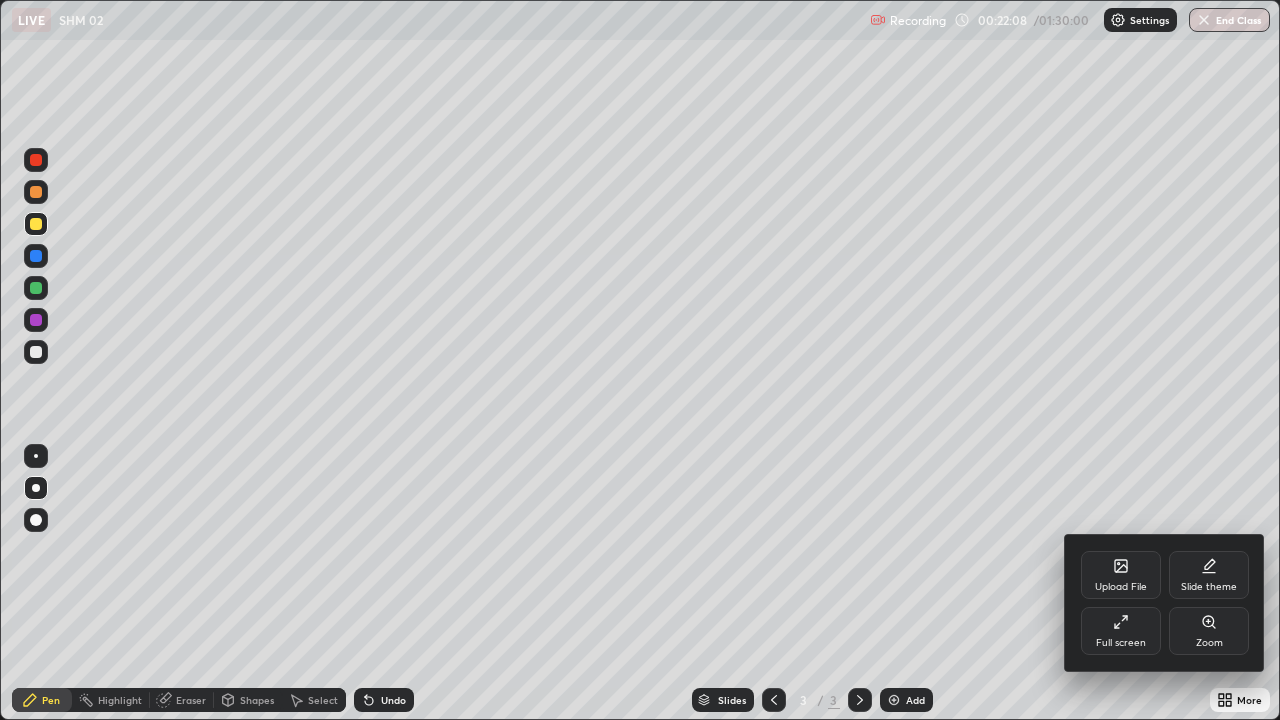 click at bounding box center (640, 360) 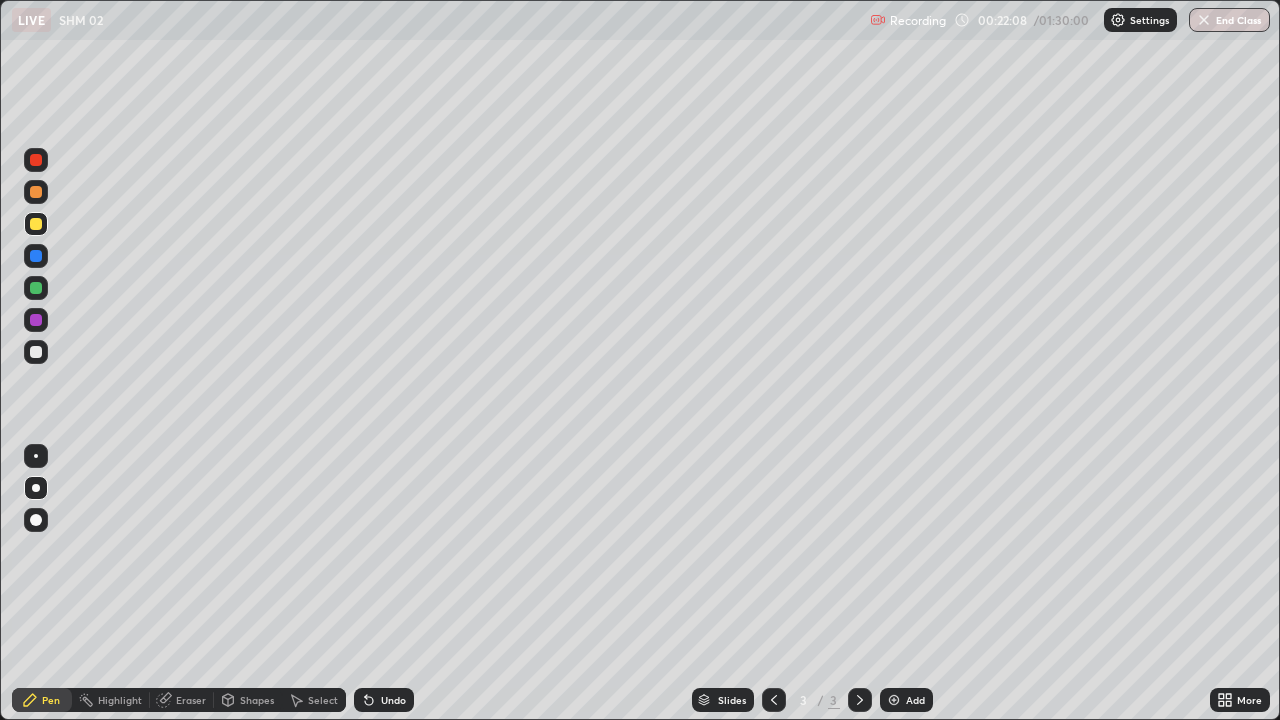 click 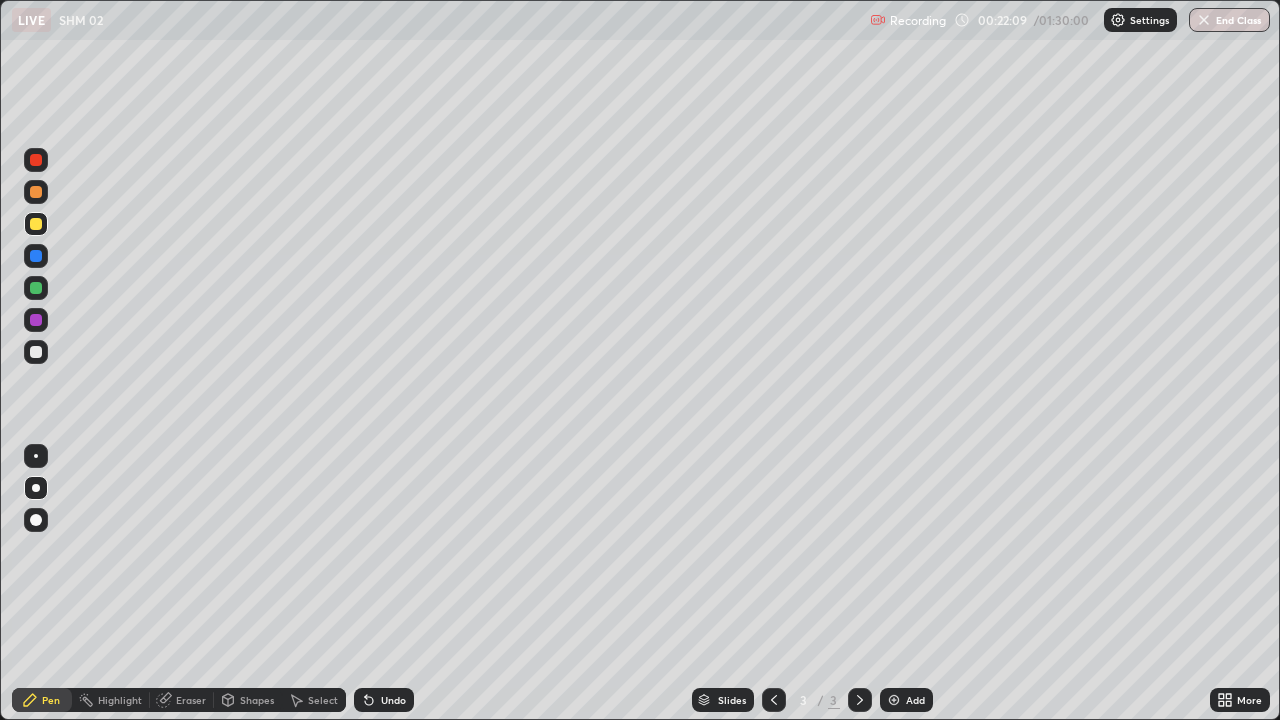 click at bounding box center (894, 700) 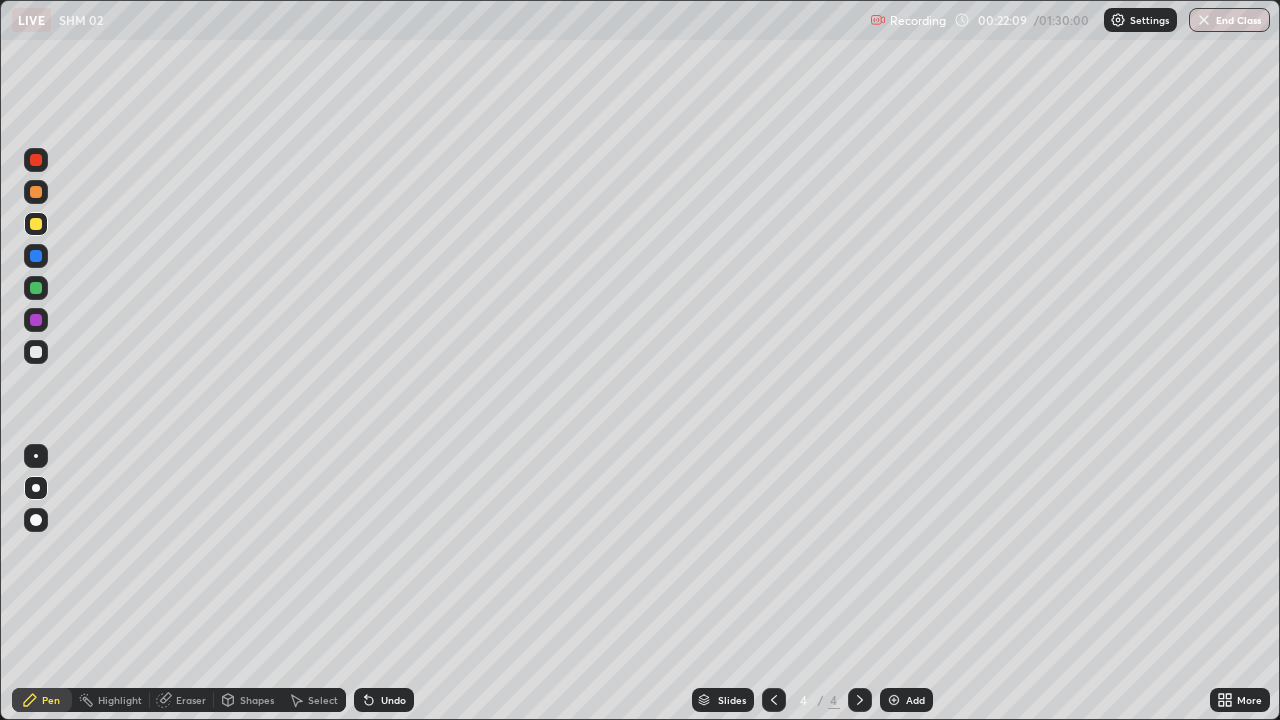 click 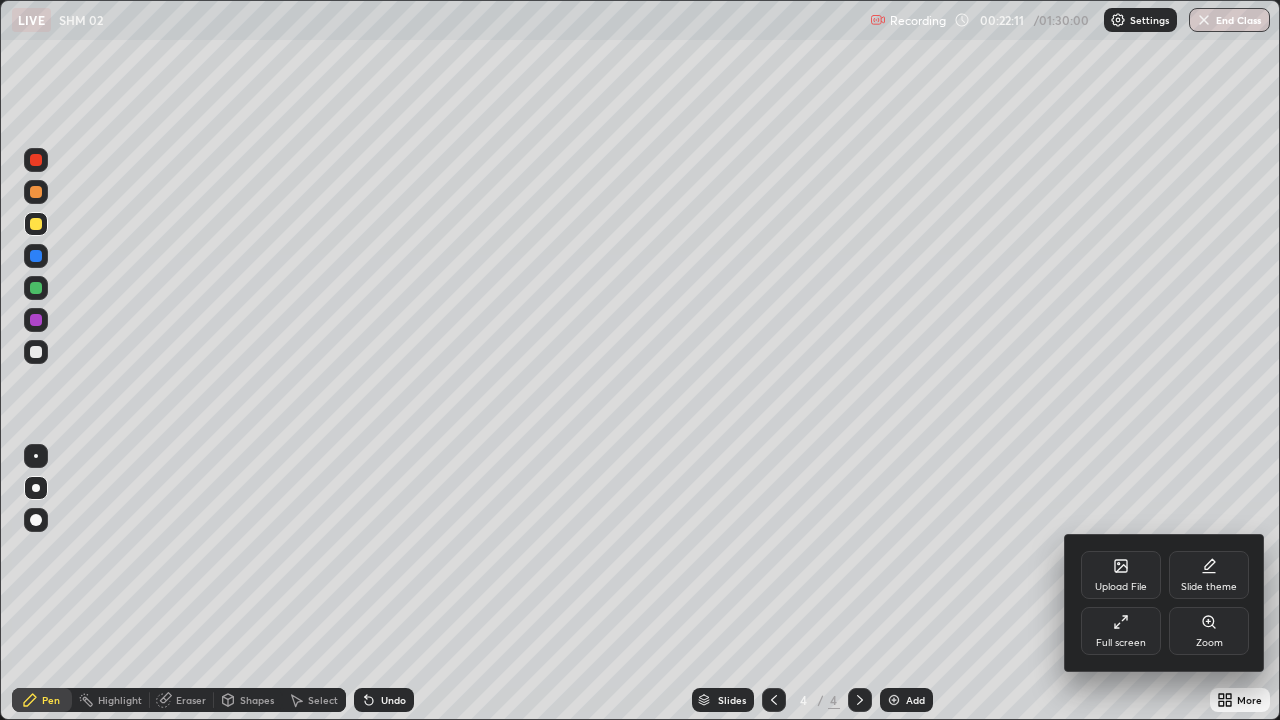 click on "Upload File" at bounding box center (1121, 587) 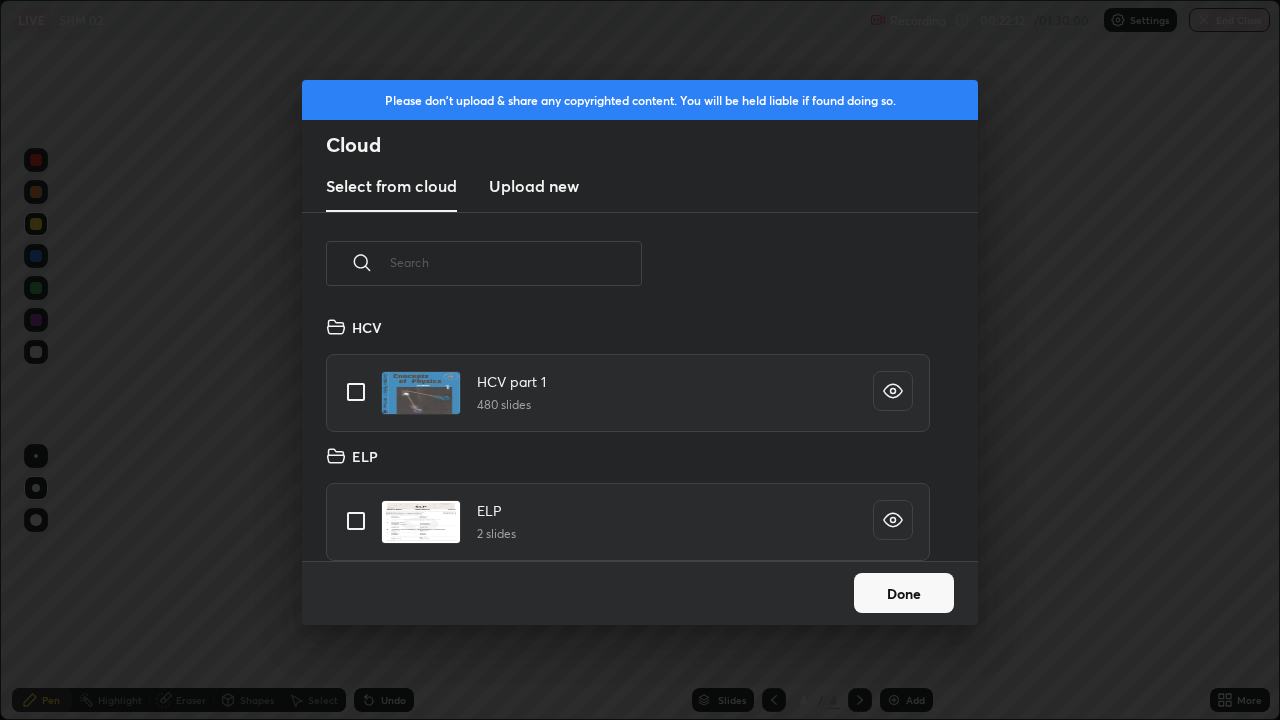 scroll, scrollTop: 7, scrollLeft: 11, axis: both 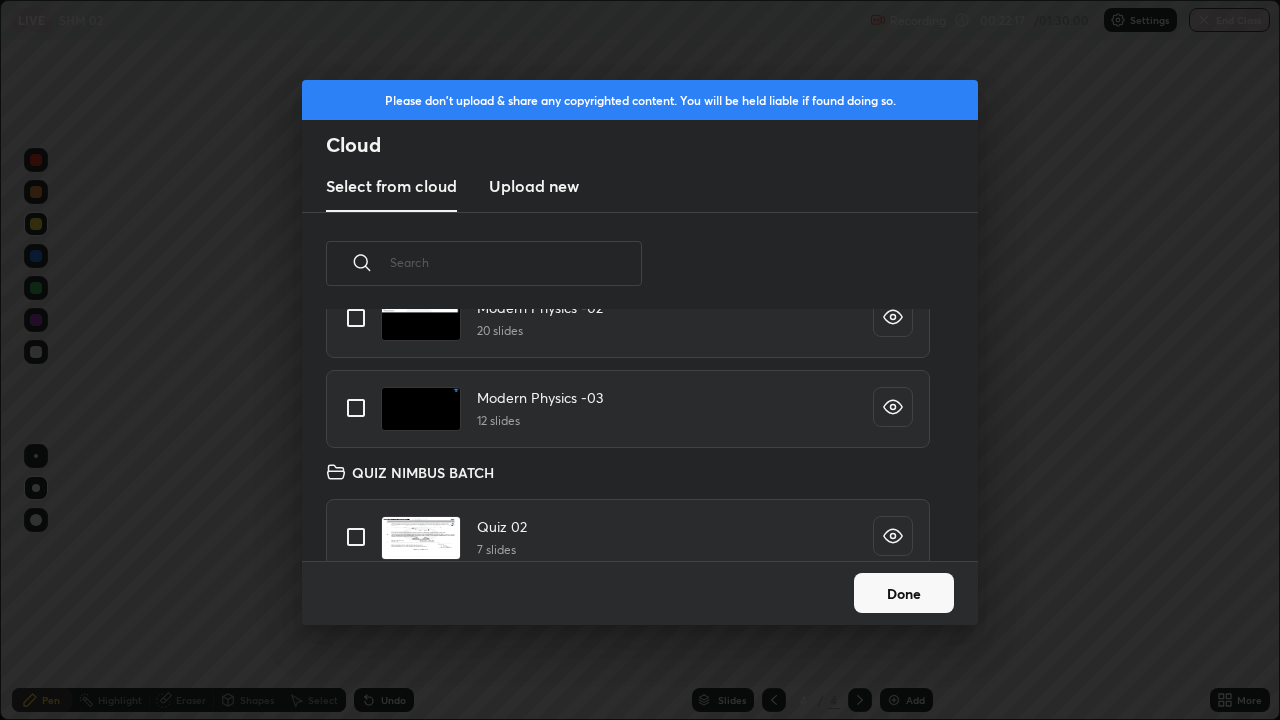 click at bounding box center (356, 408) 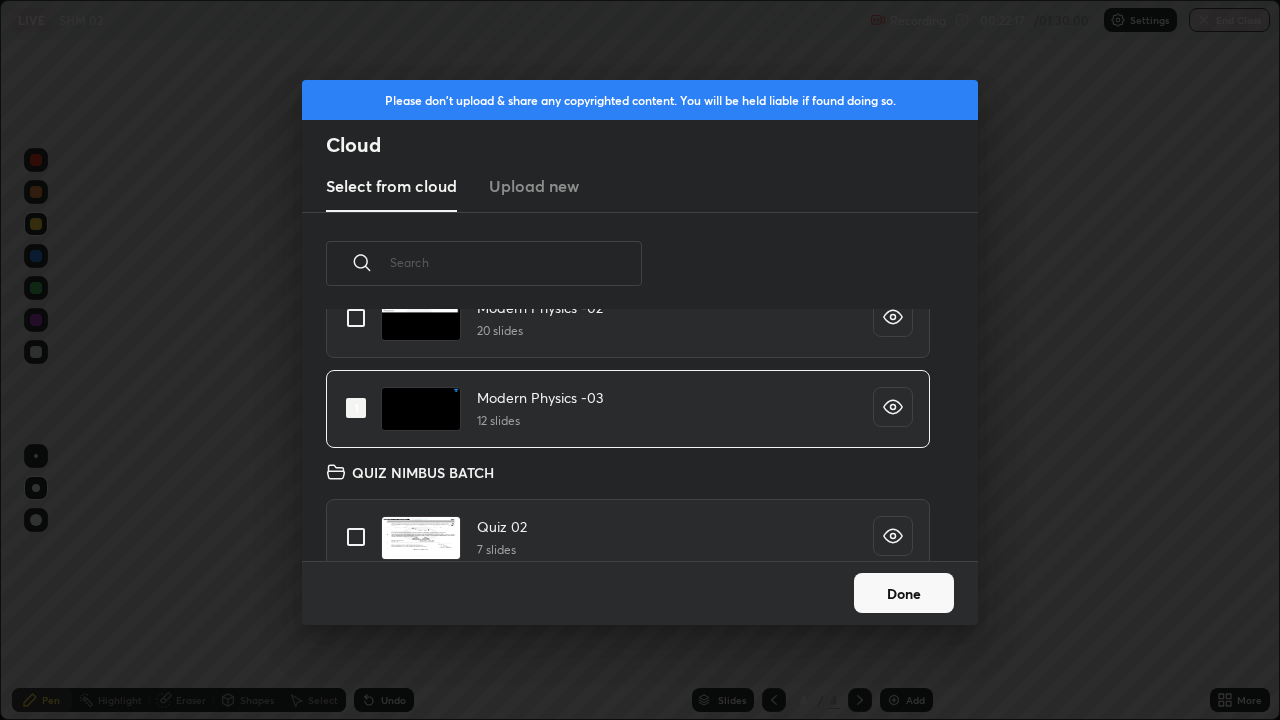click on "Done" at bounding box center [904, 593] 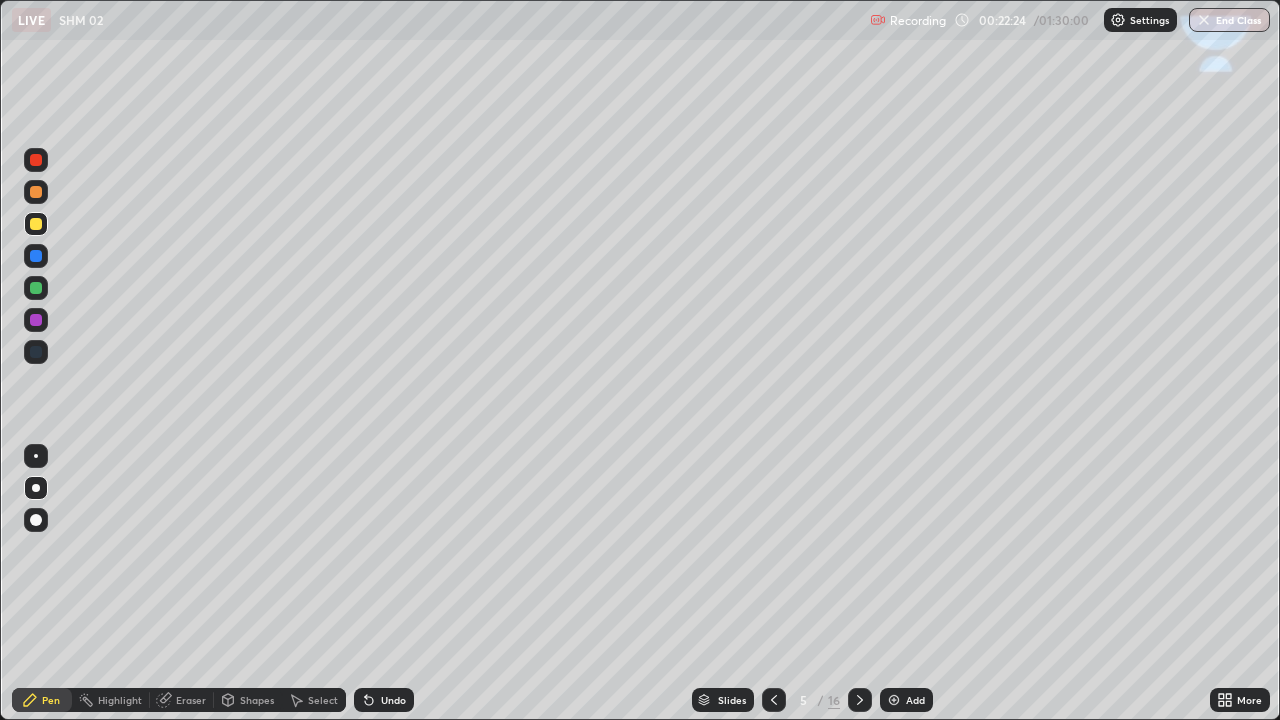 click at bounding box center [774, 700] 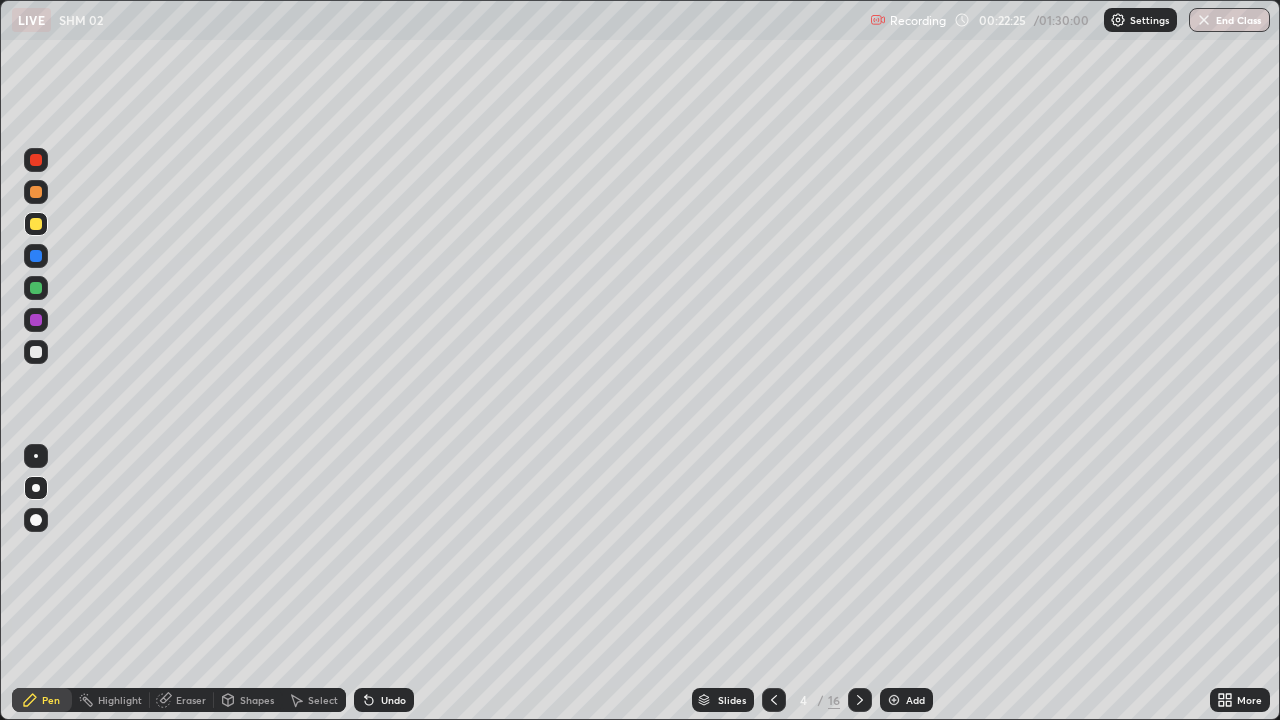 click 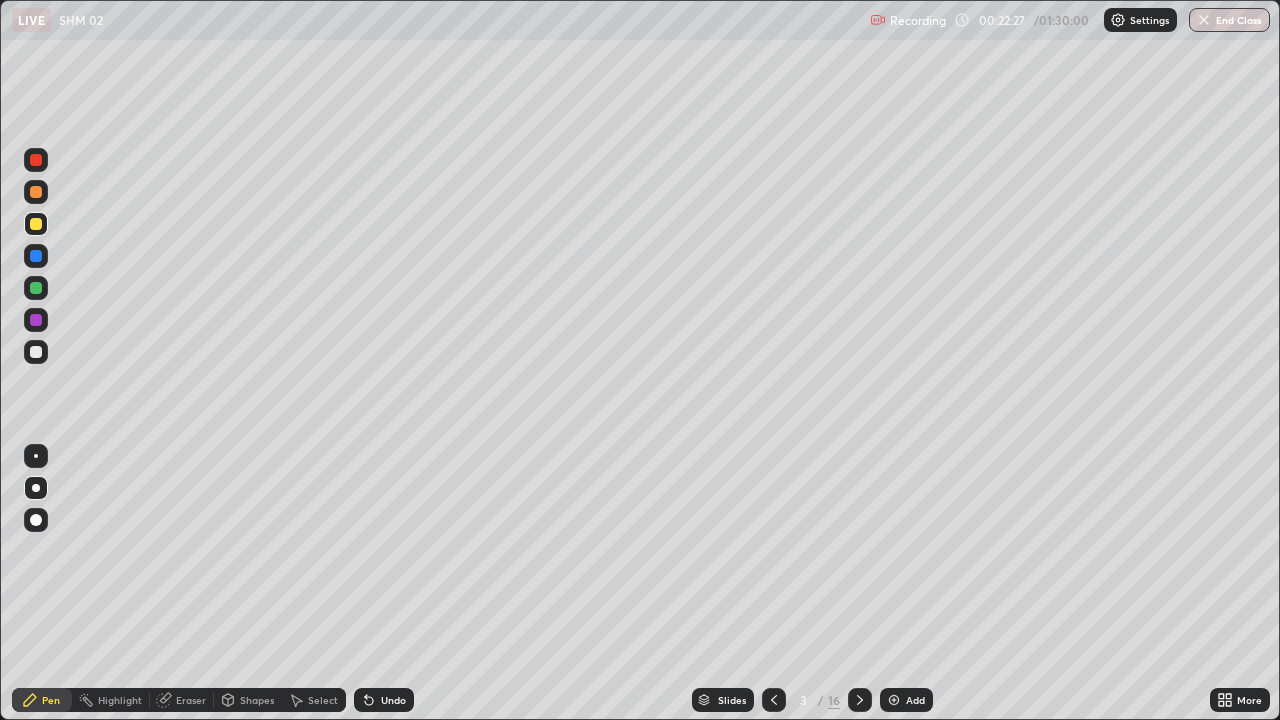 click 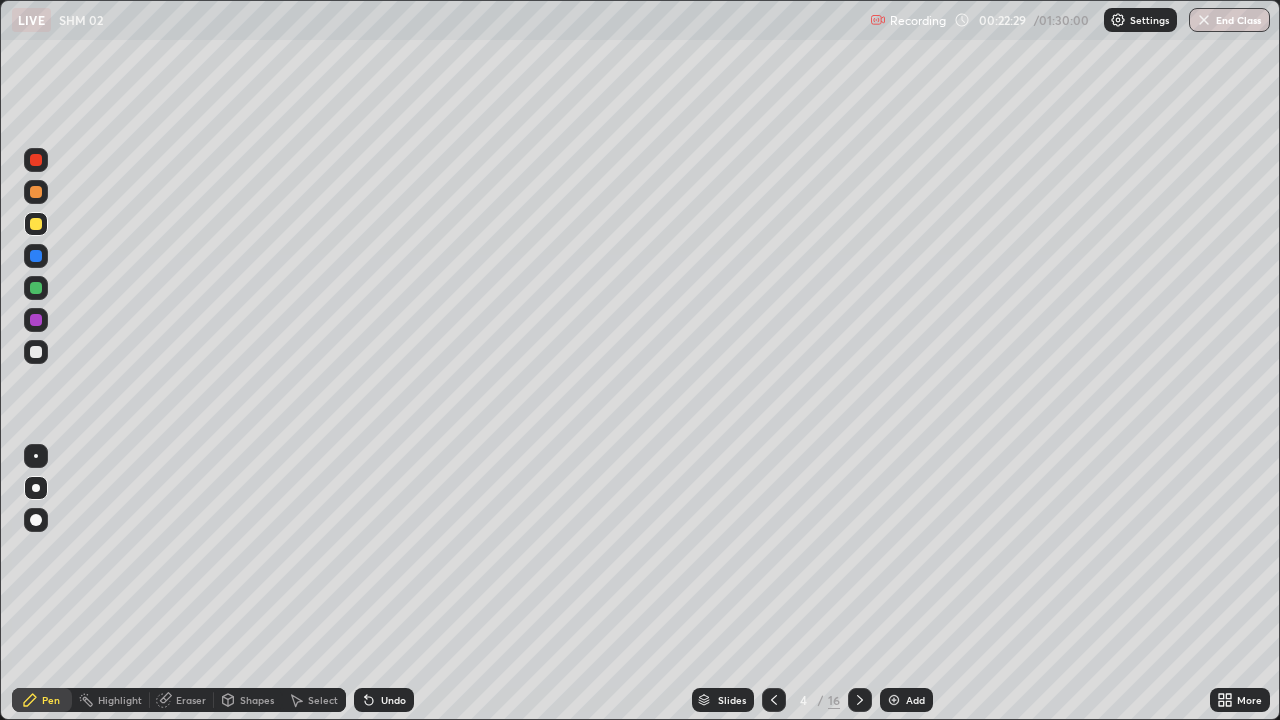 click at bounding box center [36, 352] 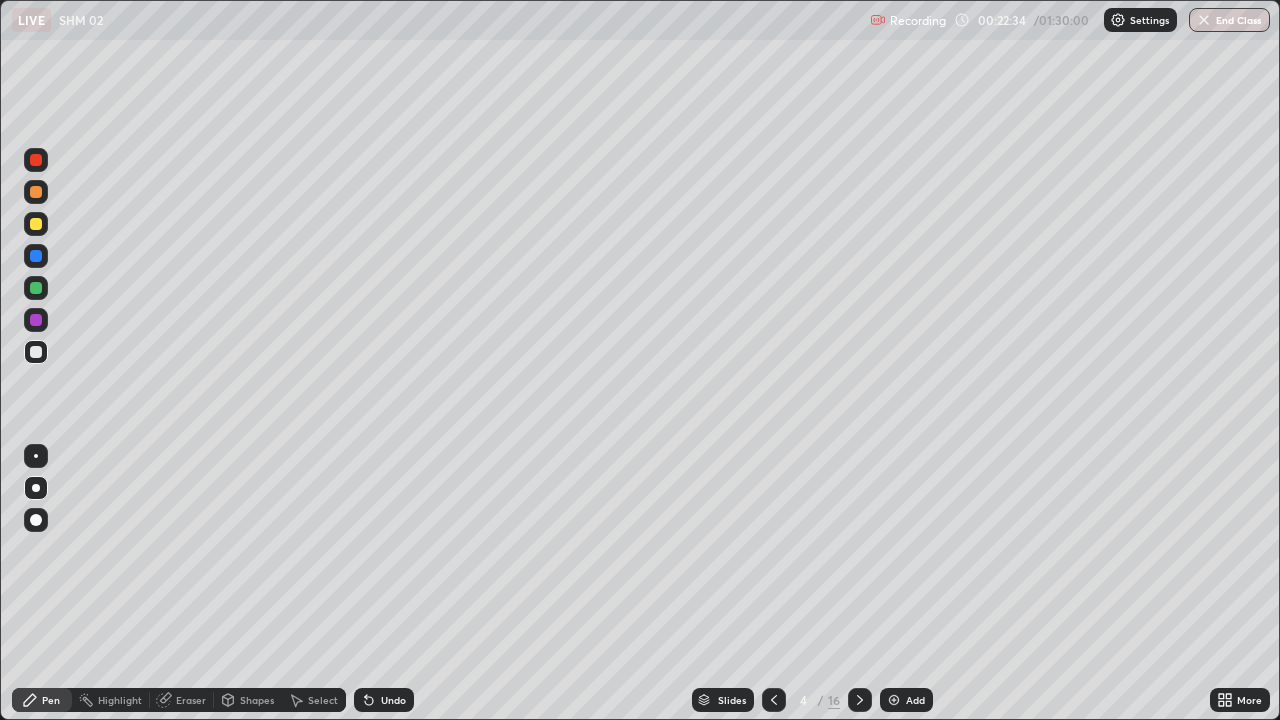 click at bounding box center (36, 224) 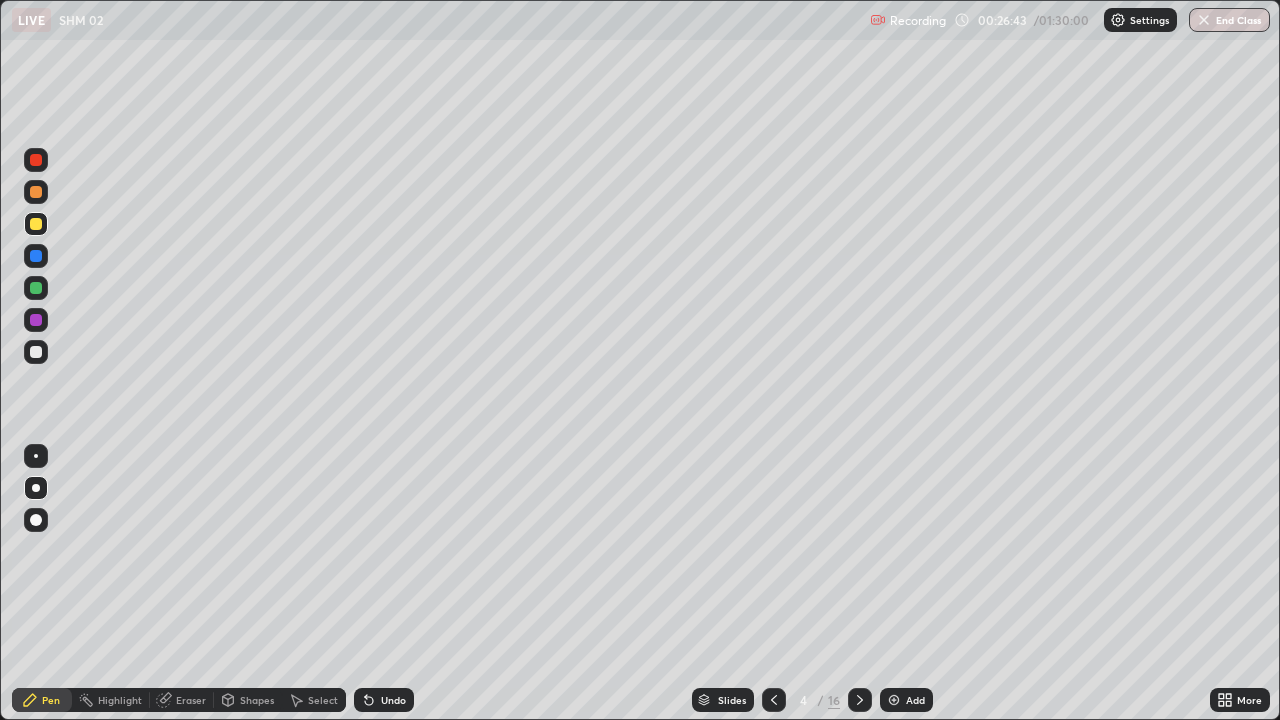 click at bounding box center [36, 352] 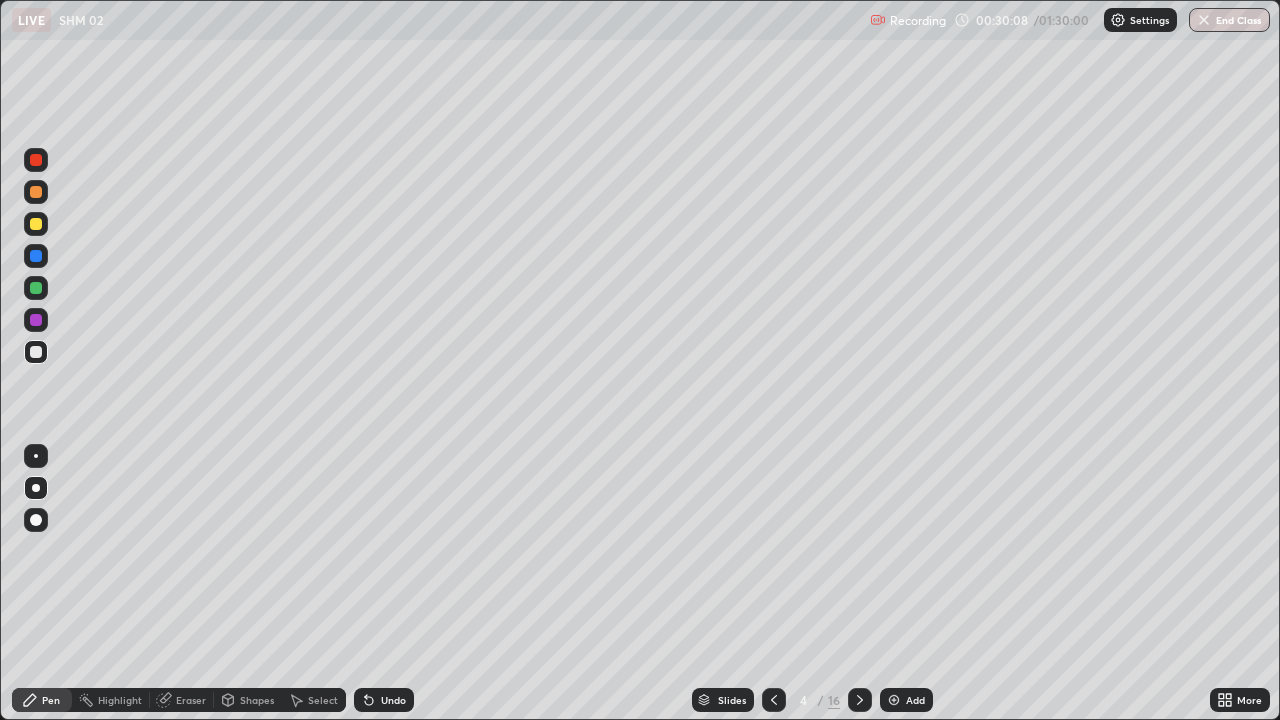 click 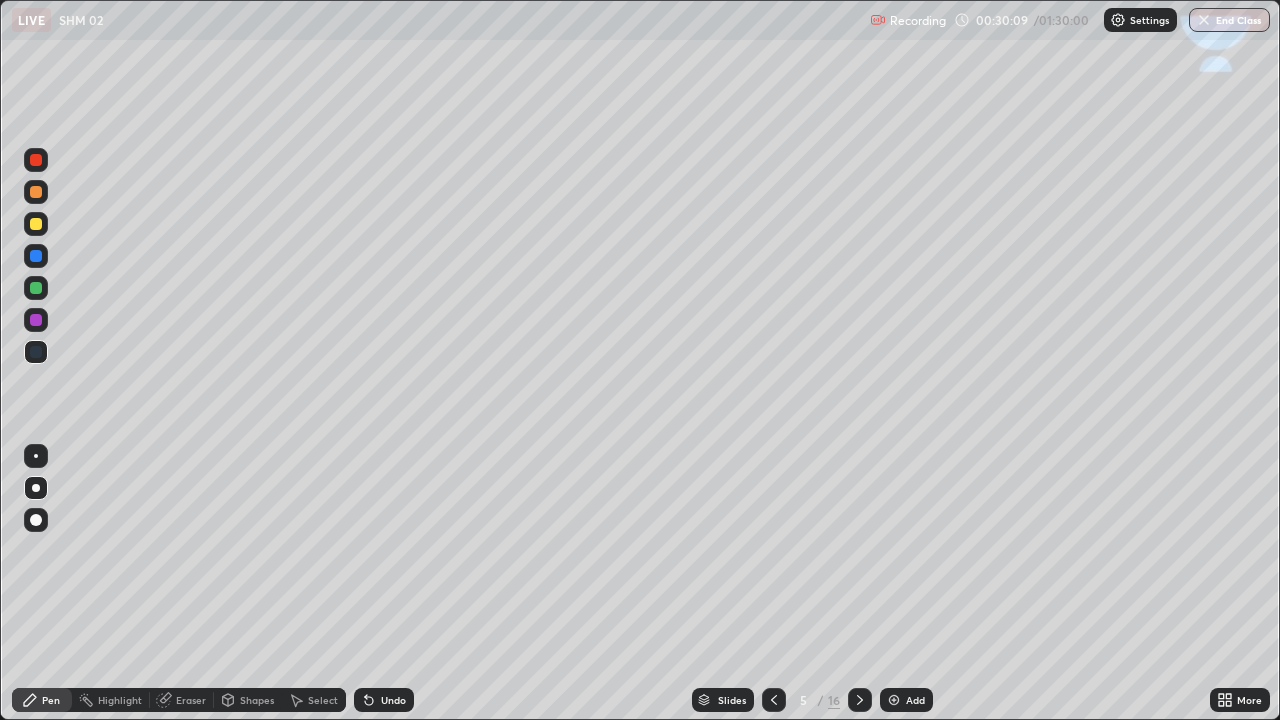 click 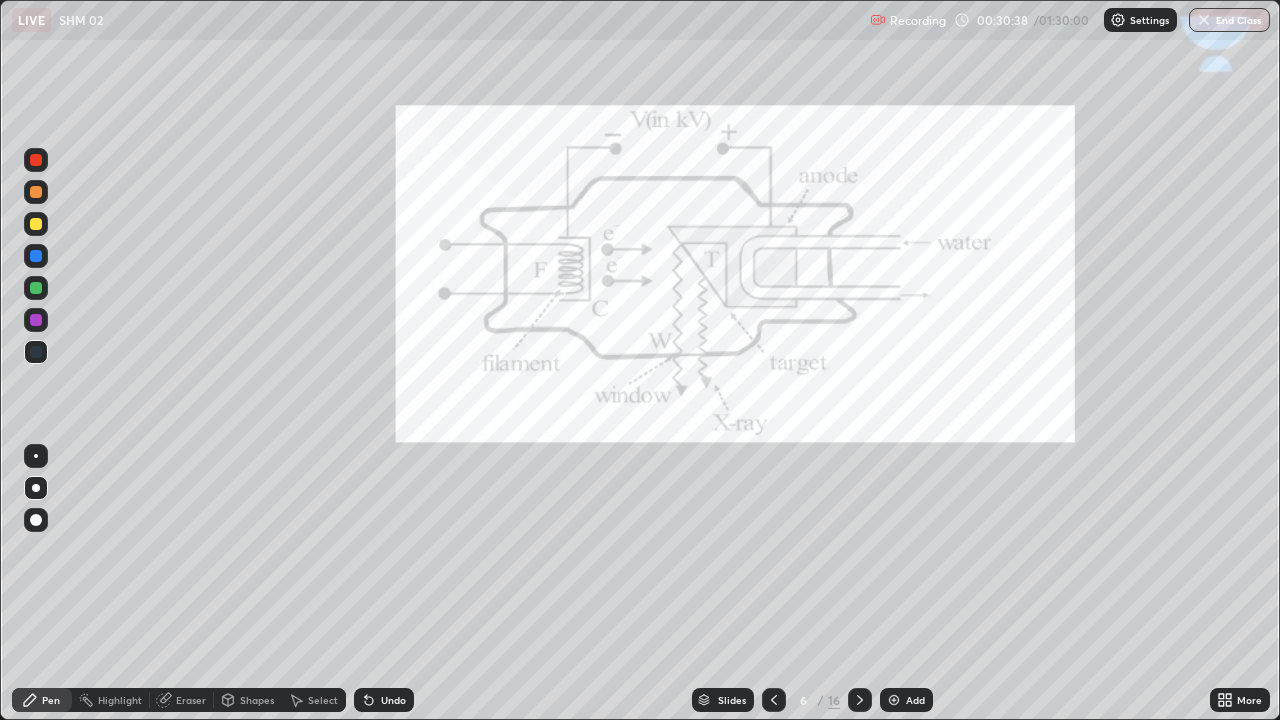 click at bounding box center [36, 256] 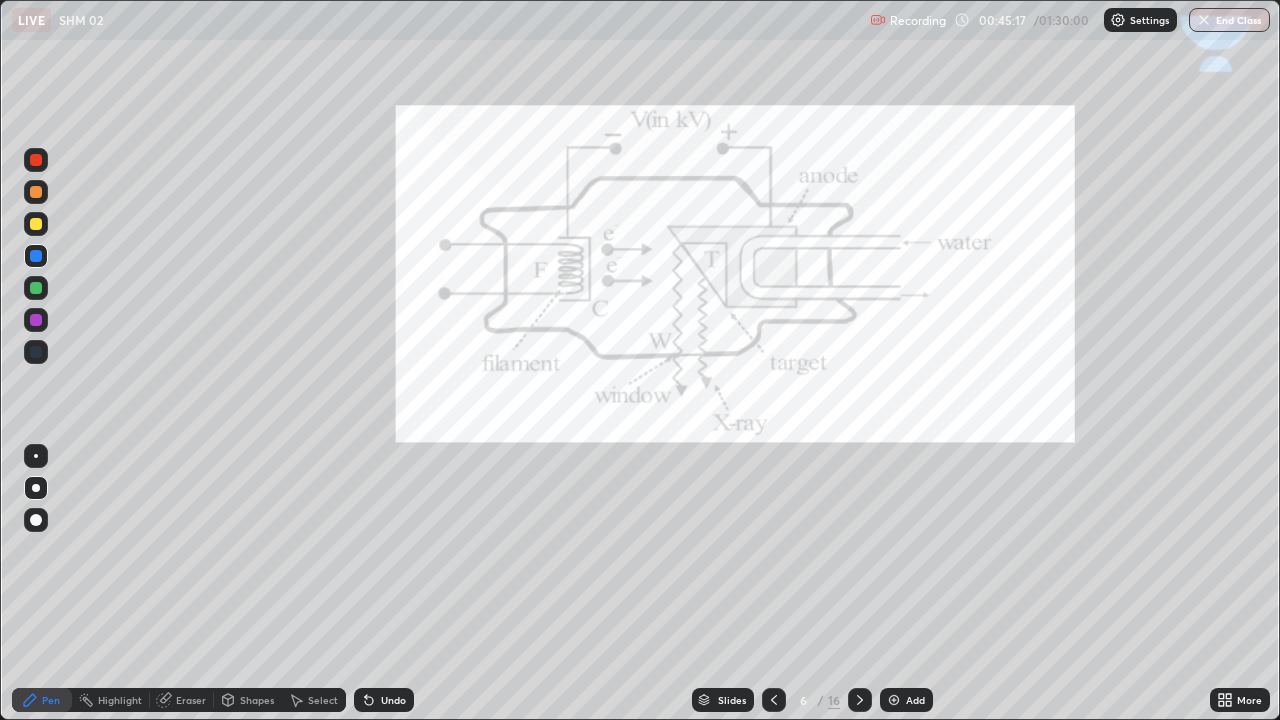 click on "Shapes" at bounding box center (257, 700) 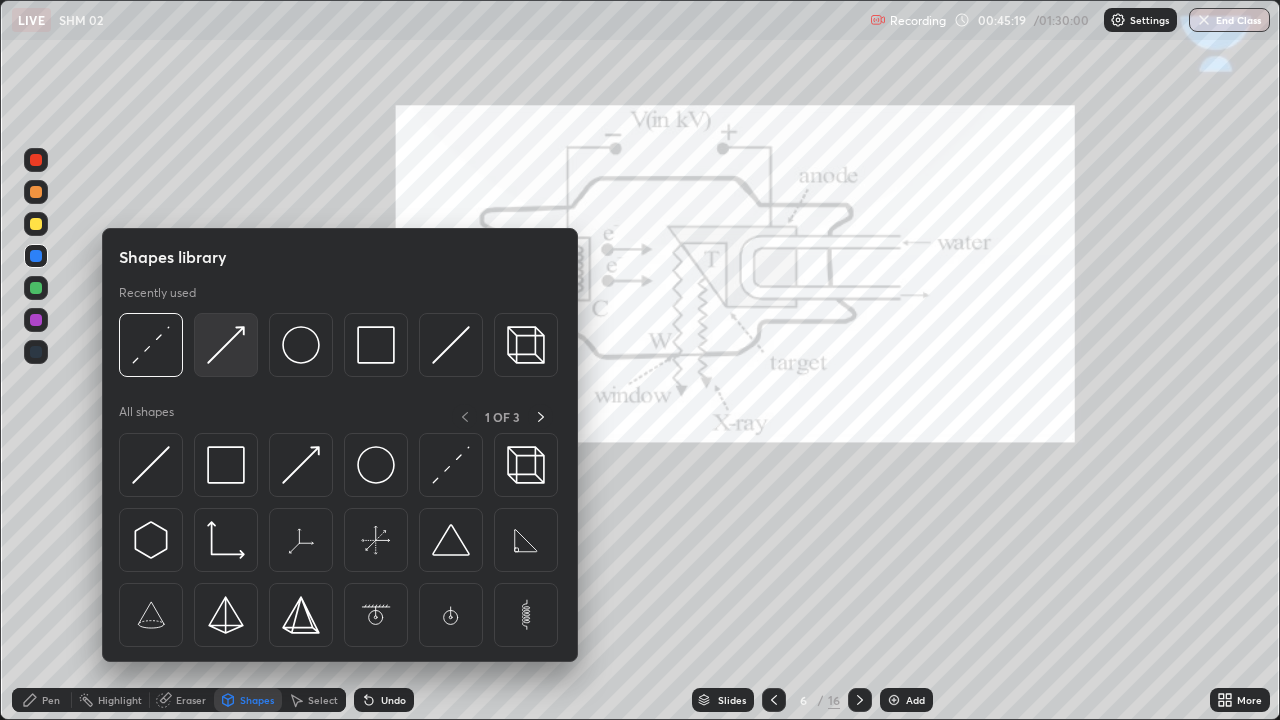 click at bounding box center (226, 345) 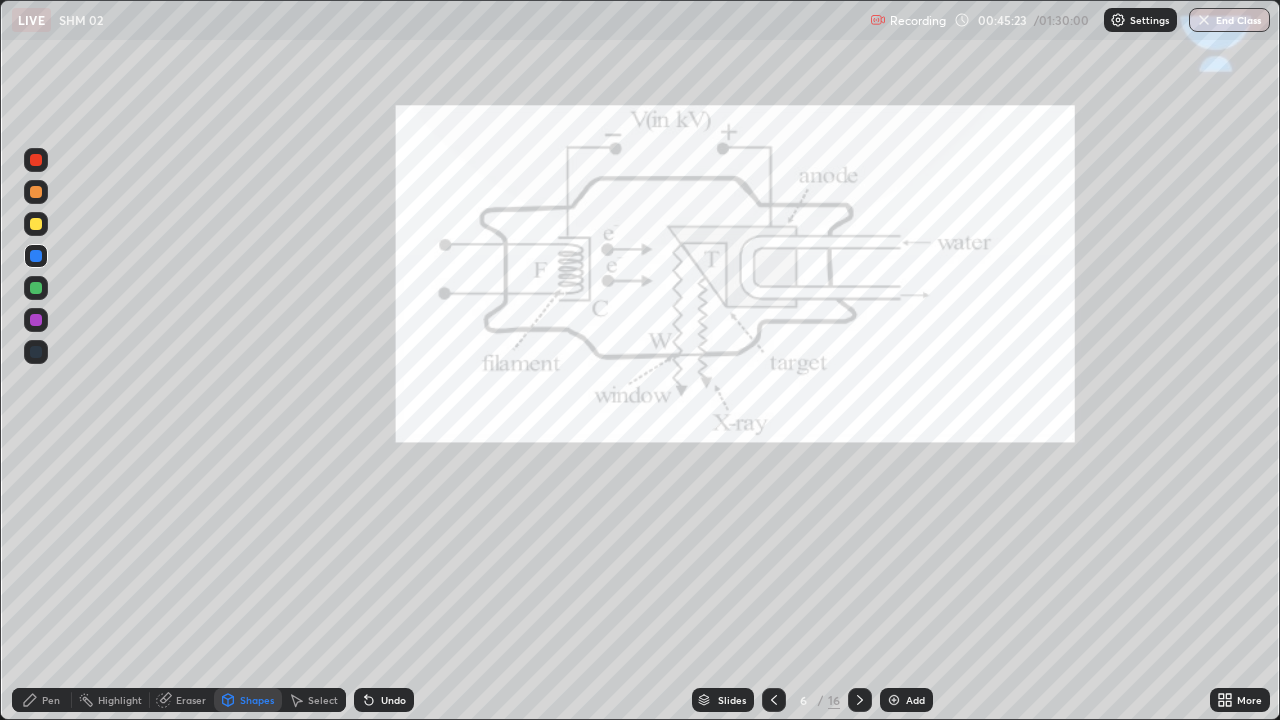 click on "Pen" at bounding box center (51, 700) 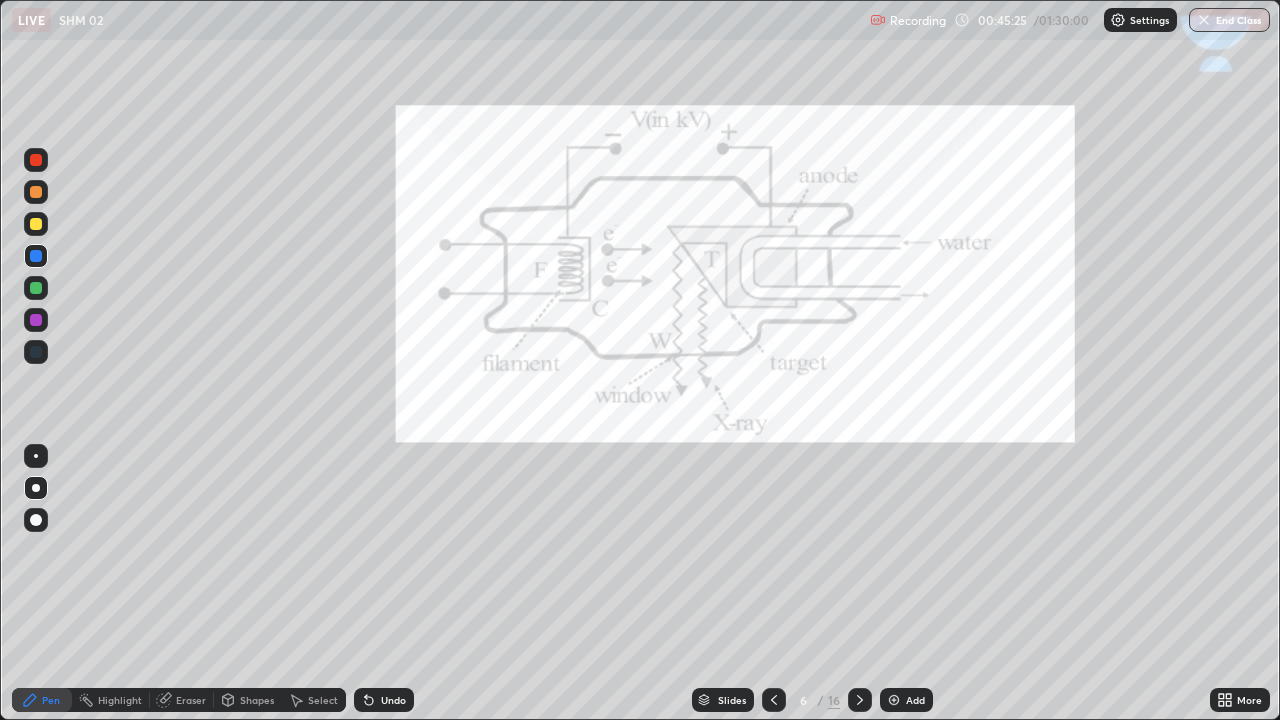 click at bounding box center (36, 224) 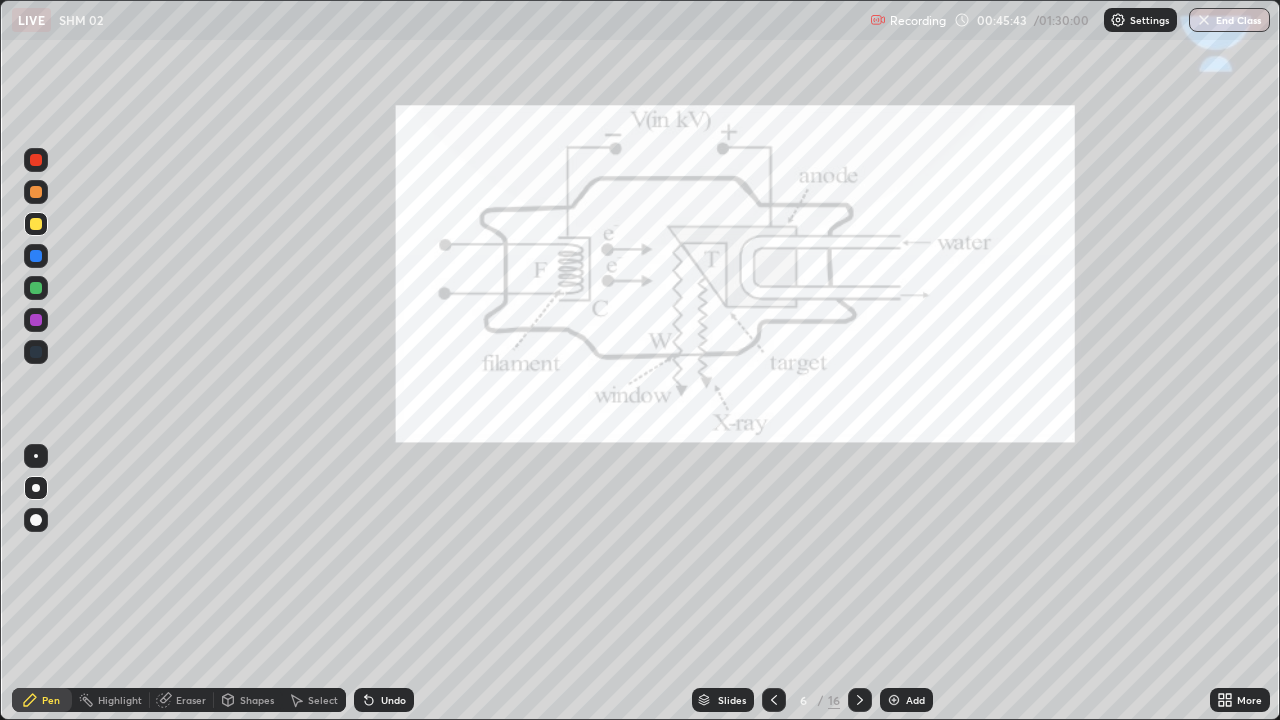 click on "Eraser" at bounding box center [191, 700] 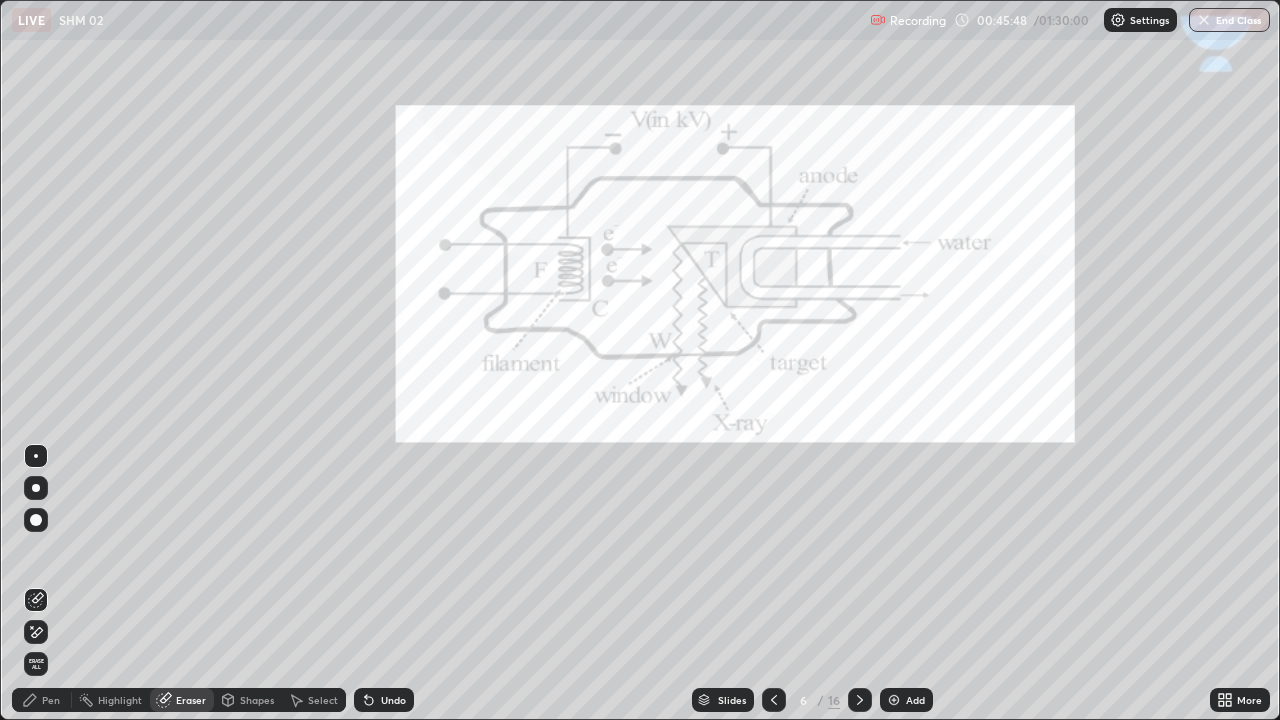 click on "Pen" at bounding box center (51, 700) 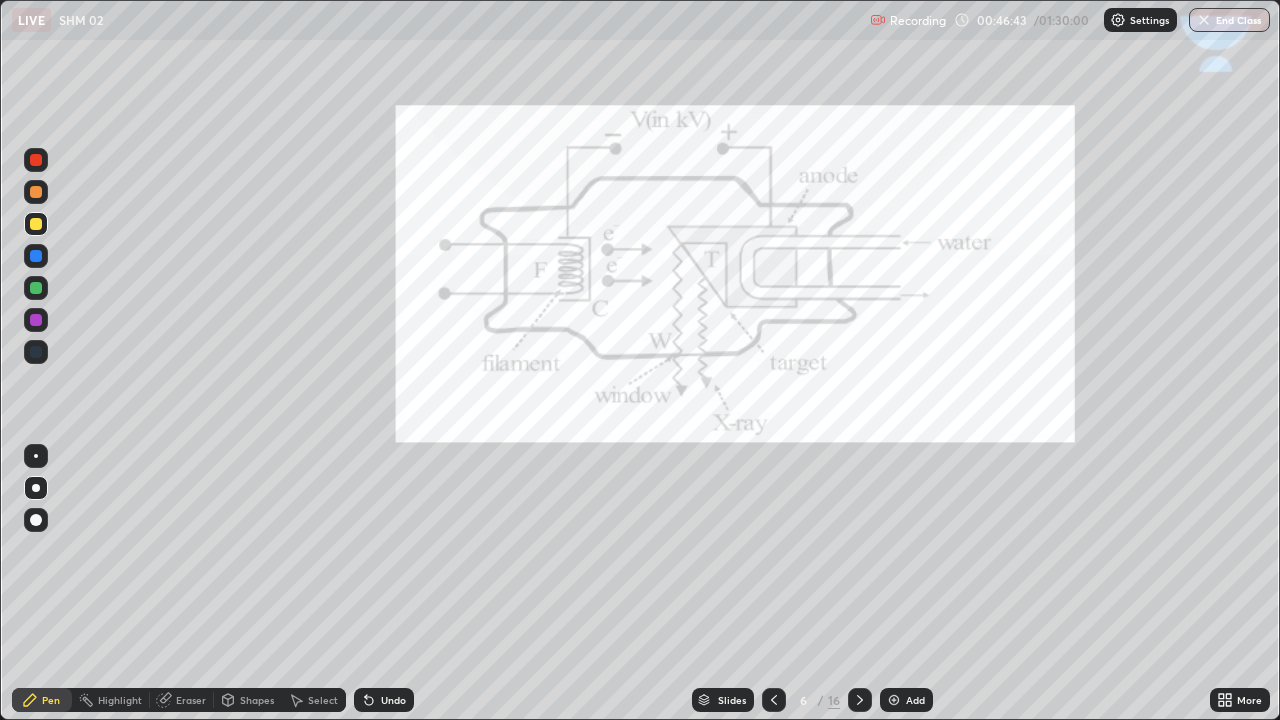click at bounding box center [36, 224] 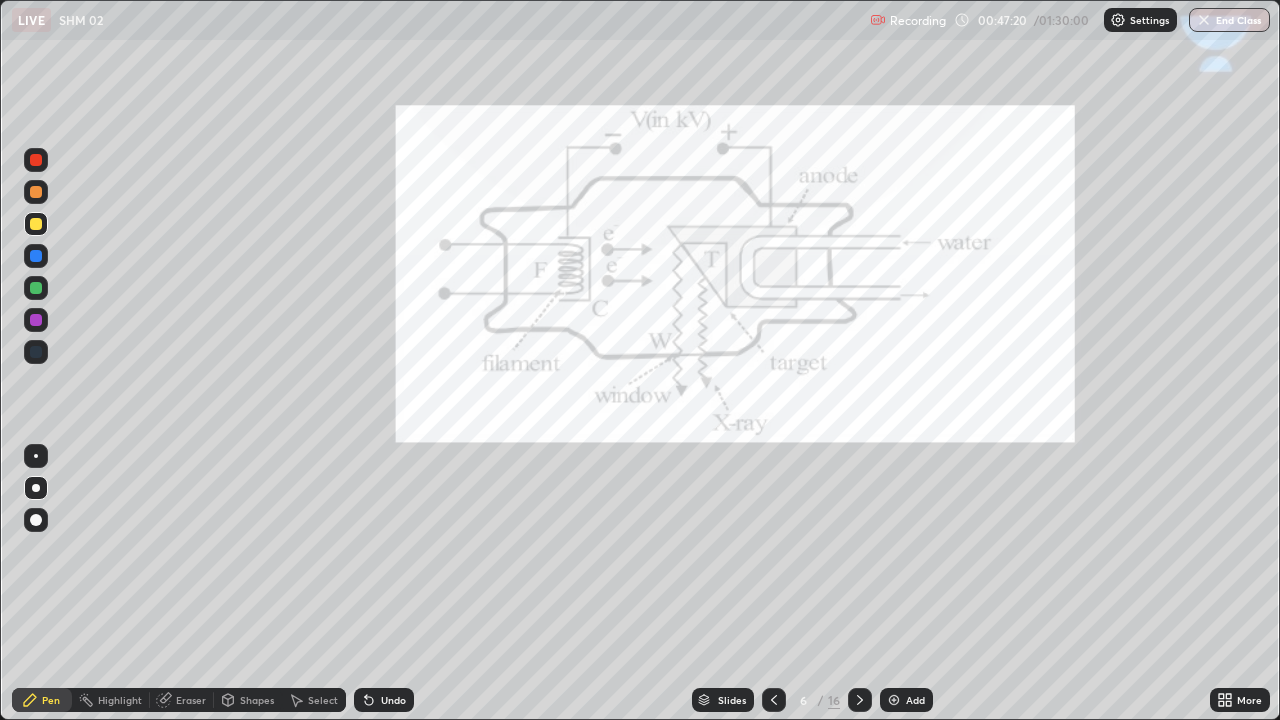 click on "Eraser" at bounding box center (191, 700) 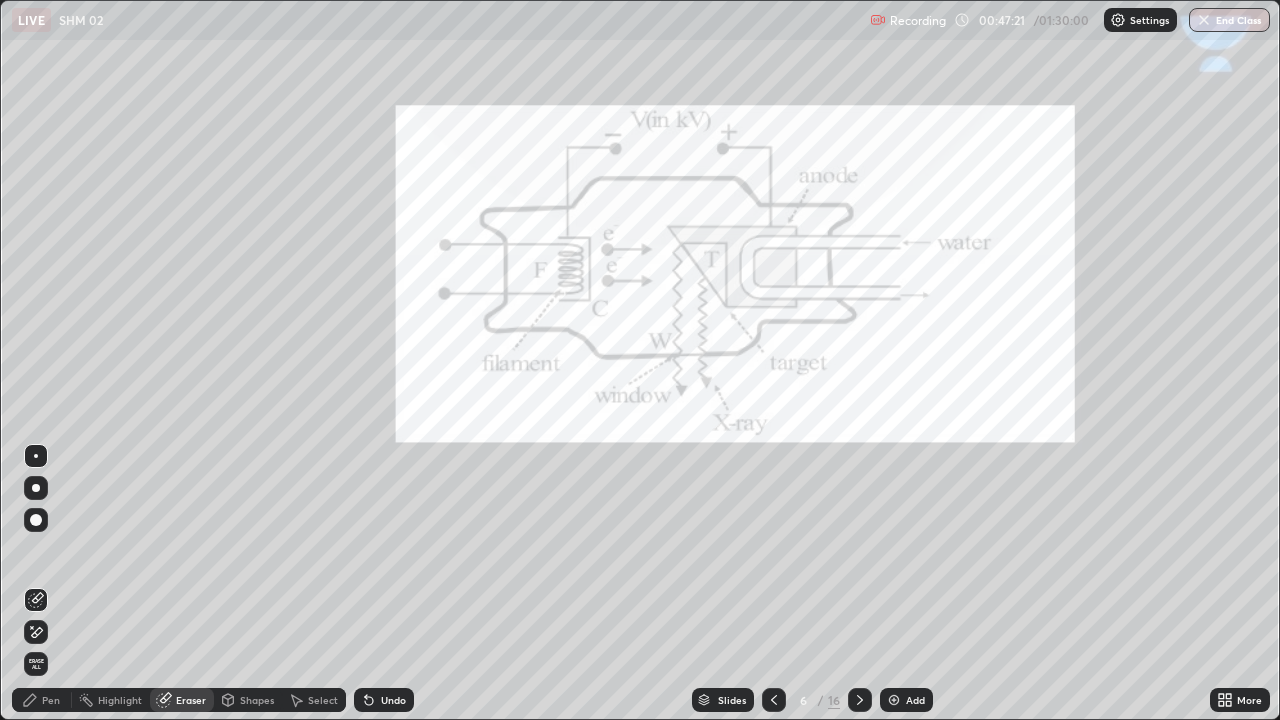 click on "Pen" at bounding box center [42, 700] 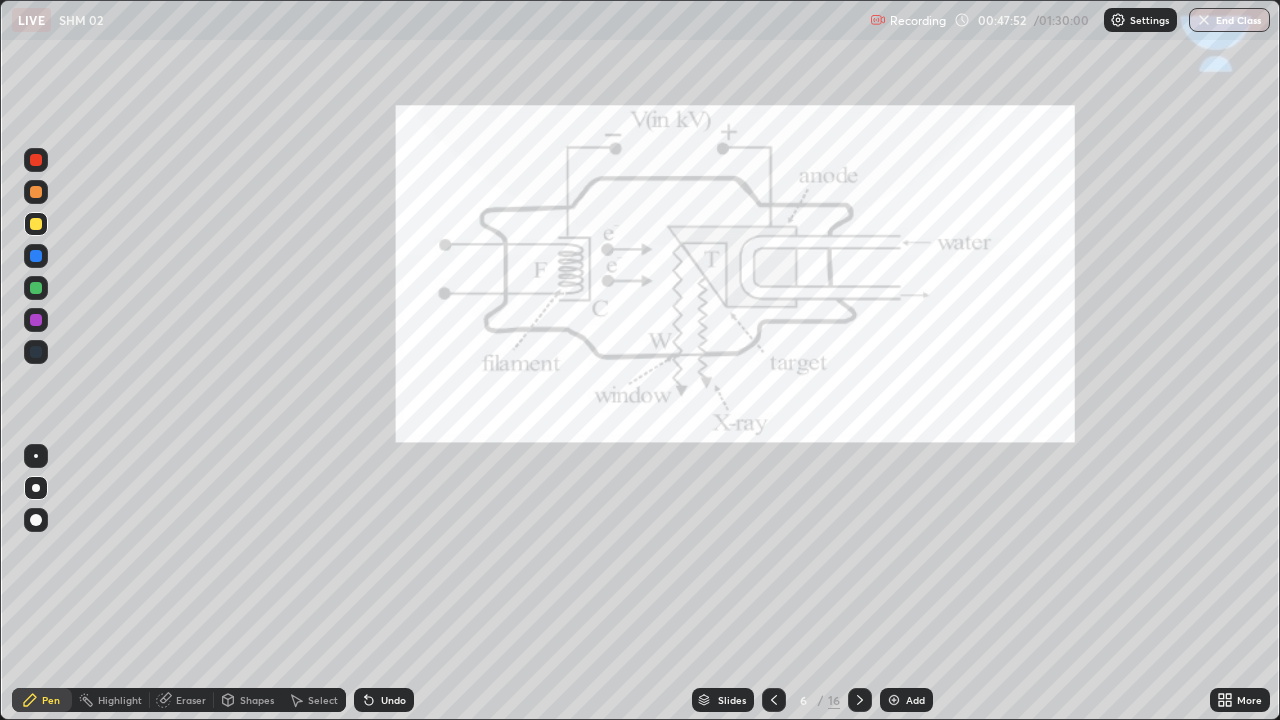 click 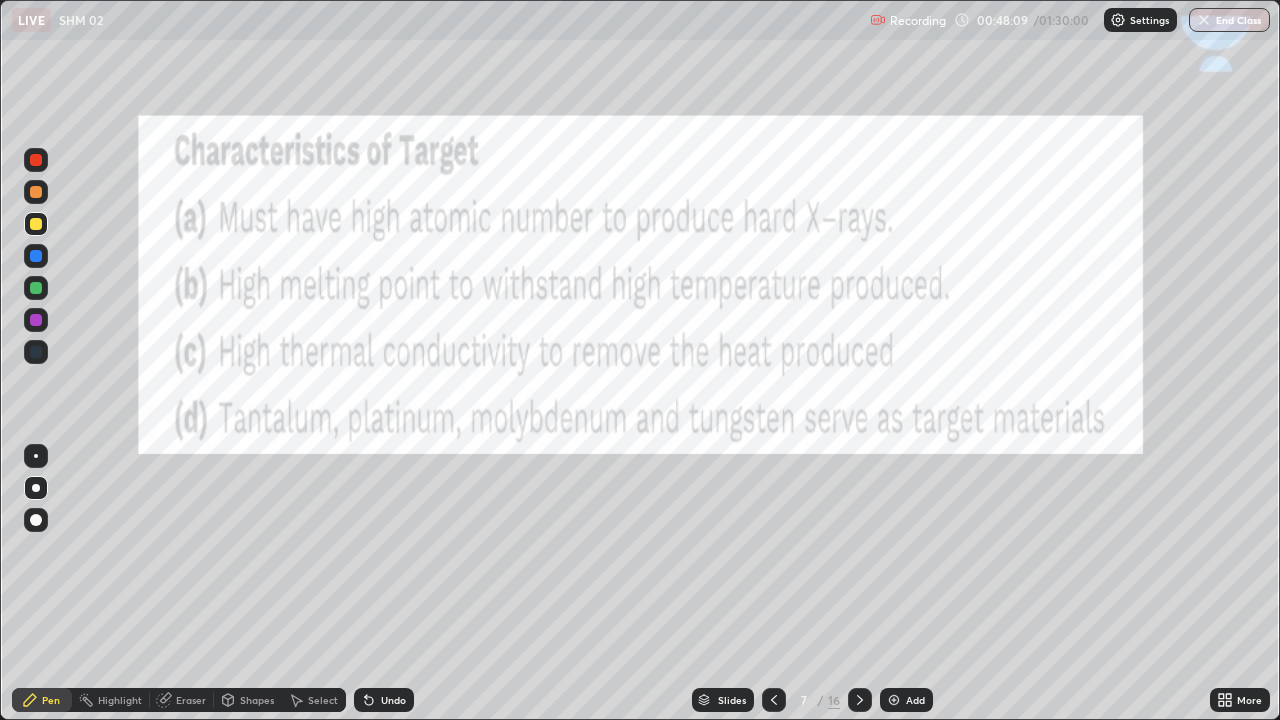 click at bounding box center [36, 256] 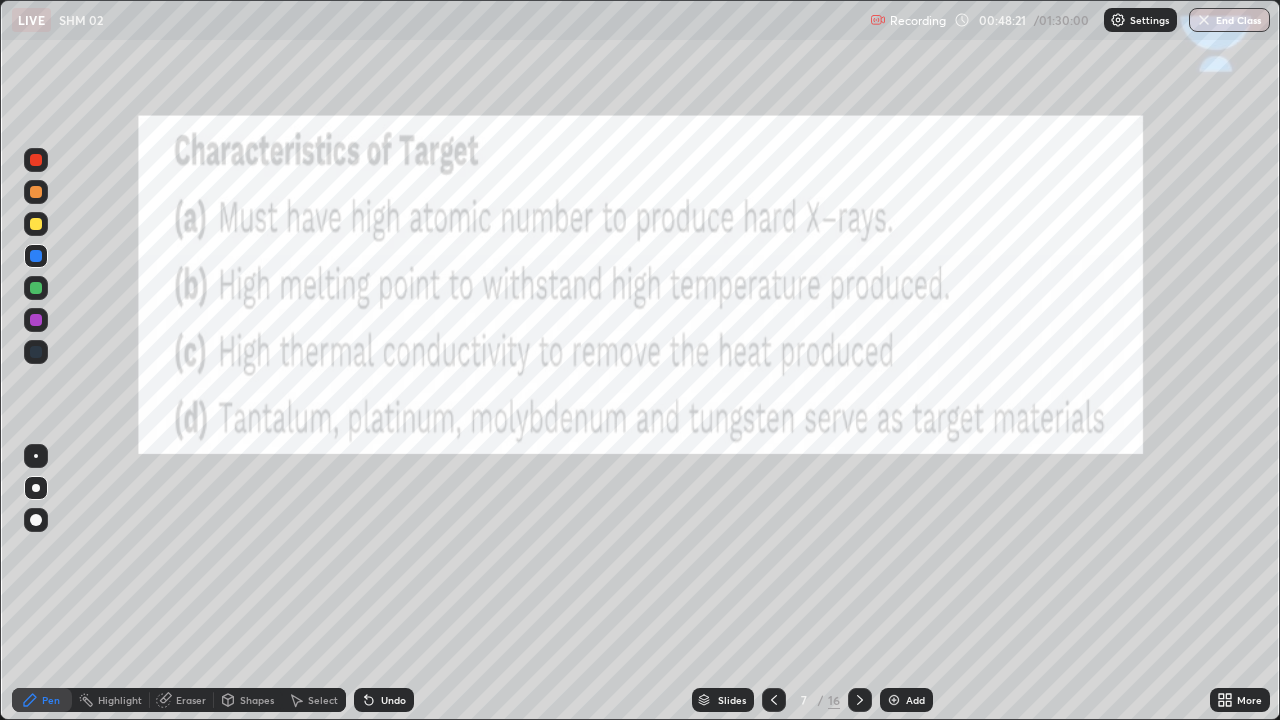 click 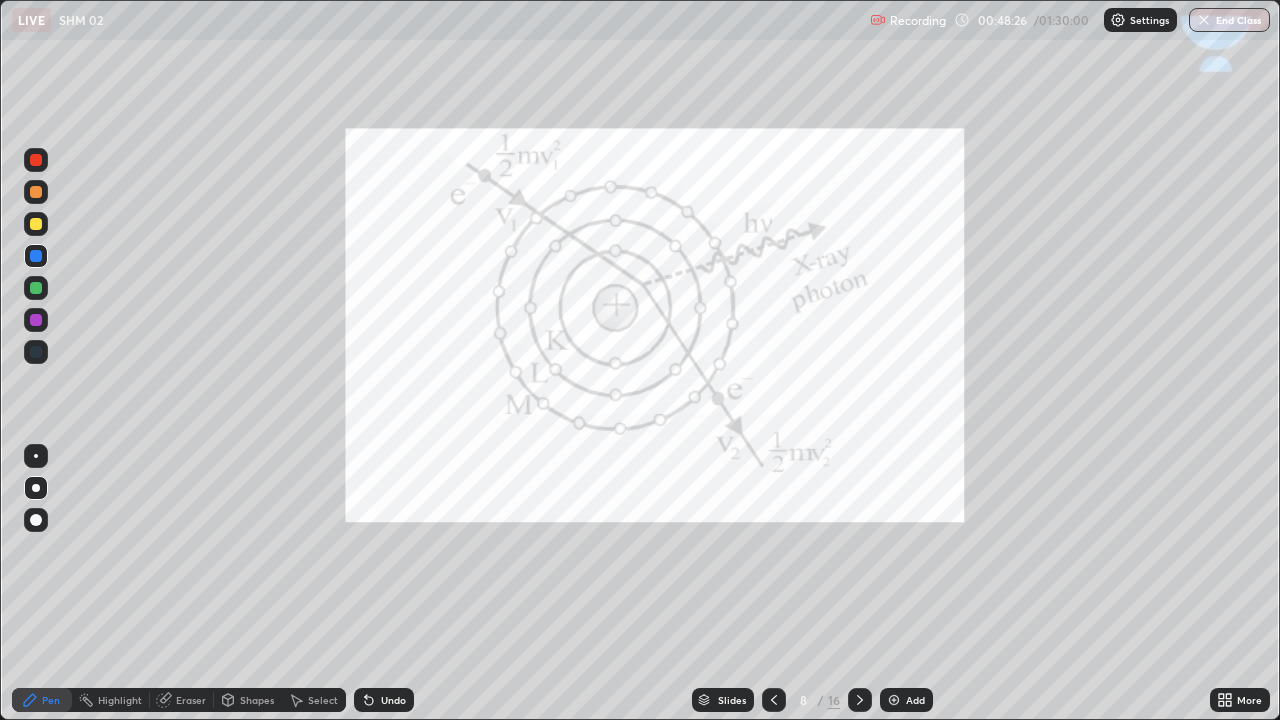 click at bounding box center (36, 224) 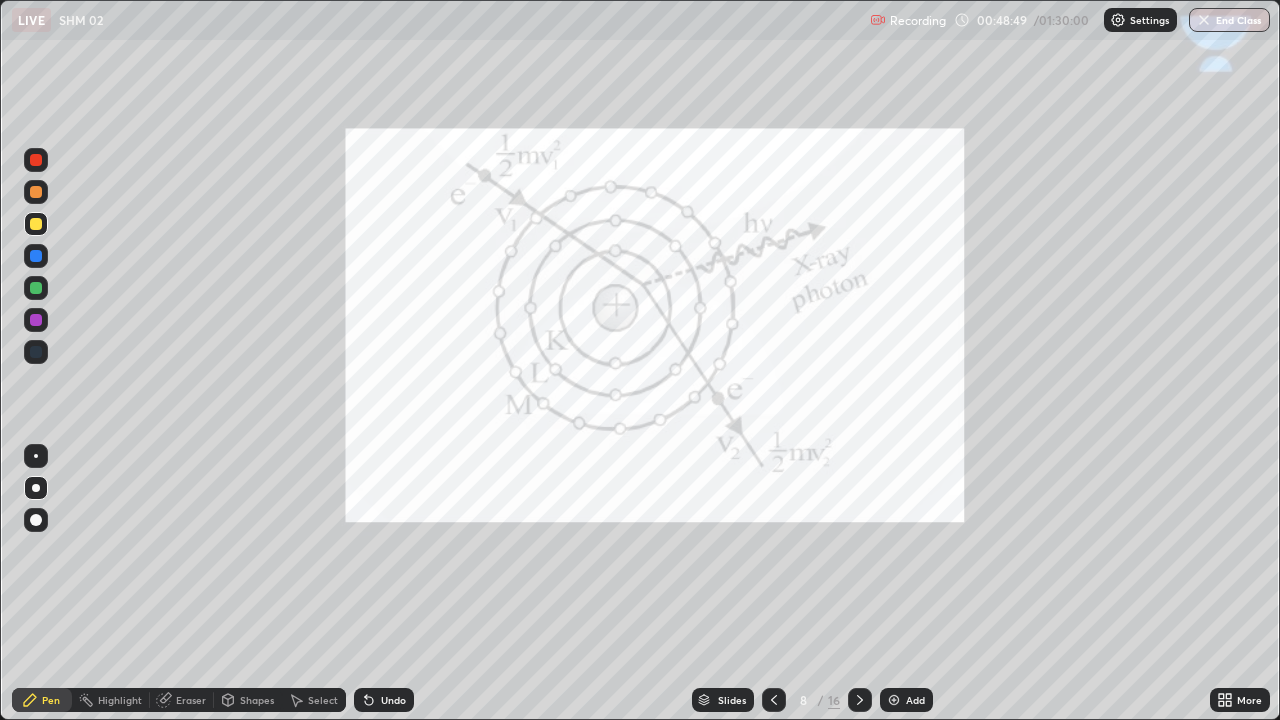 click at bounding box center [36, 160] 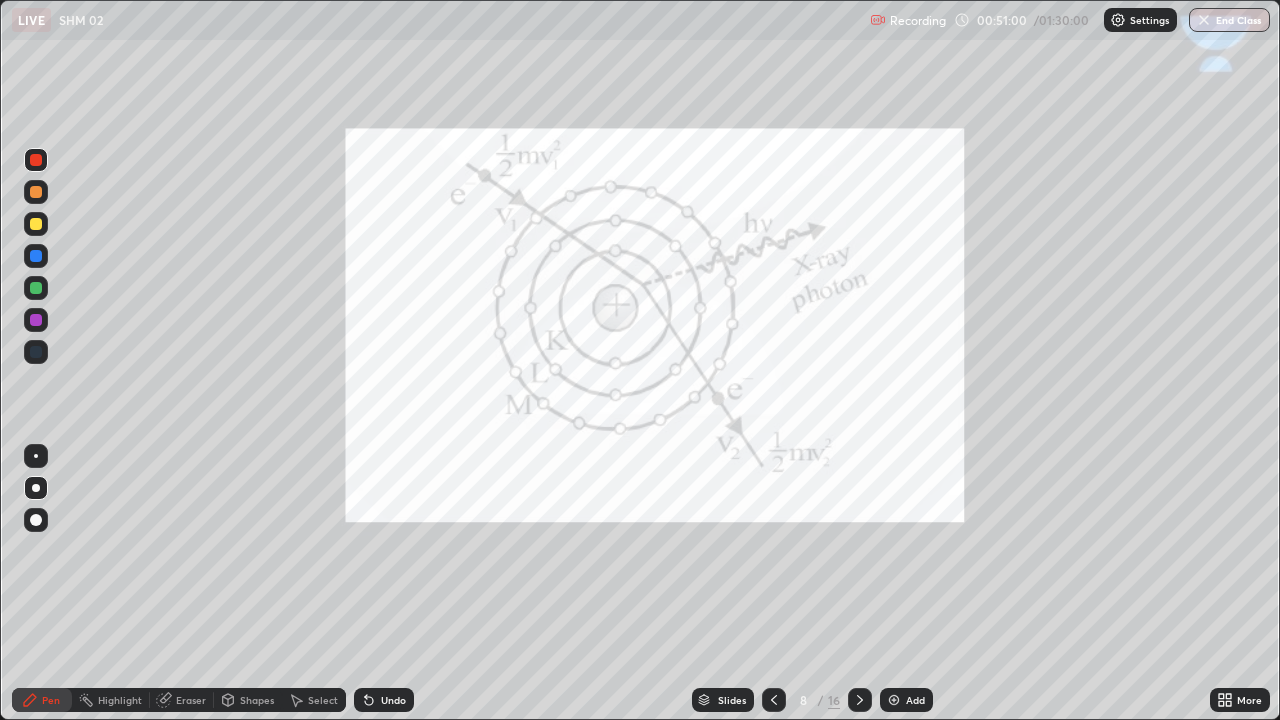 click at bounding box center (36, 256) 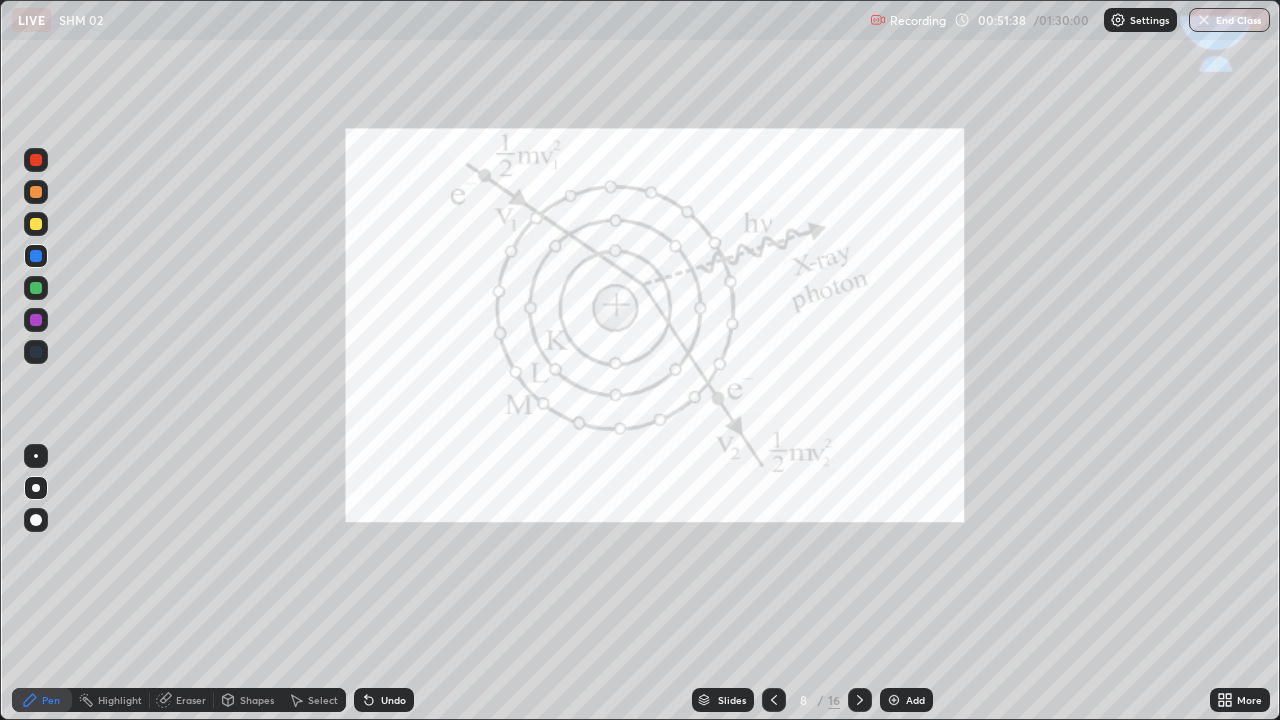 click 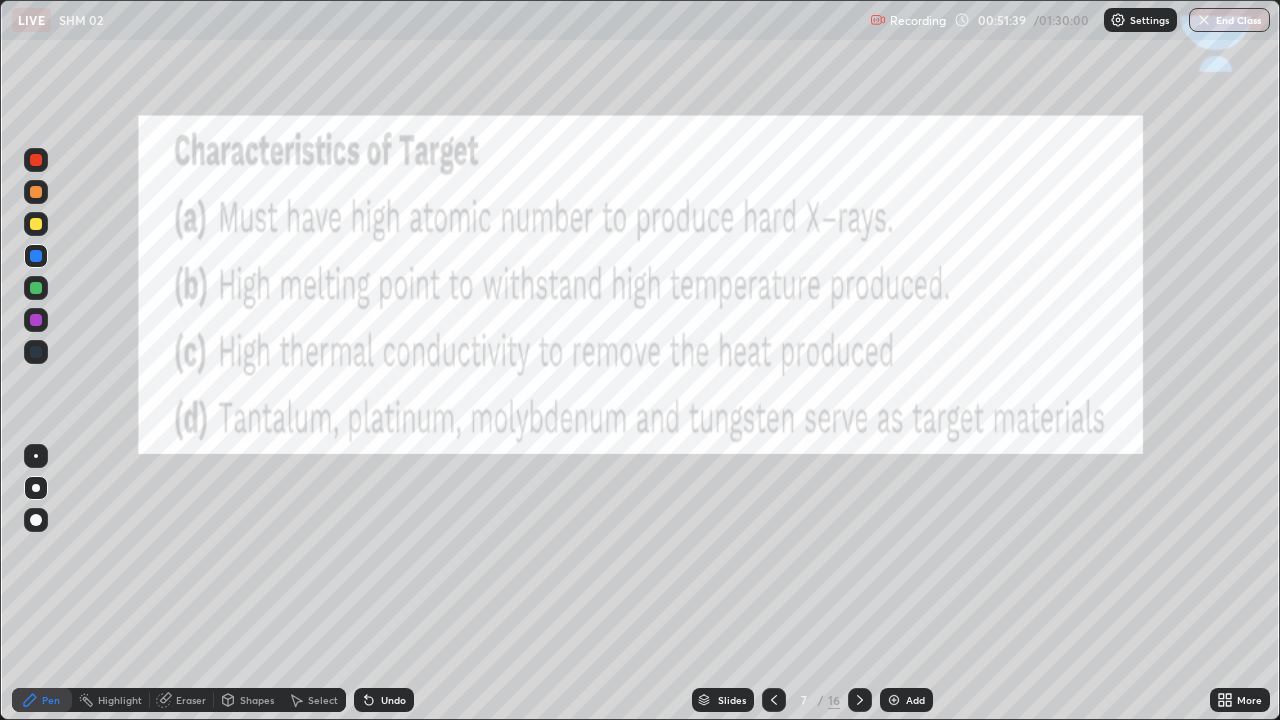 click 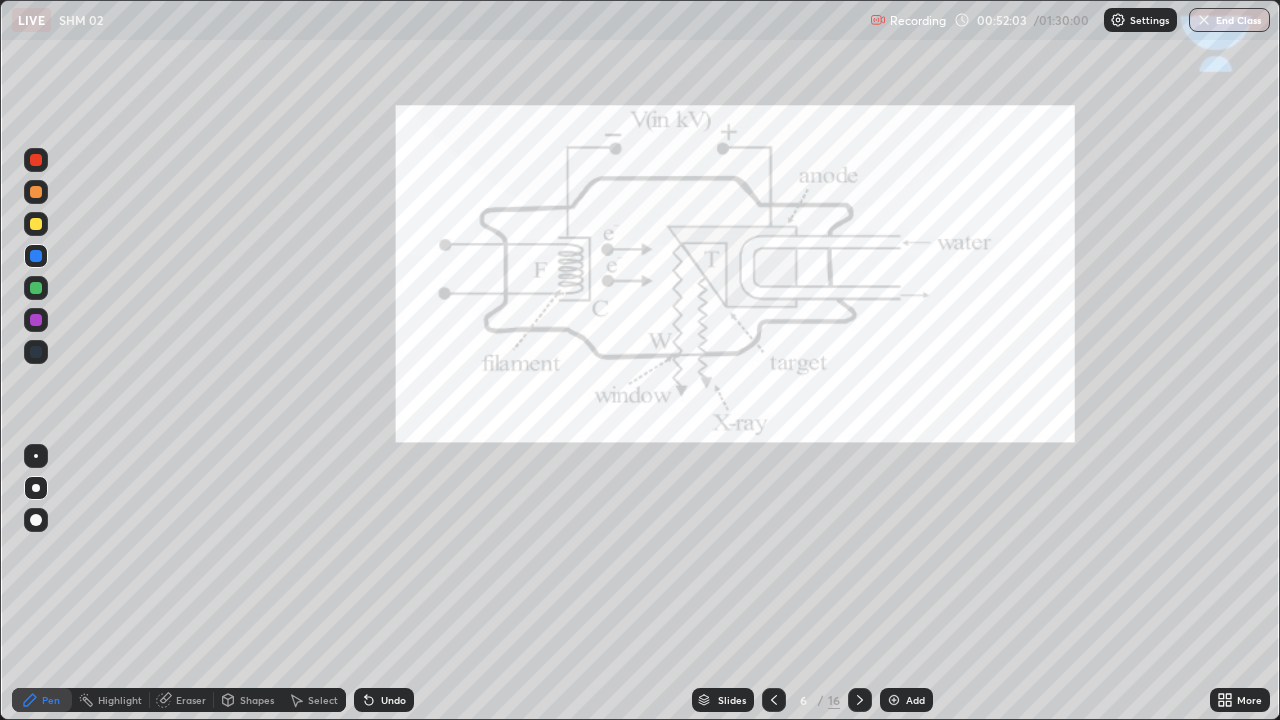 click 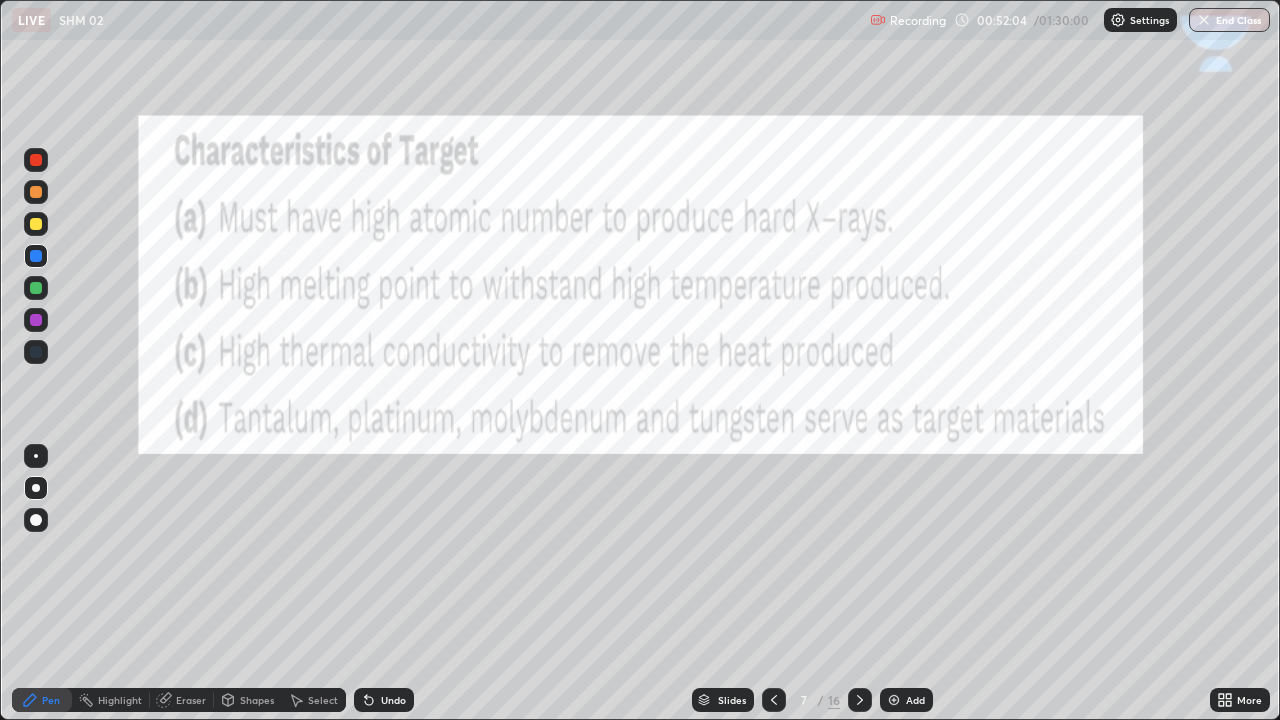 click 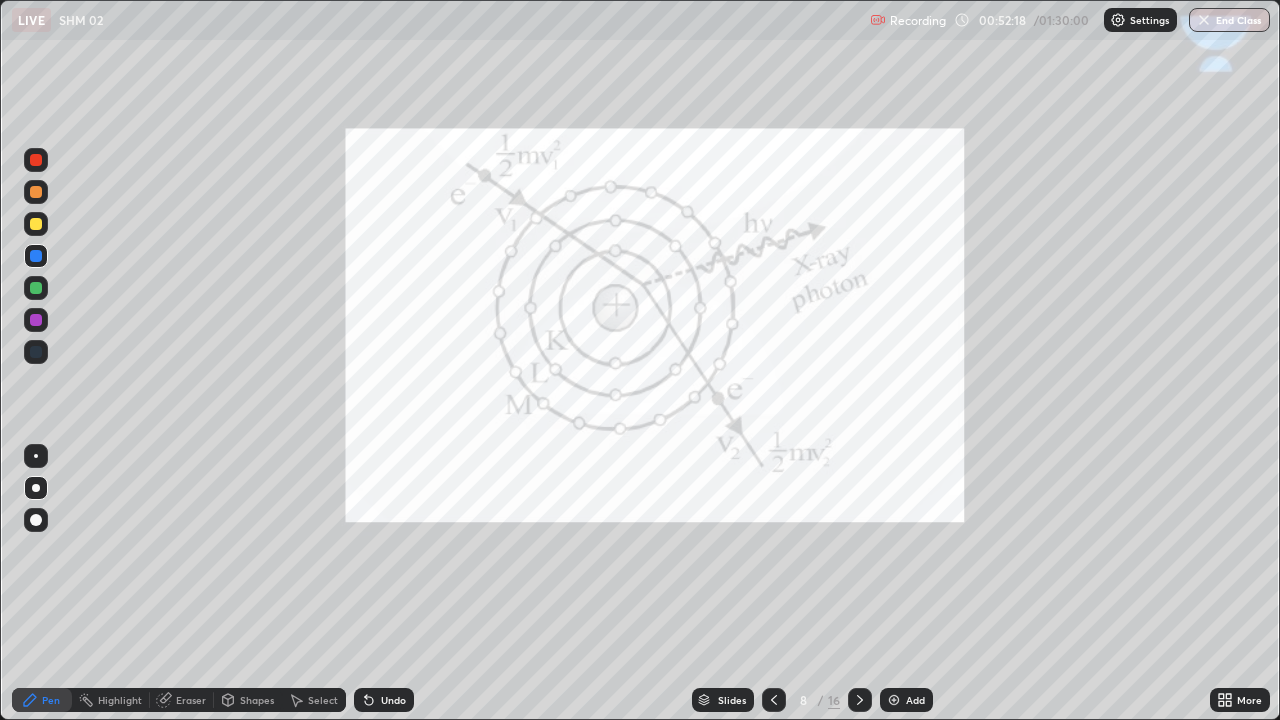 click at bounding box center (36, 352) 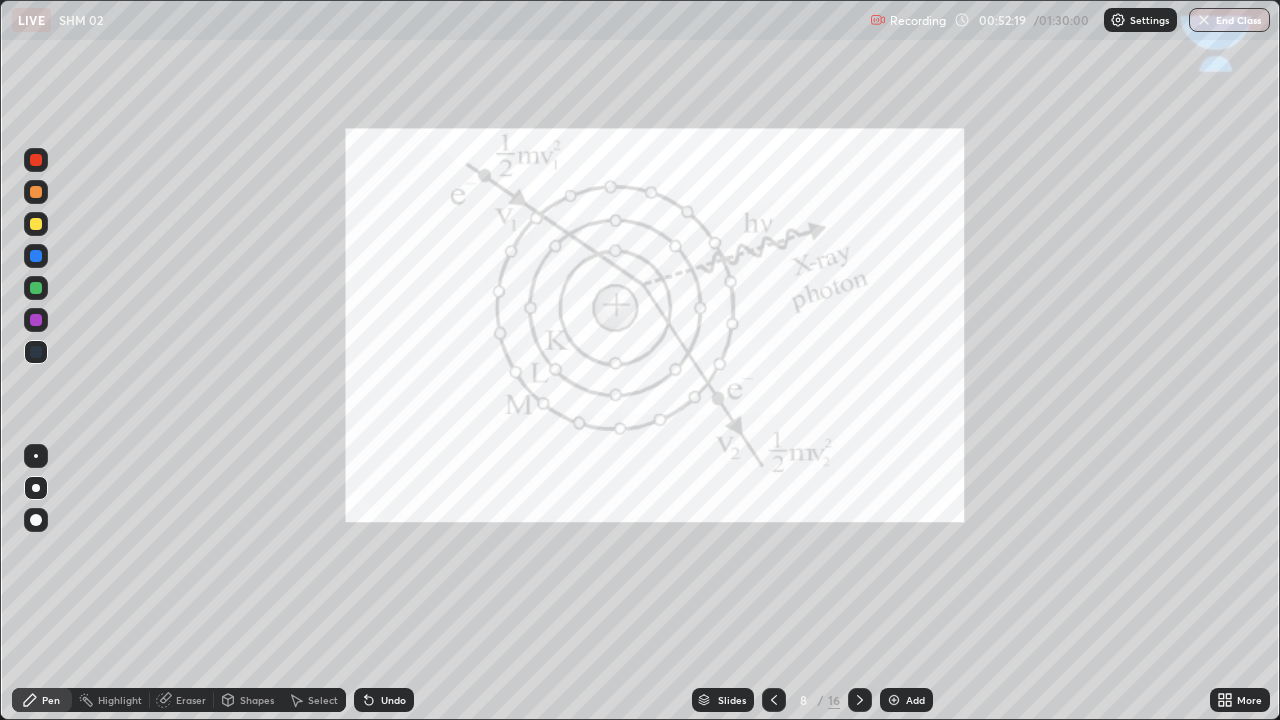 click at bounding box center [36, 224] 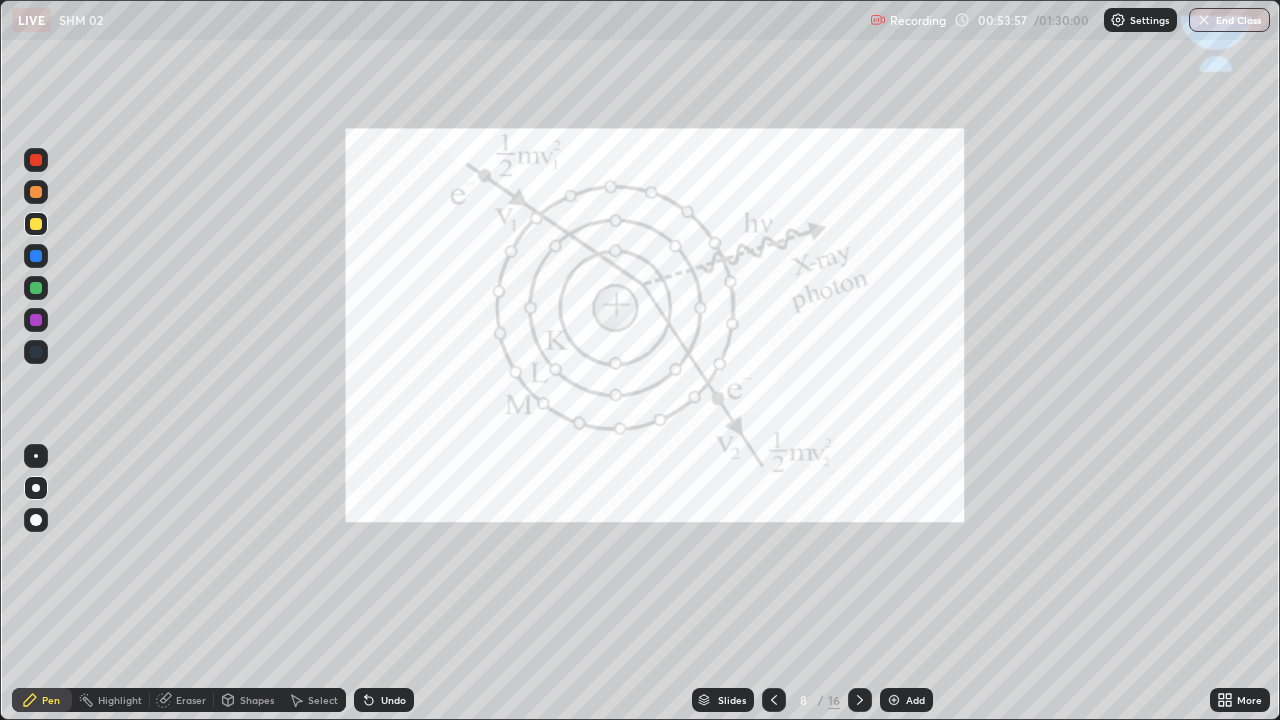 click at bounding box center (36, 256) 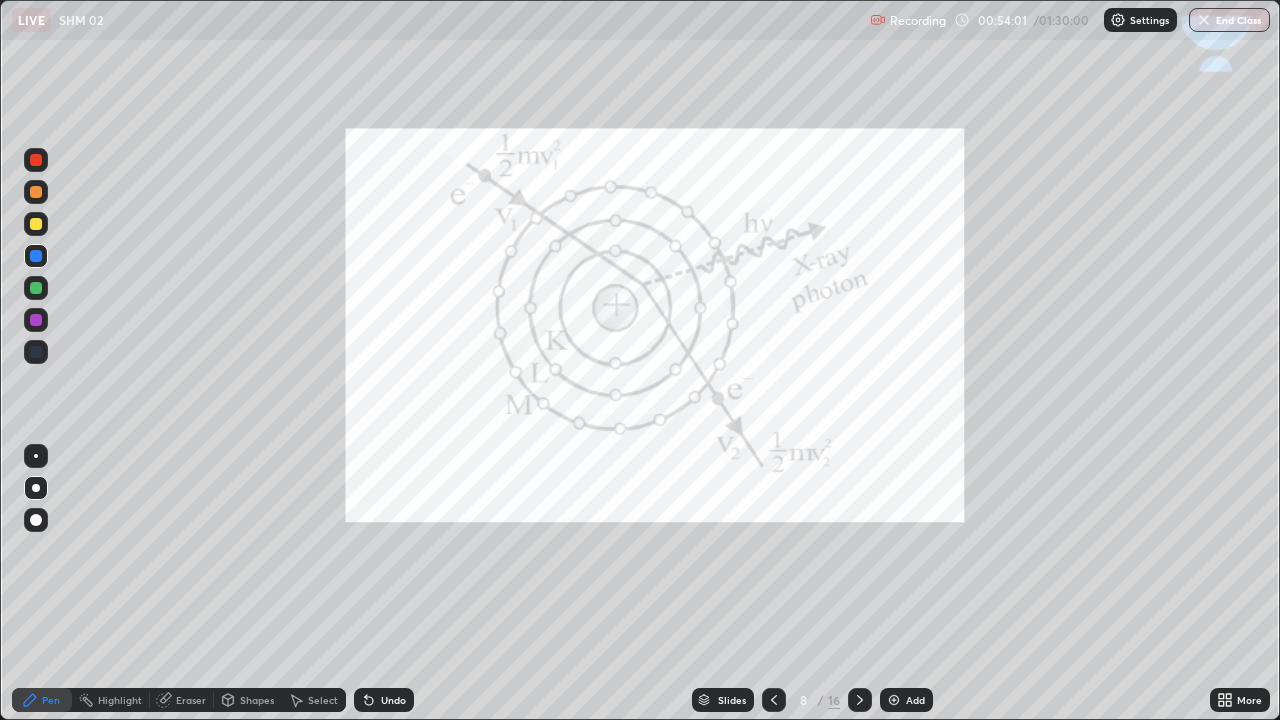 click 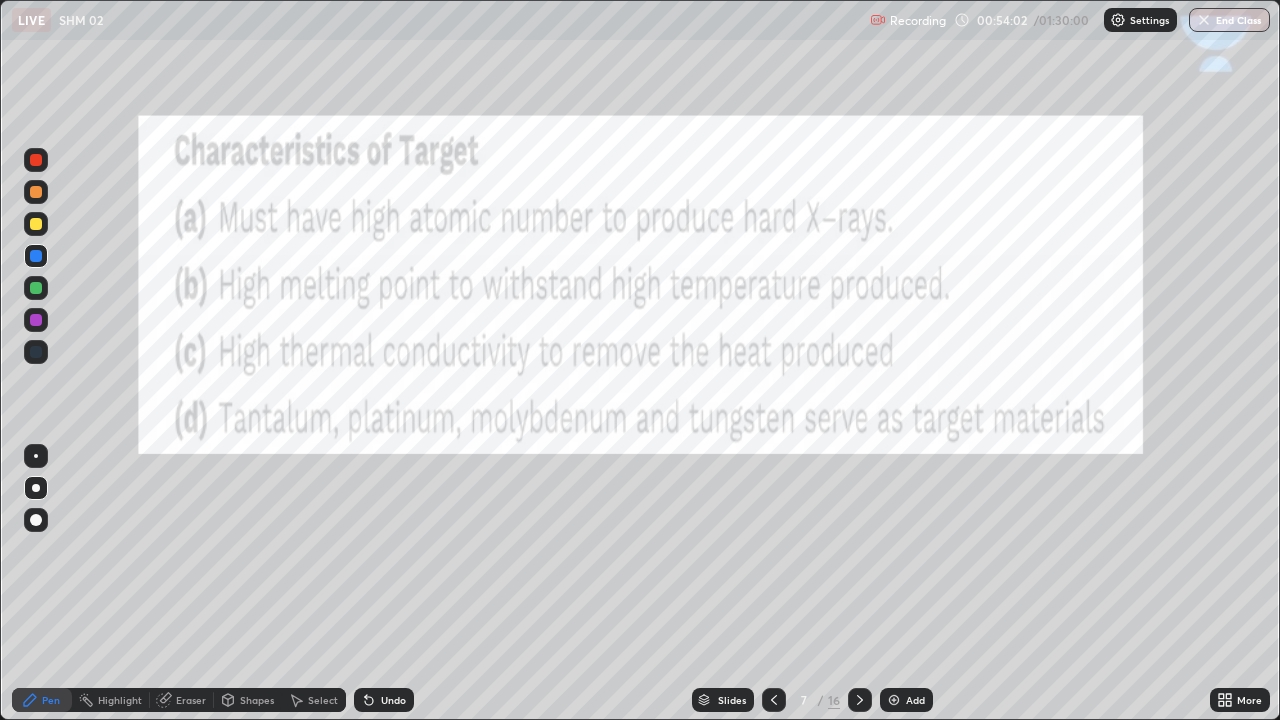 click 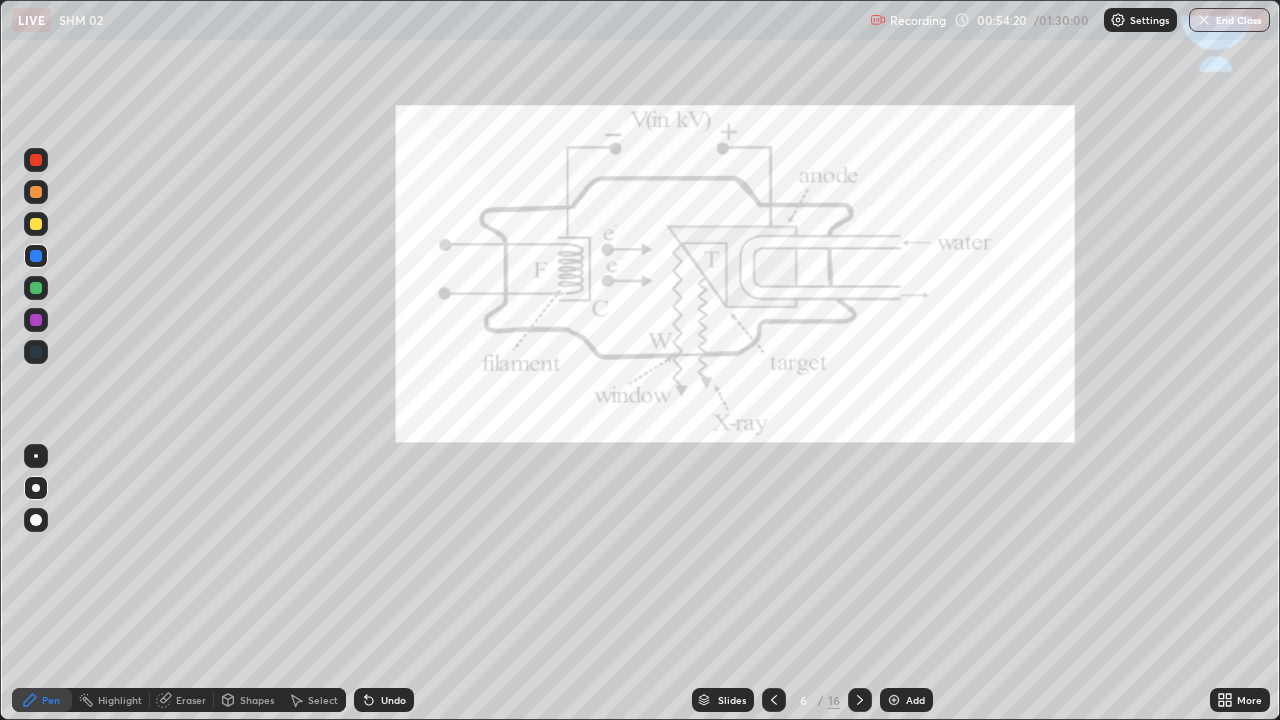 click 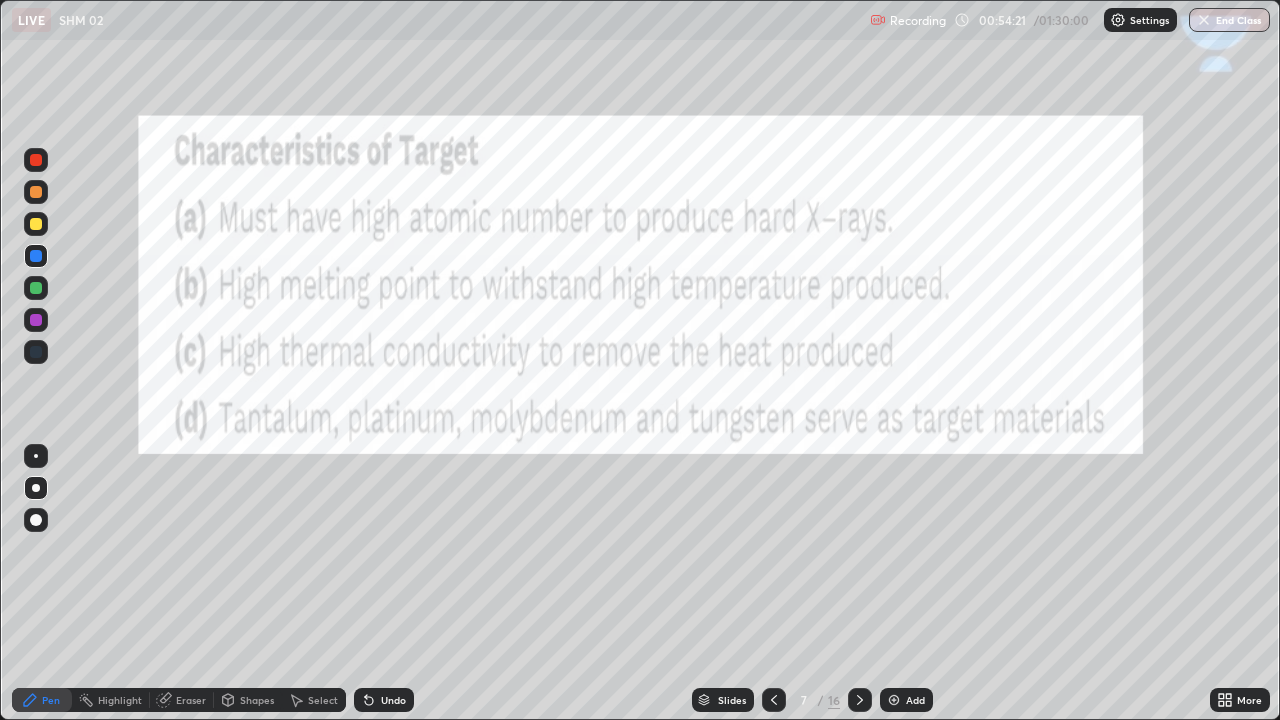 click 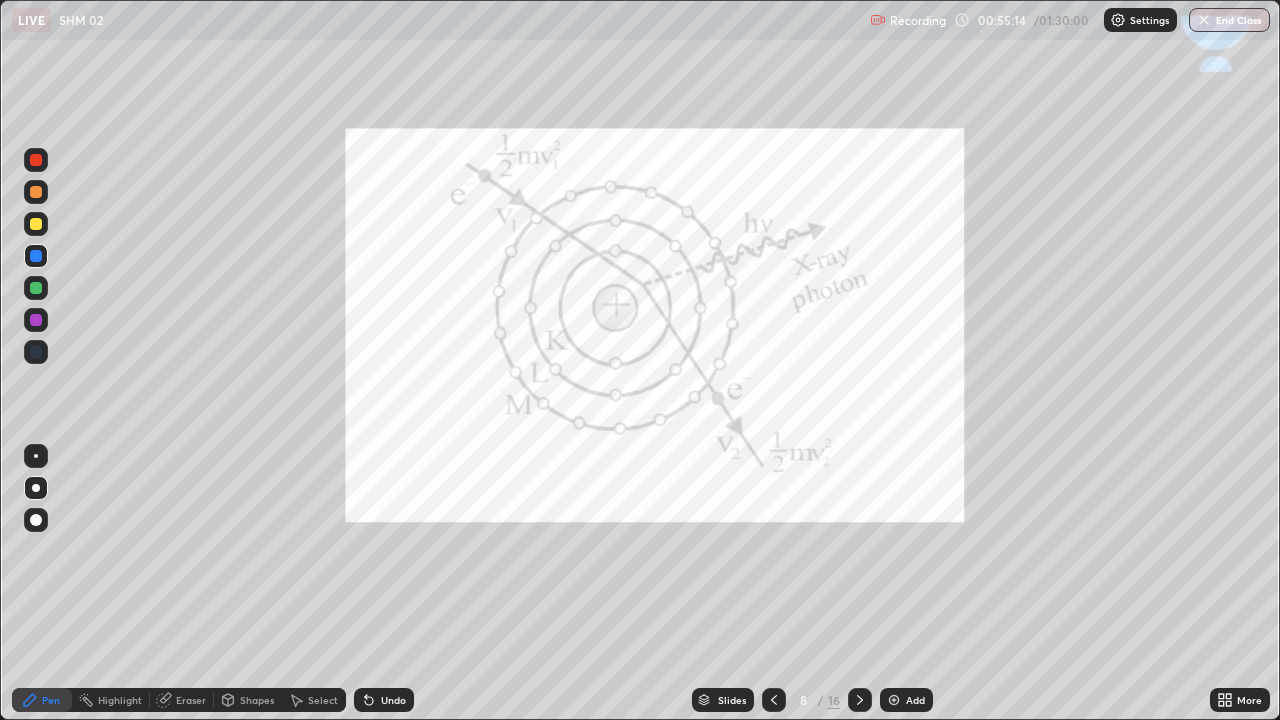 click 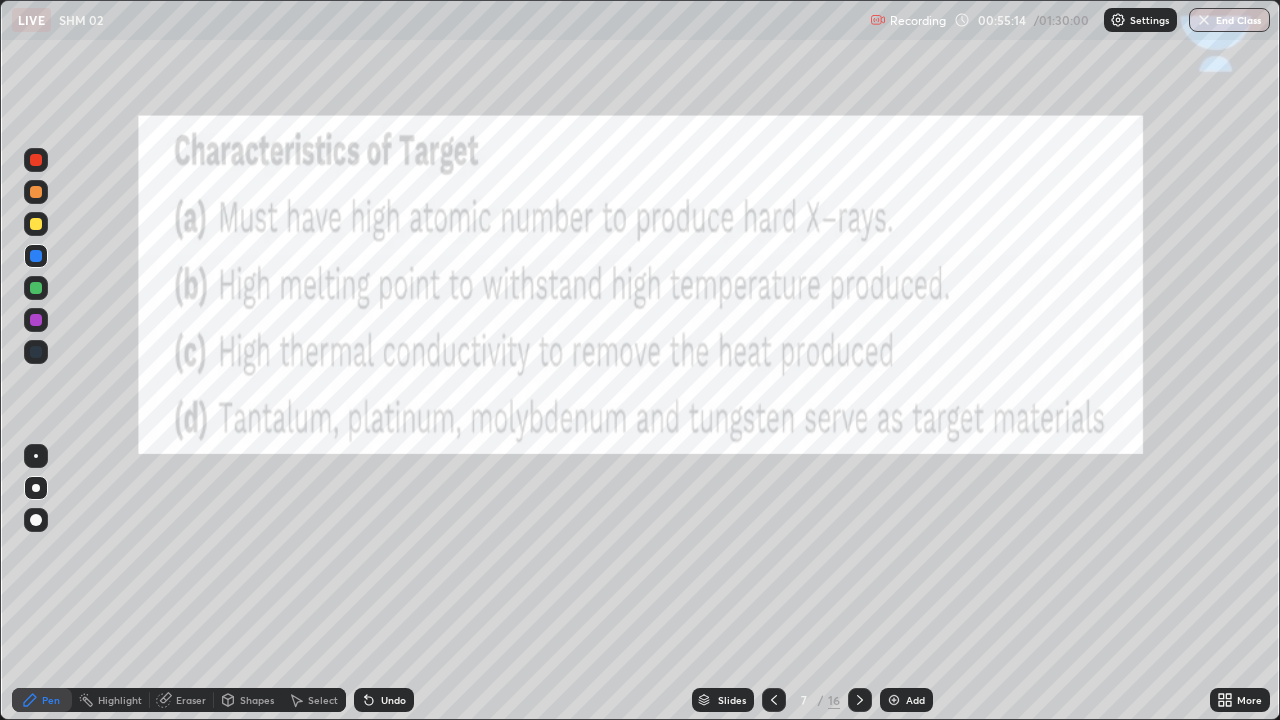 click 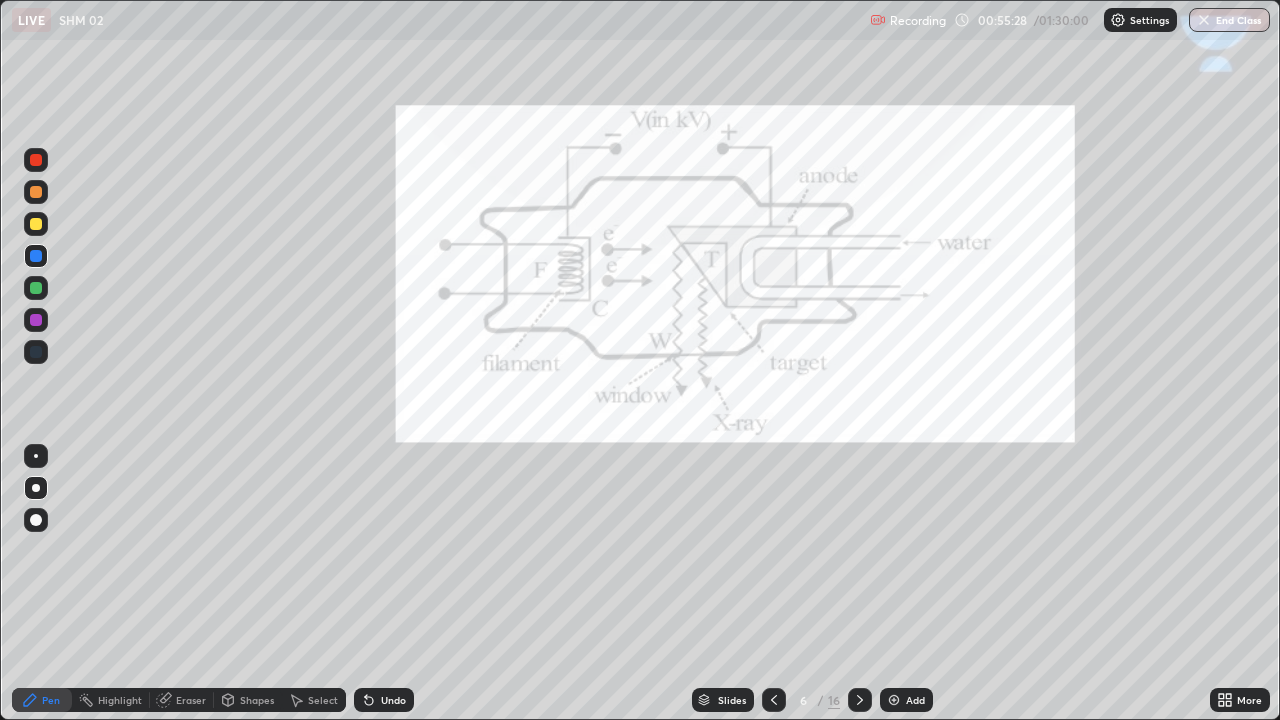 click 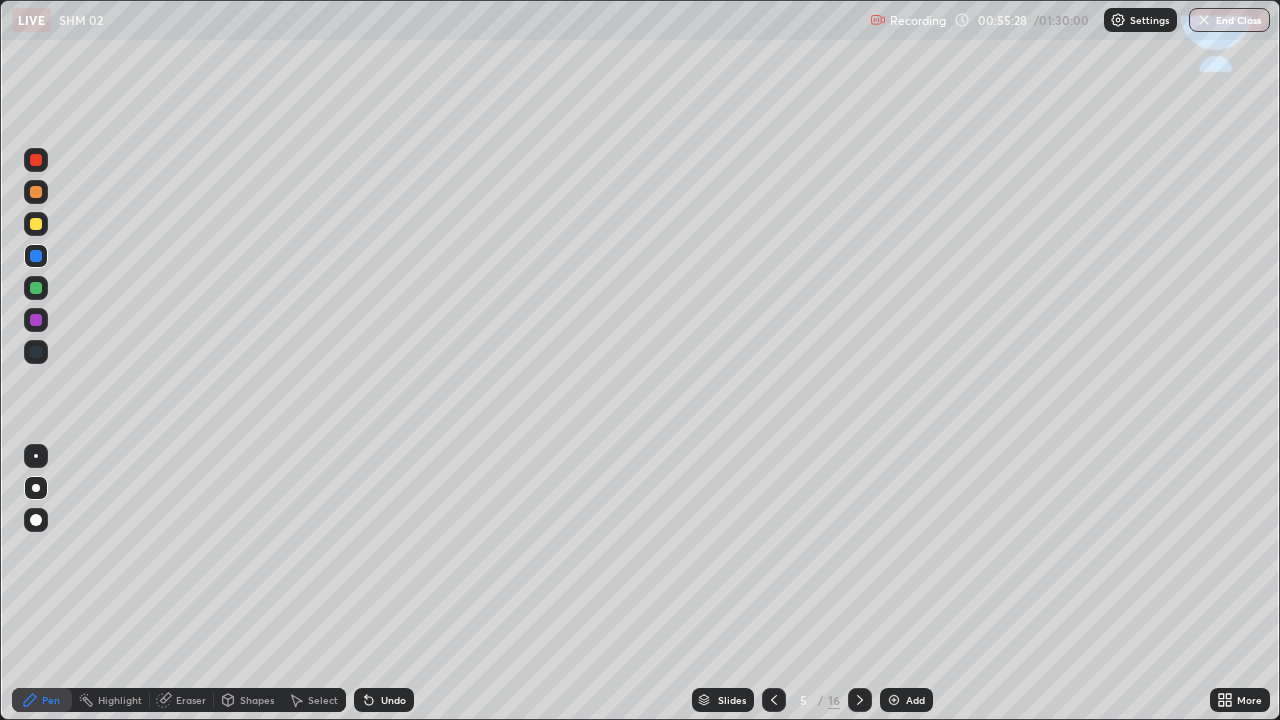 click 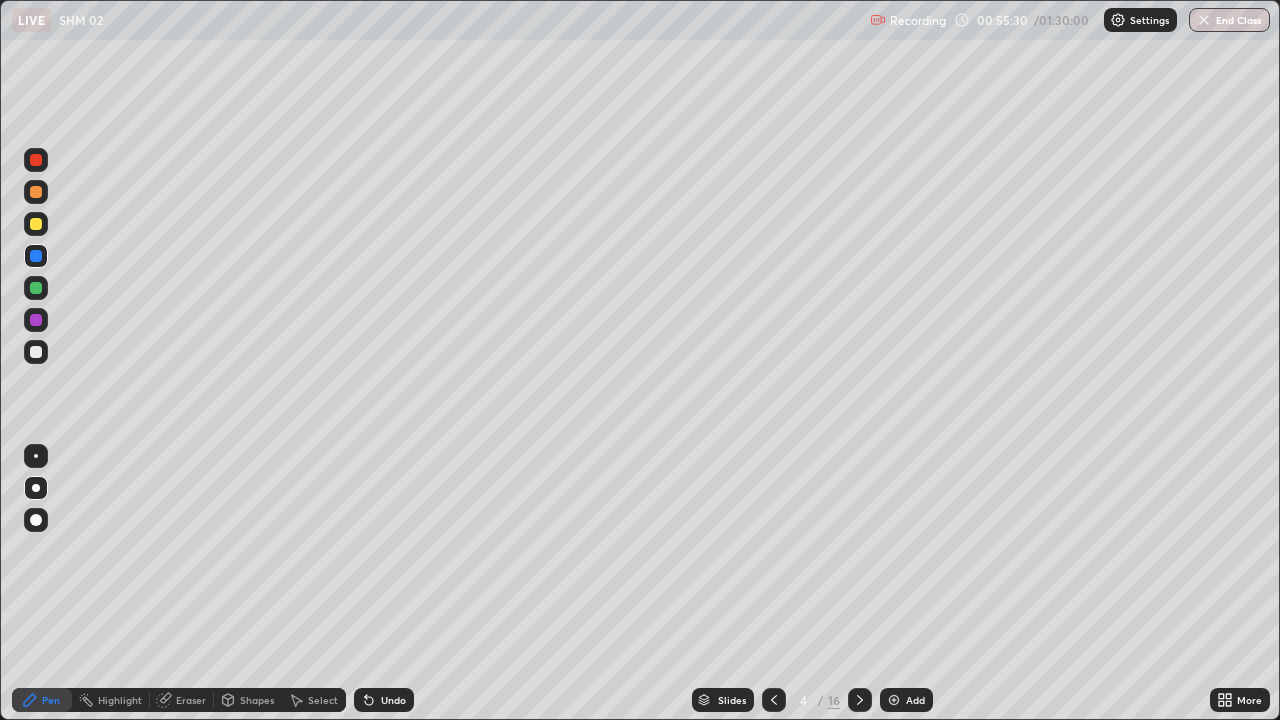 click 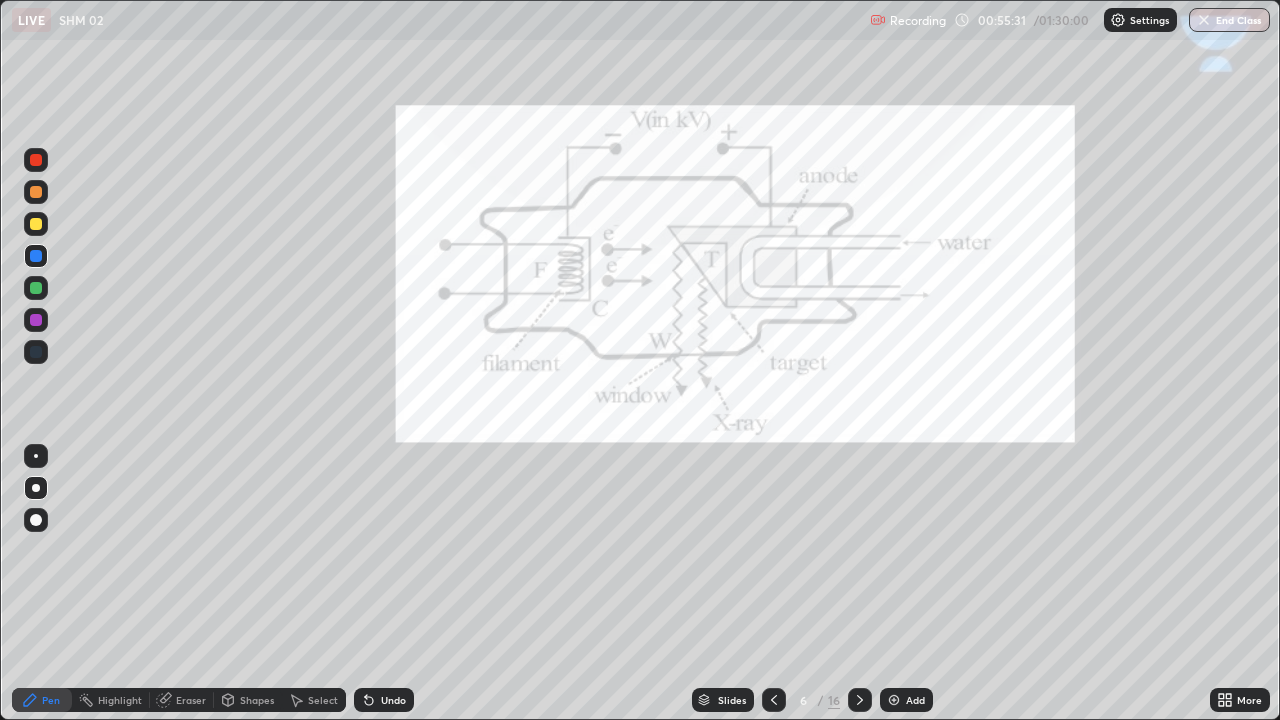 click 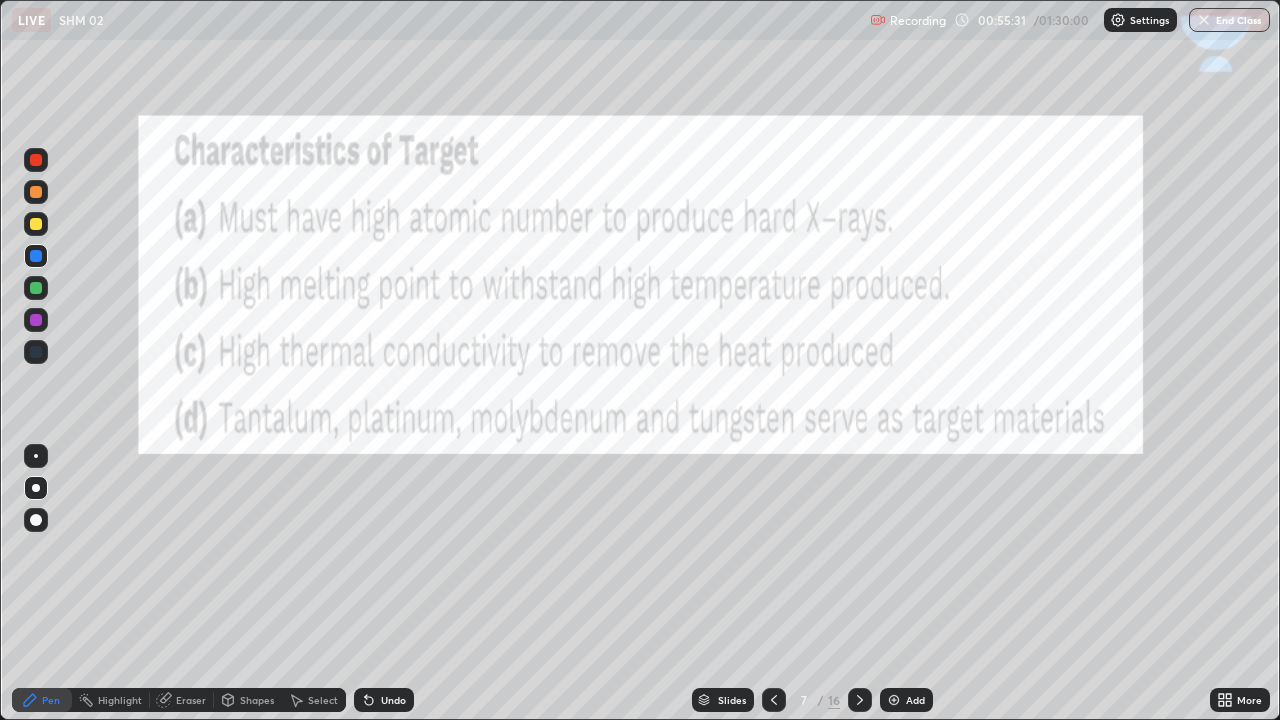 click at bounding box center (860, 700) 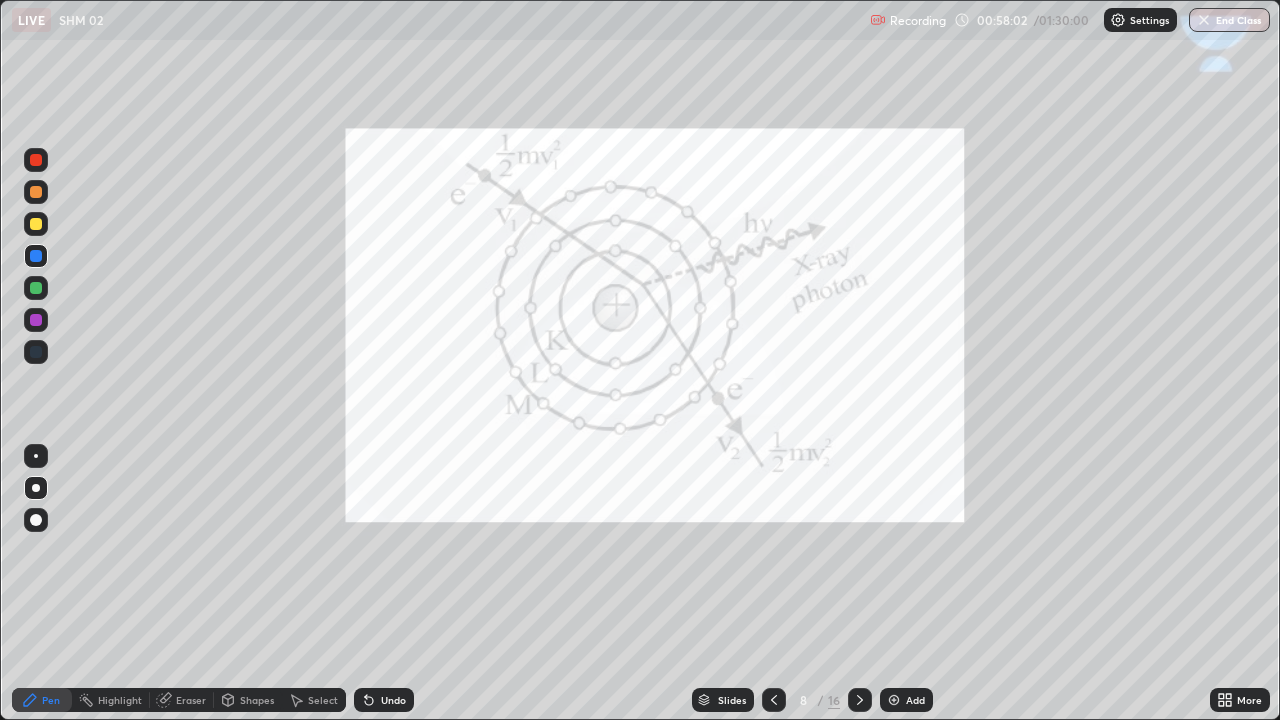 click at bounding box center (36, 224) 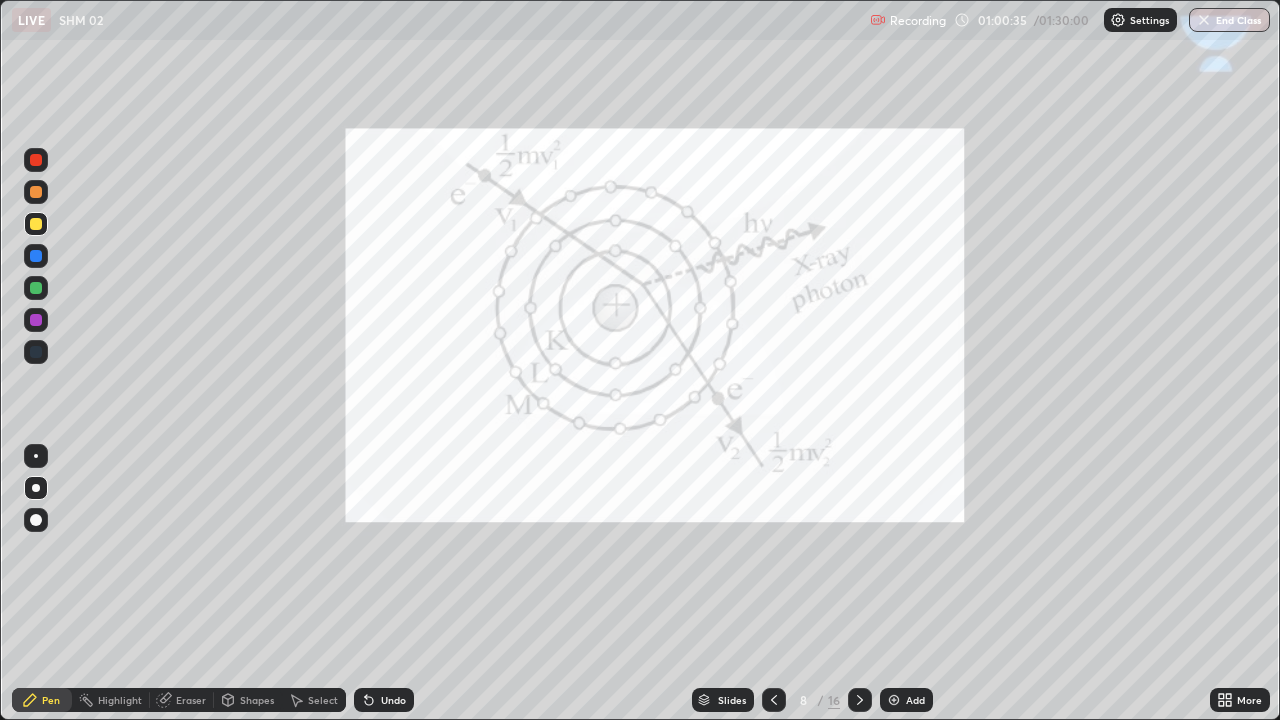 click 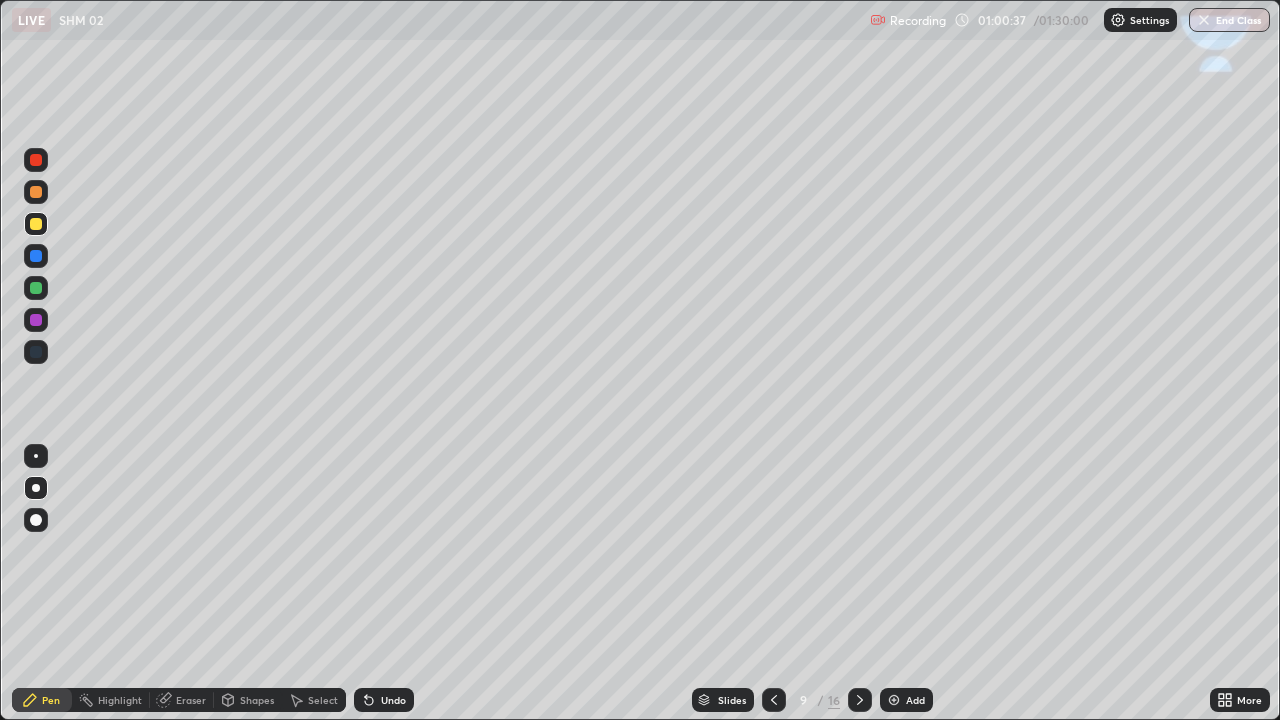 click 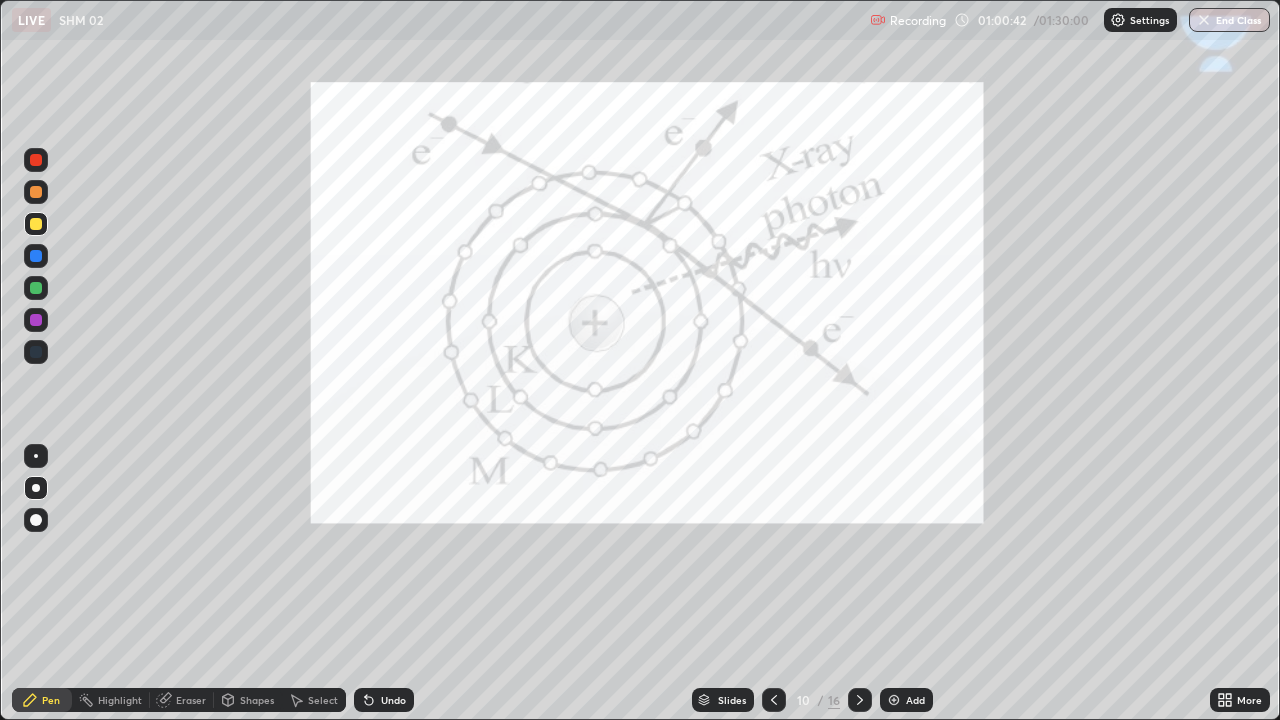click at bounding box center [36, 224] 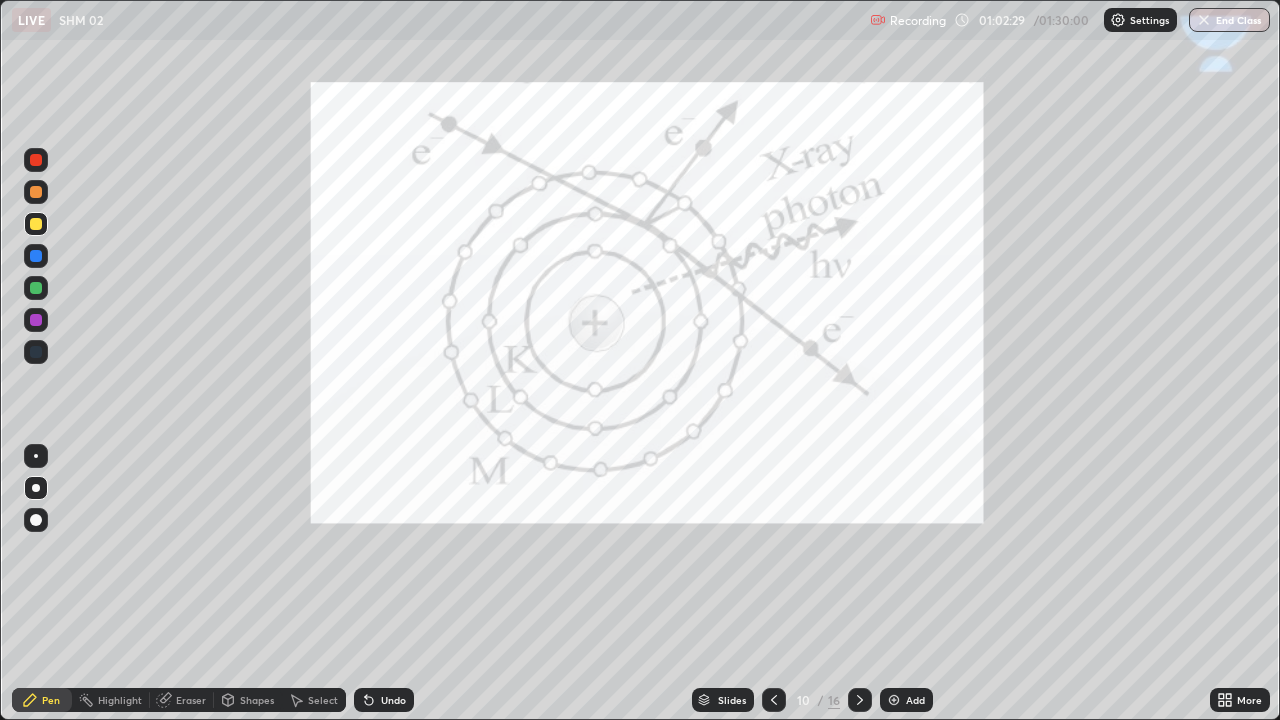 click at bounding box center (36, 256) 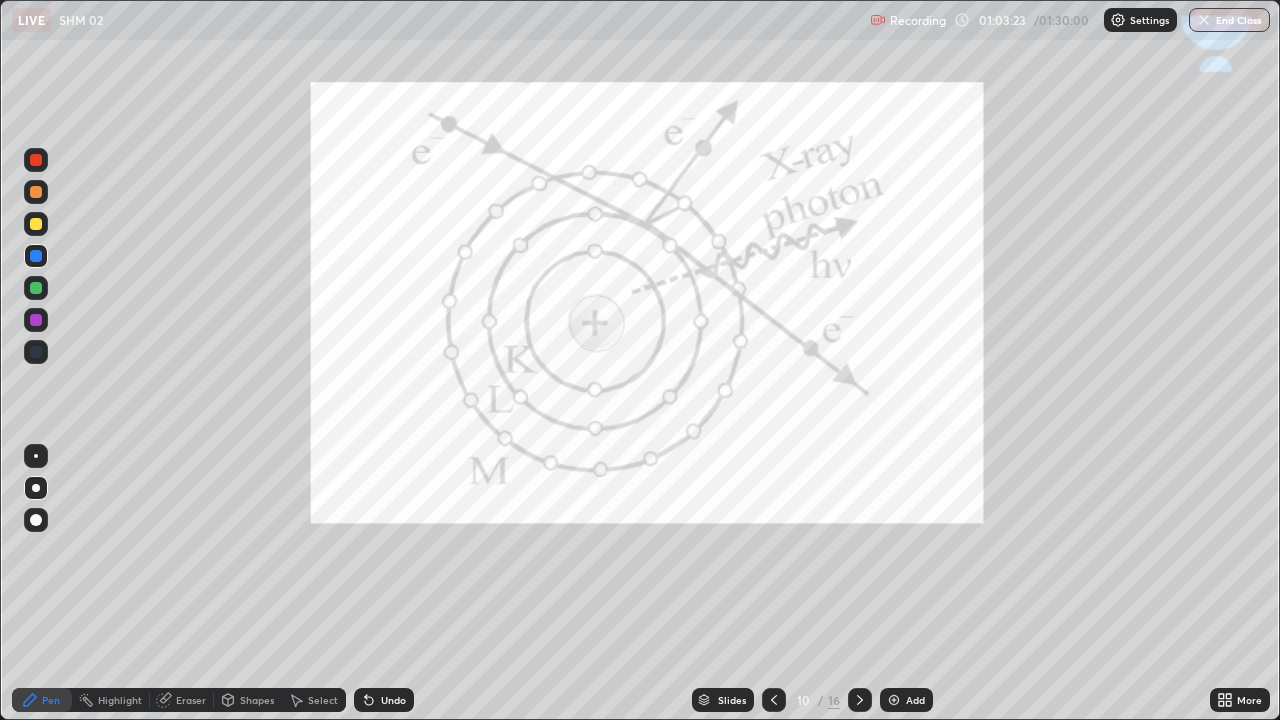 click 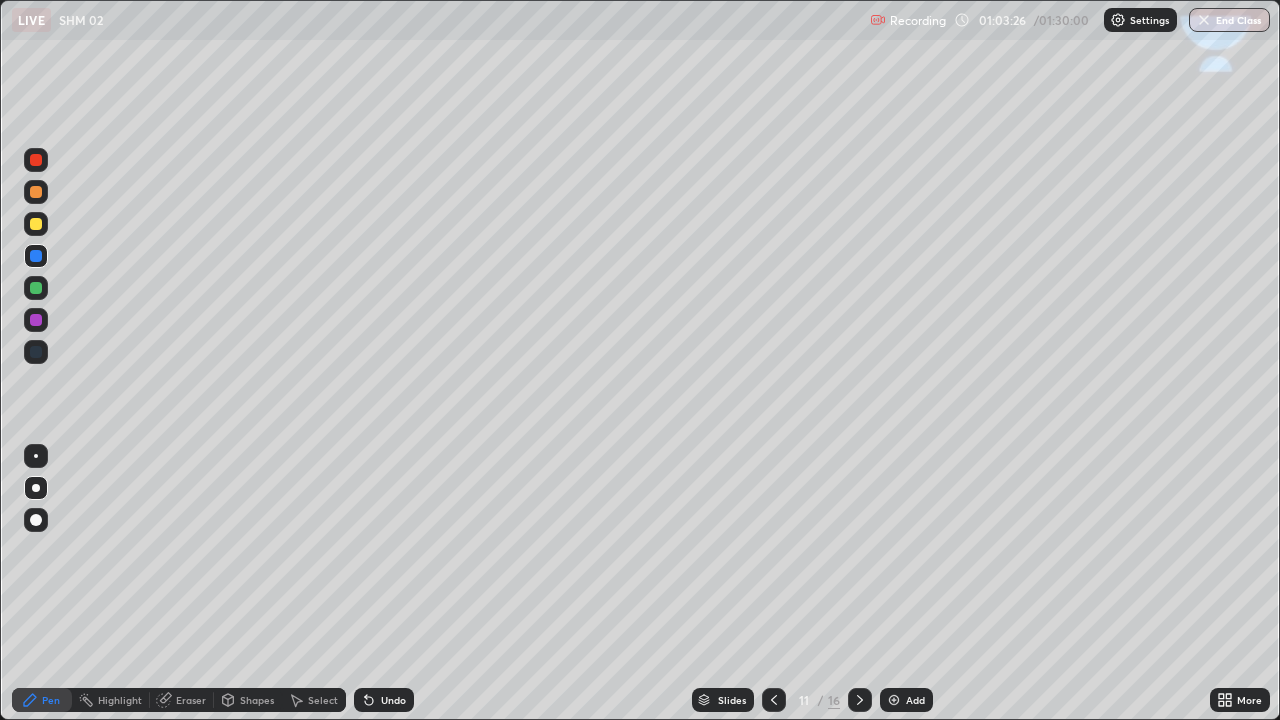 click on "Shapes" at bounding box center [248, 700] 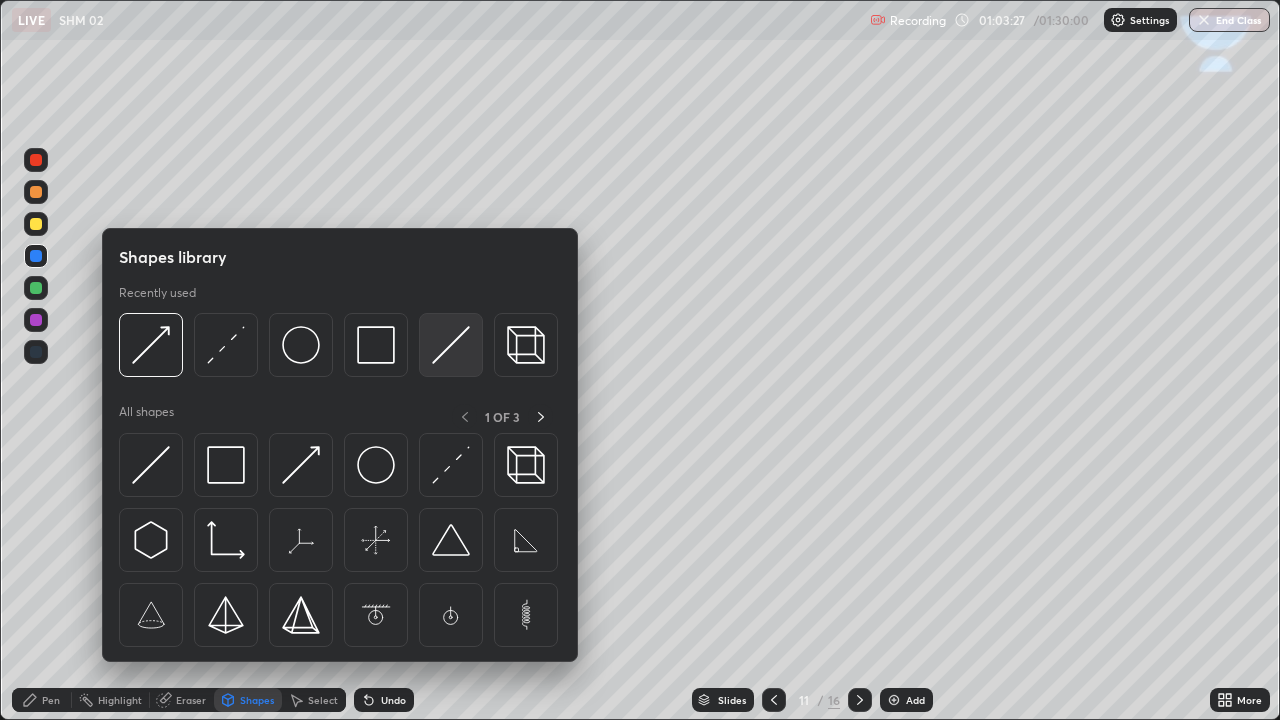 click at bounding box center [451, 345] 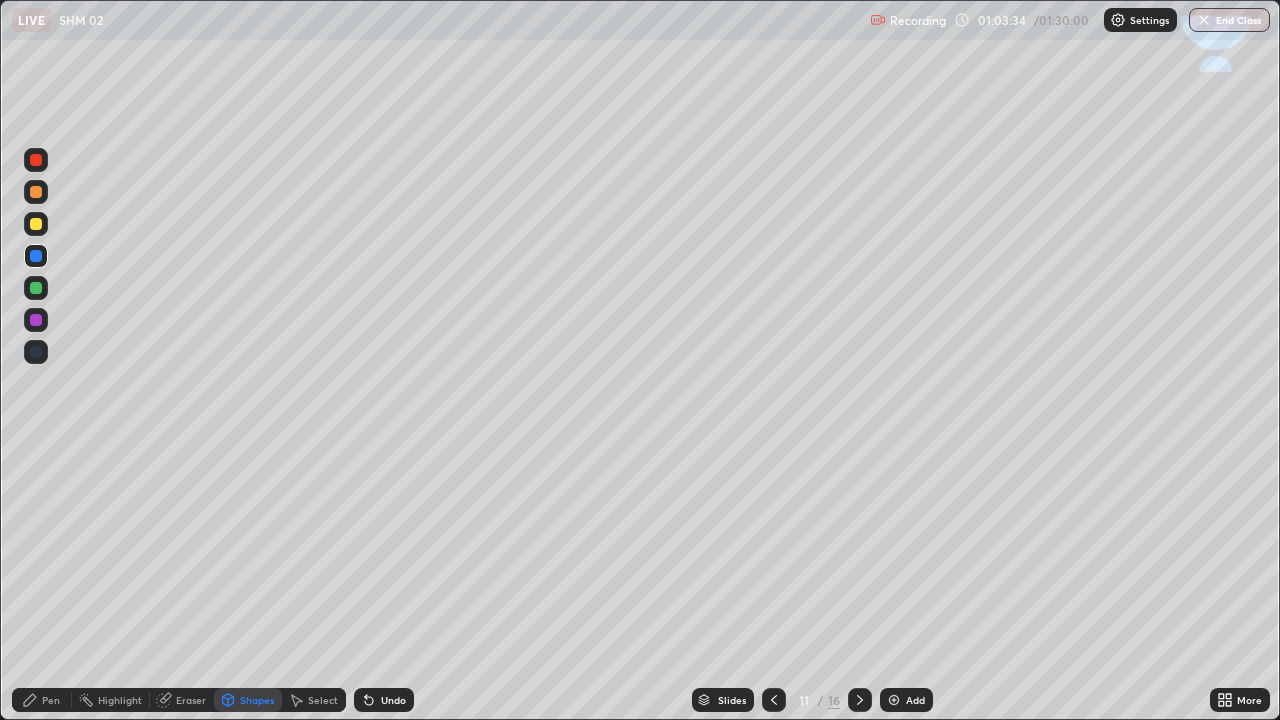 click on "Pen" at bounding box center [51, 700] 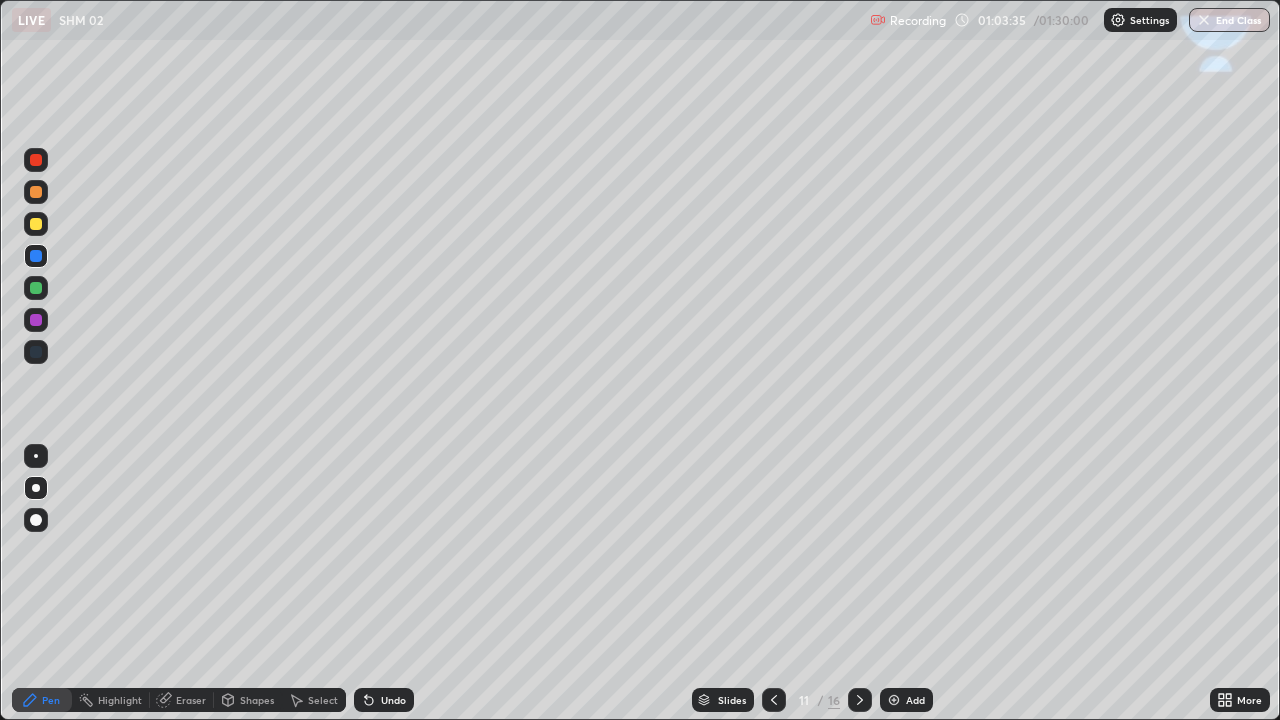 click at bounding box center [36, 224] 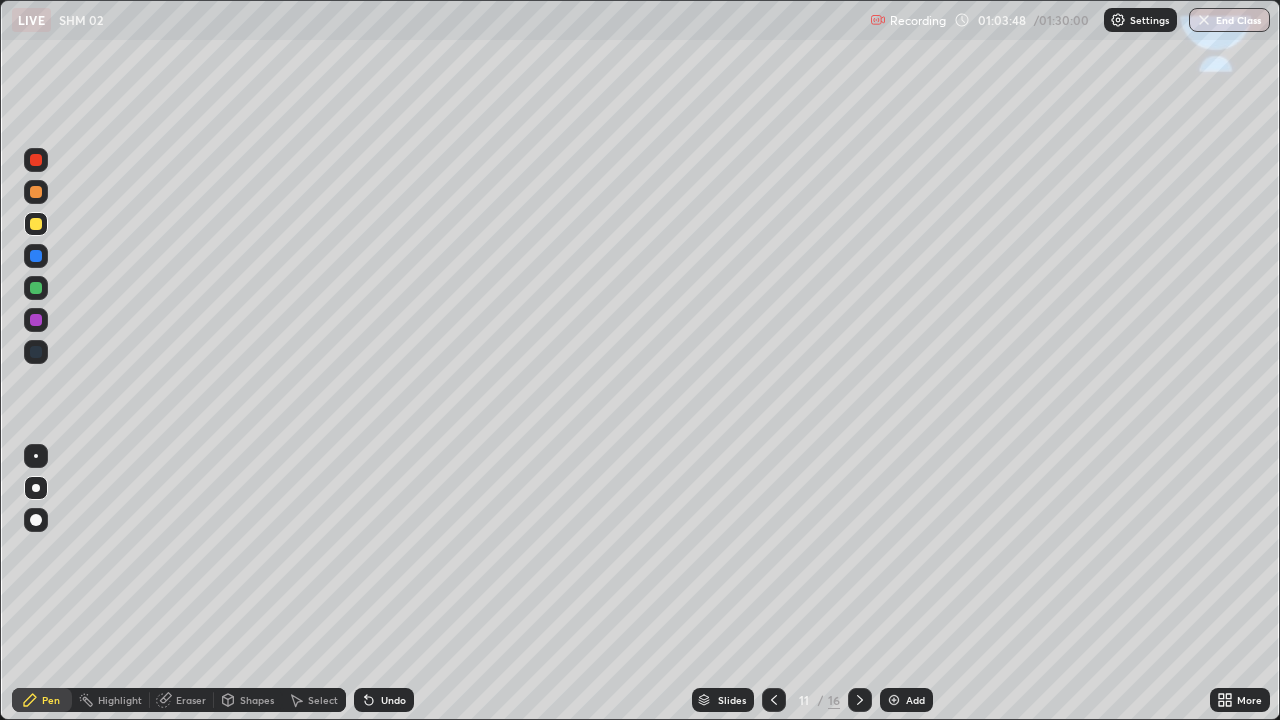 click 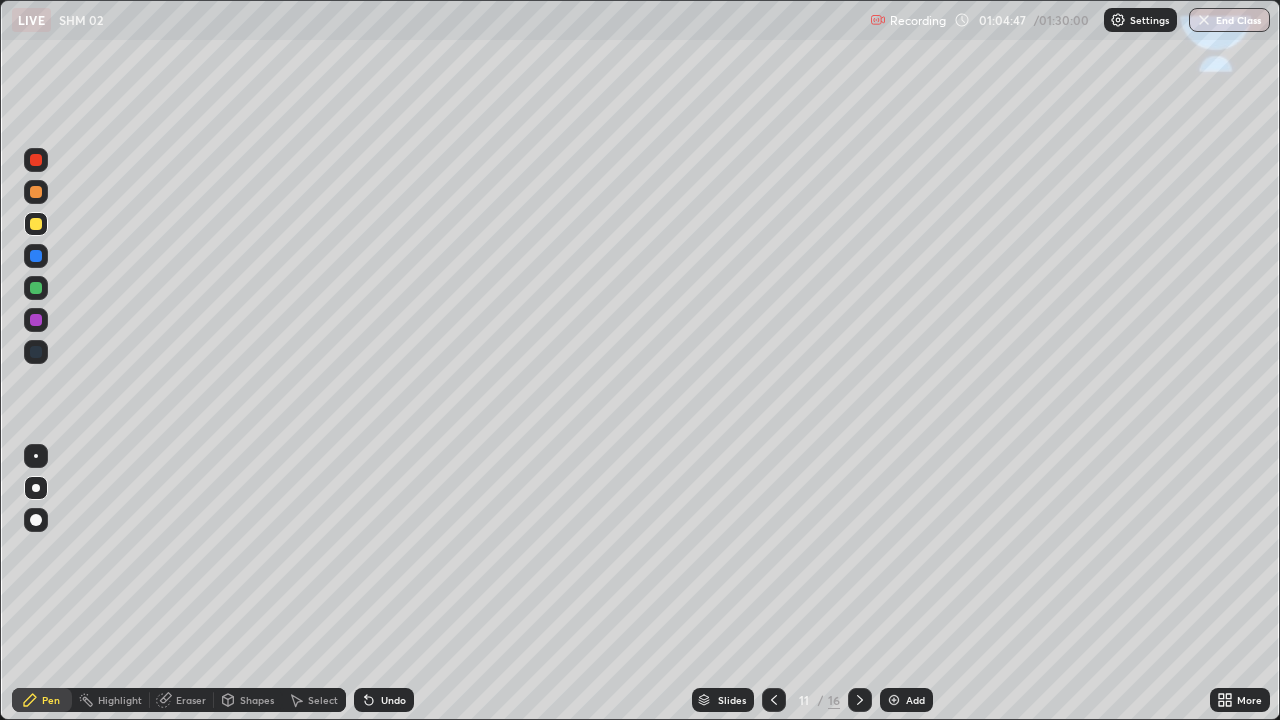 click at bounding box center [36, 192] 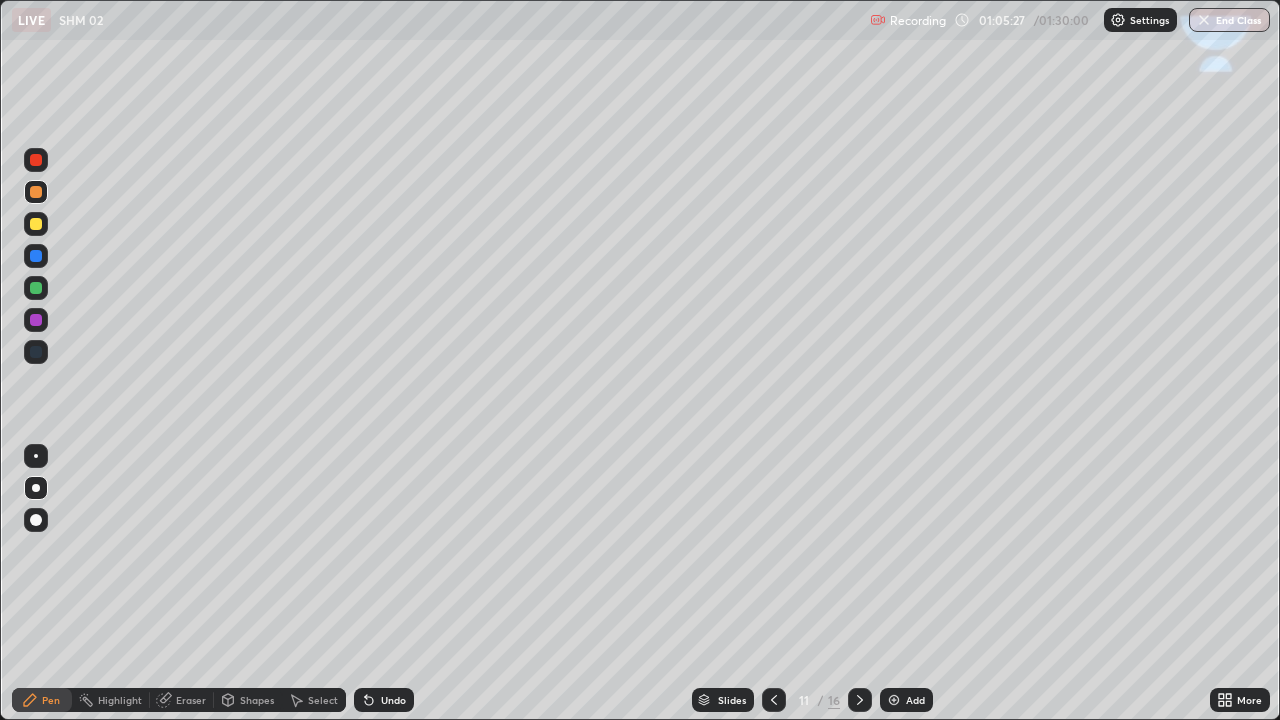click at bounding box center [36, 224] 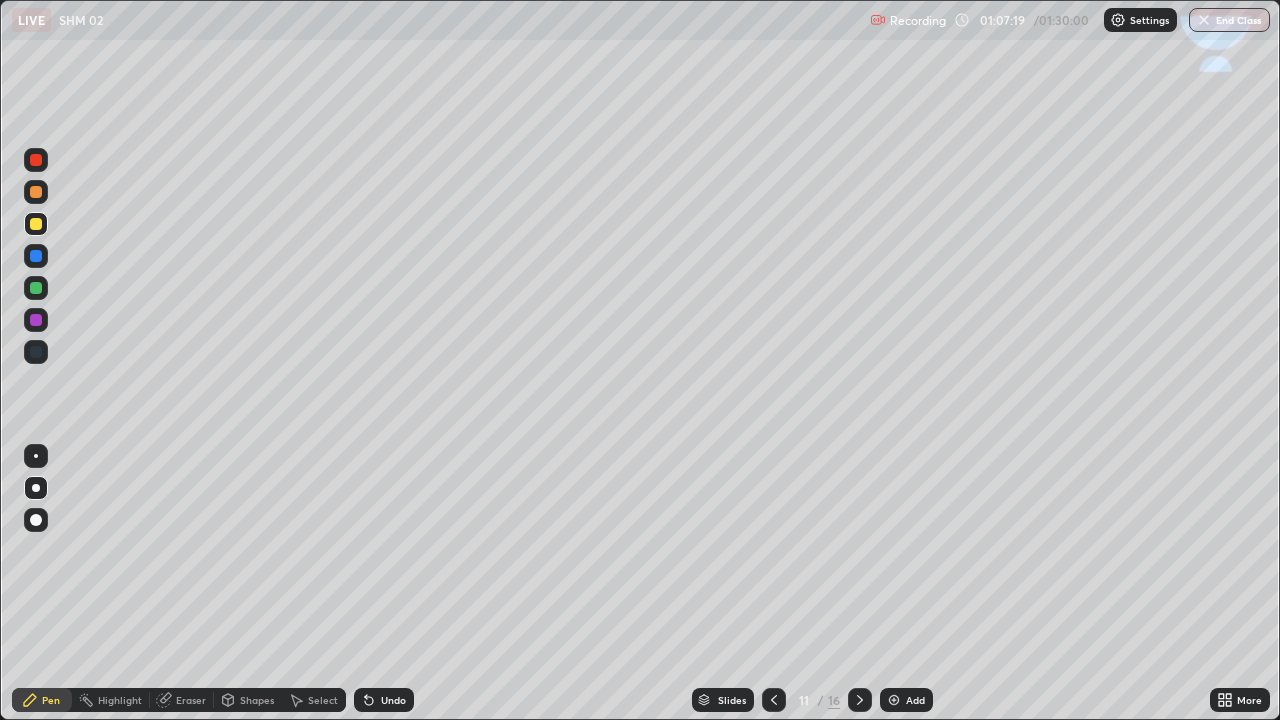 click at bounding box center (36, 224) 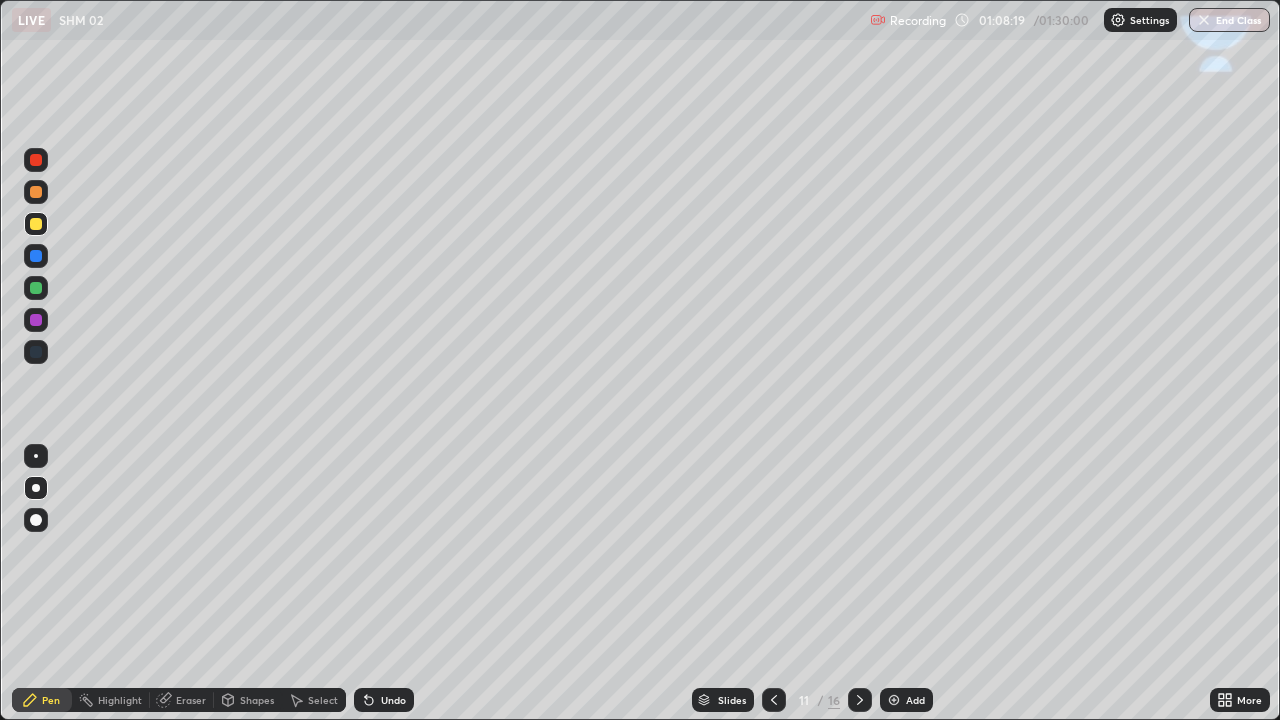 click 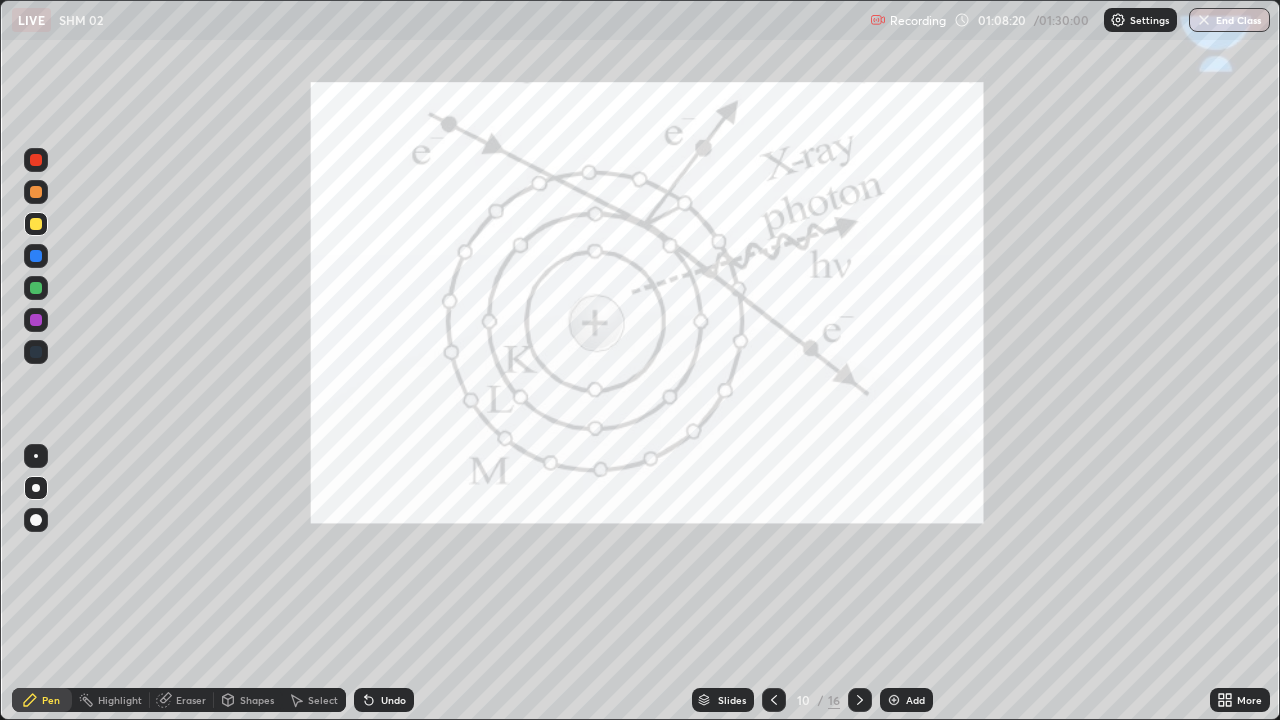 click 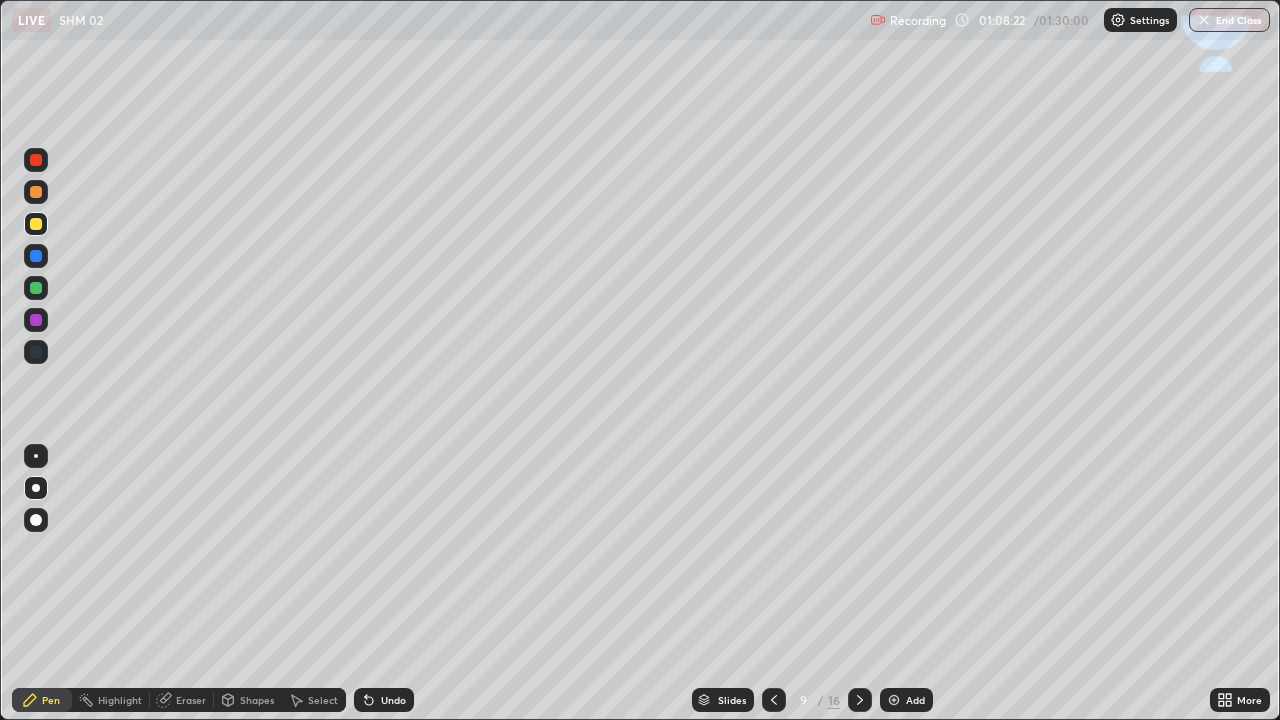 click at bounding box center [774, 700] 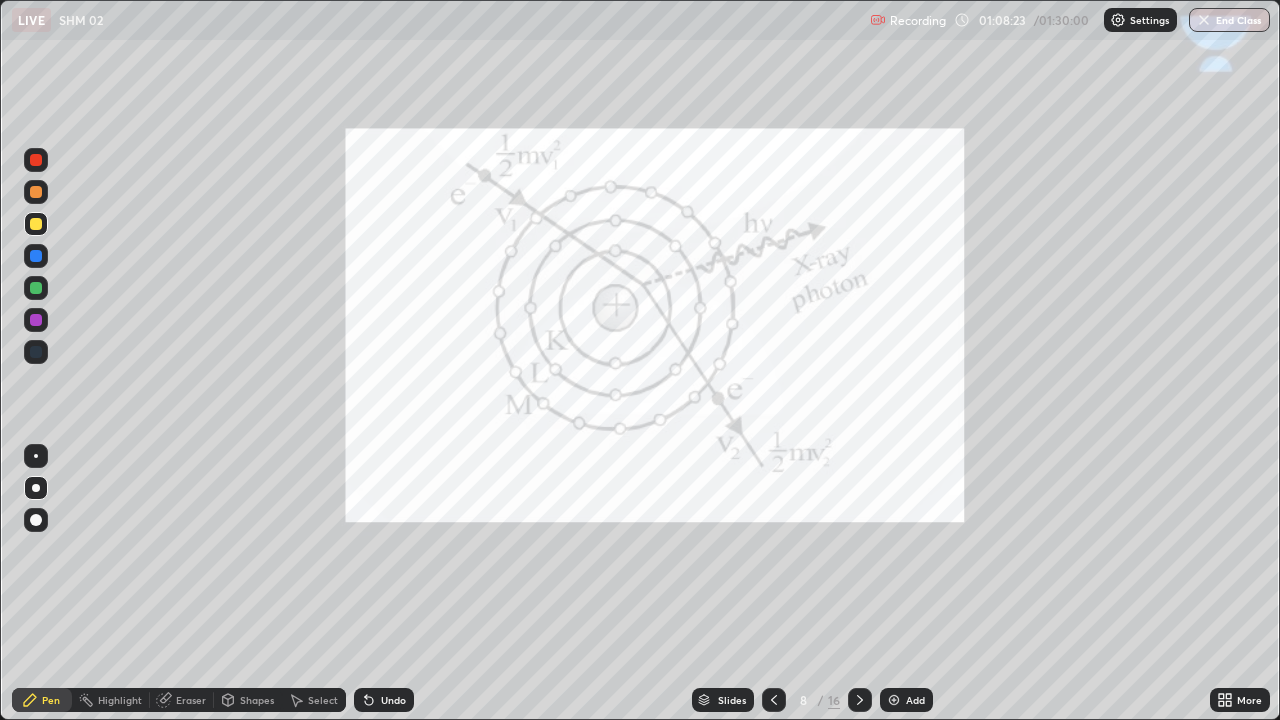 click 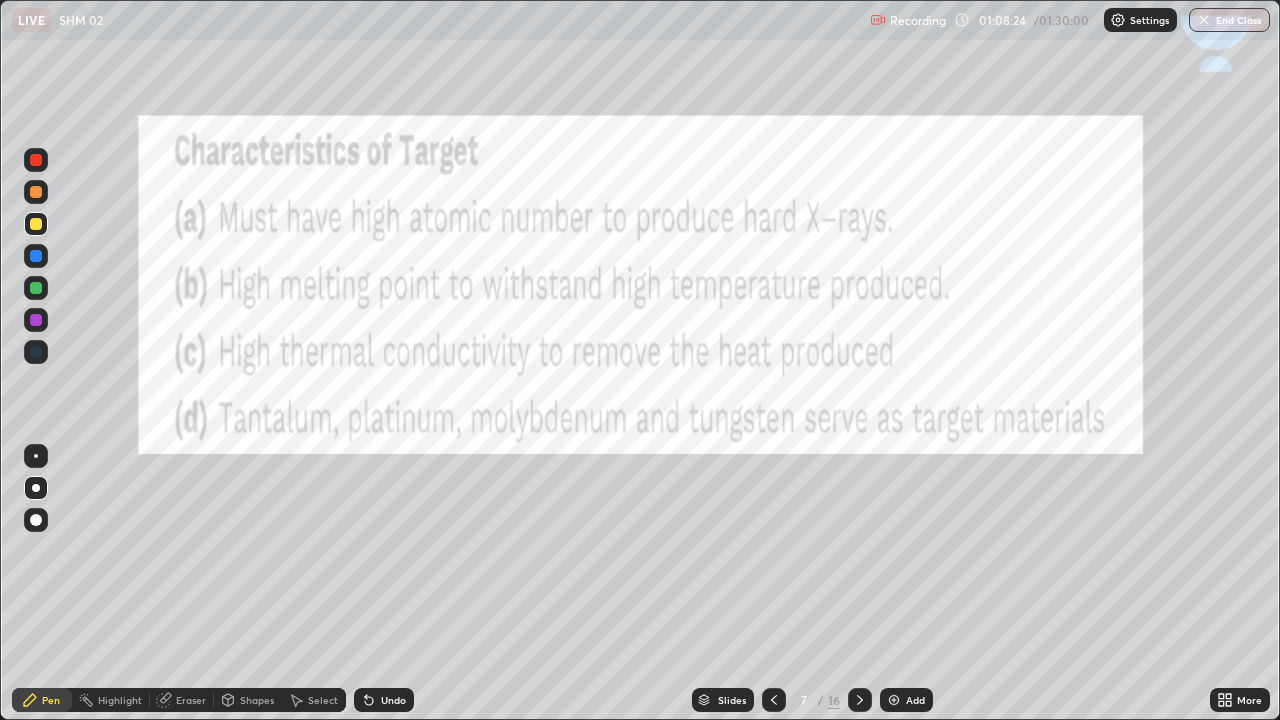 click 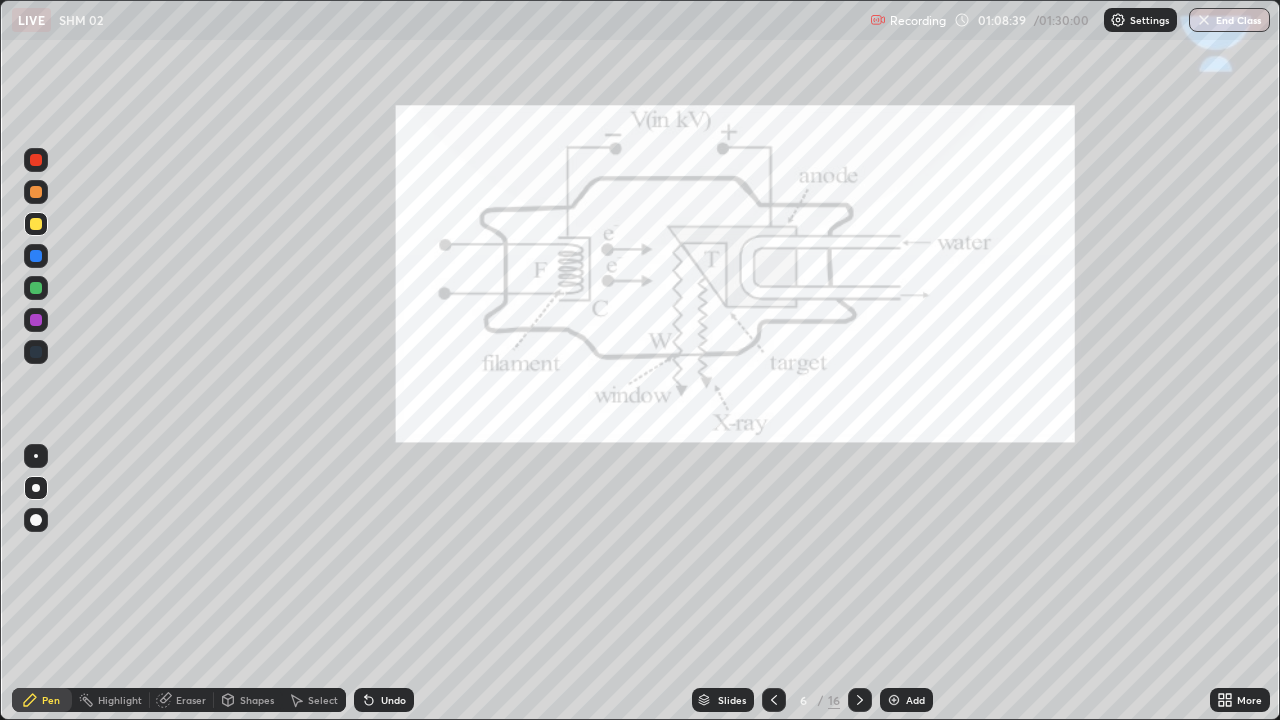 click on "Eraser" at bounding box center [191, 700] 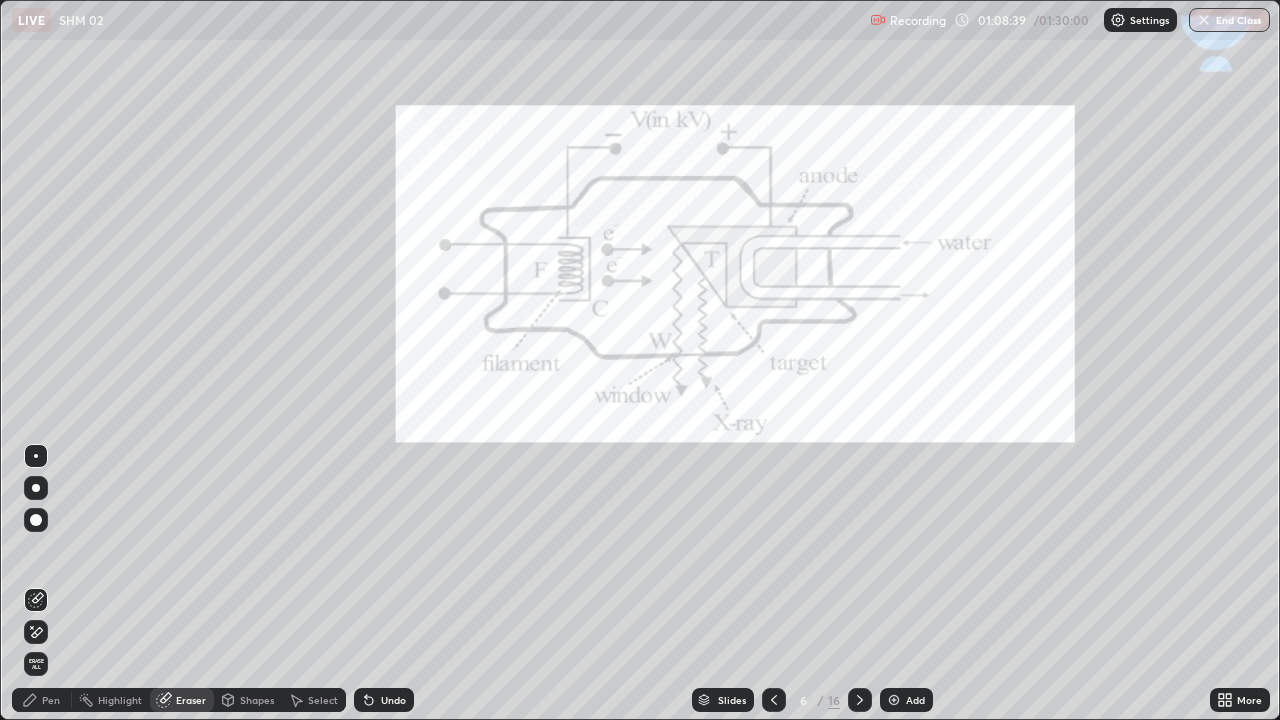 click on "Eraser" at bounding box center (191, 700) 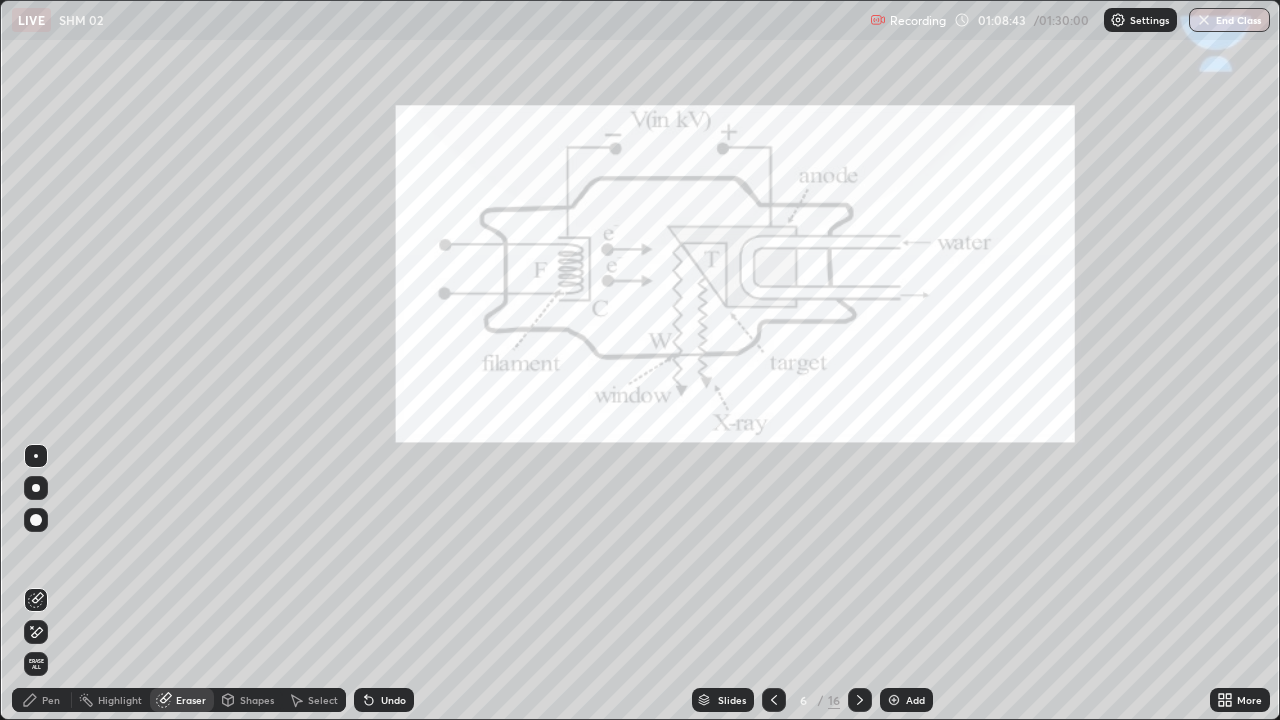 click on "Pen" at bounding box center [51, 700] 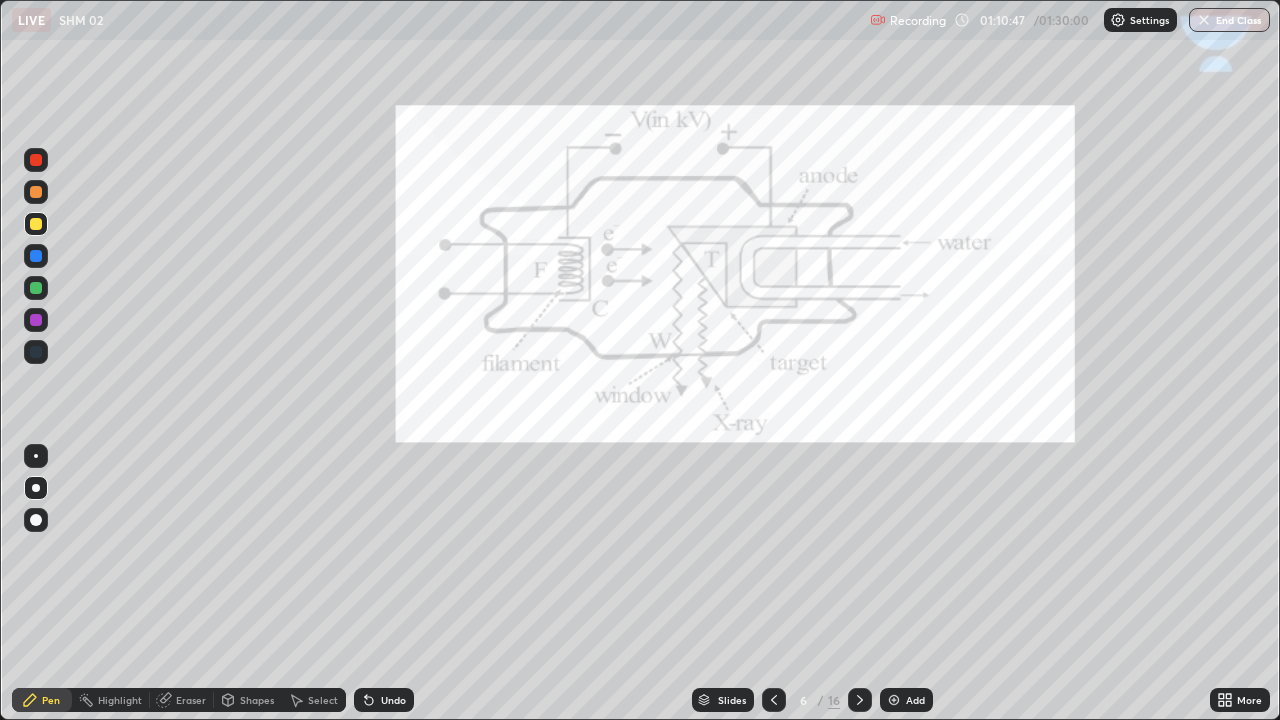 click 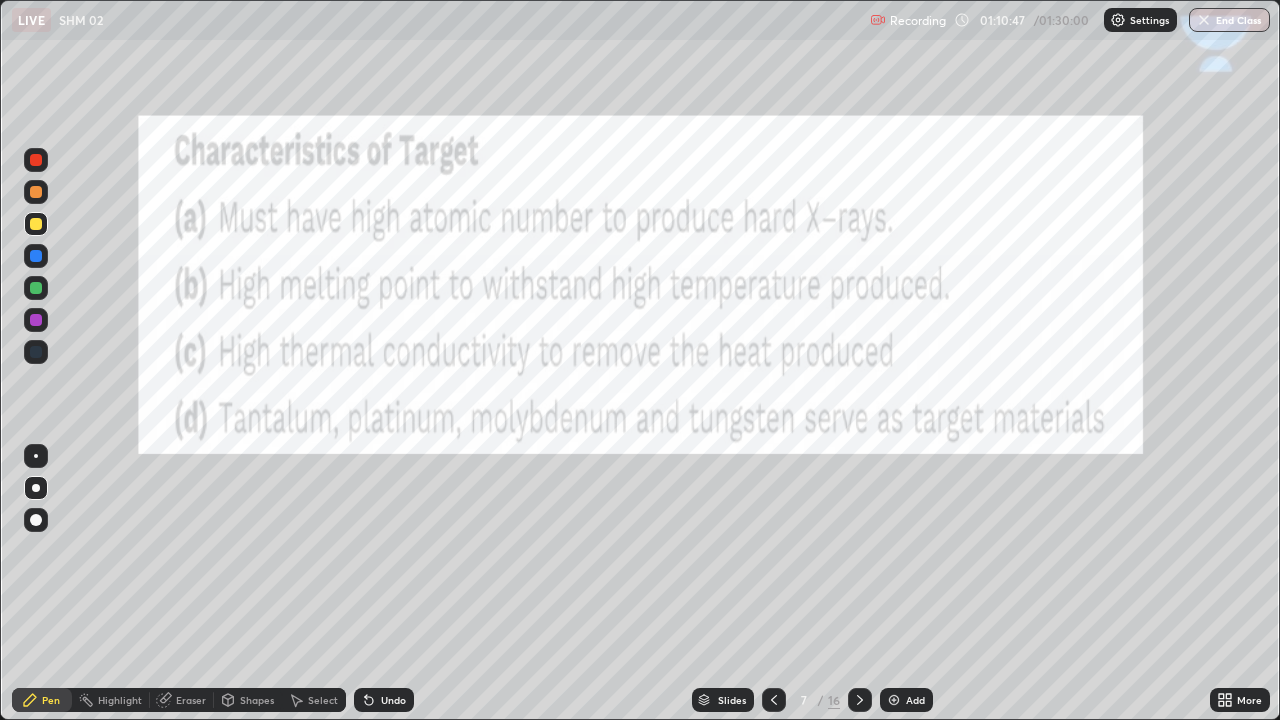 click 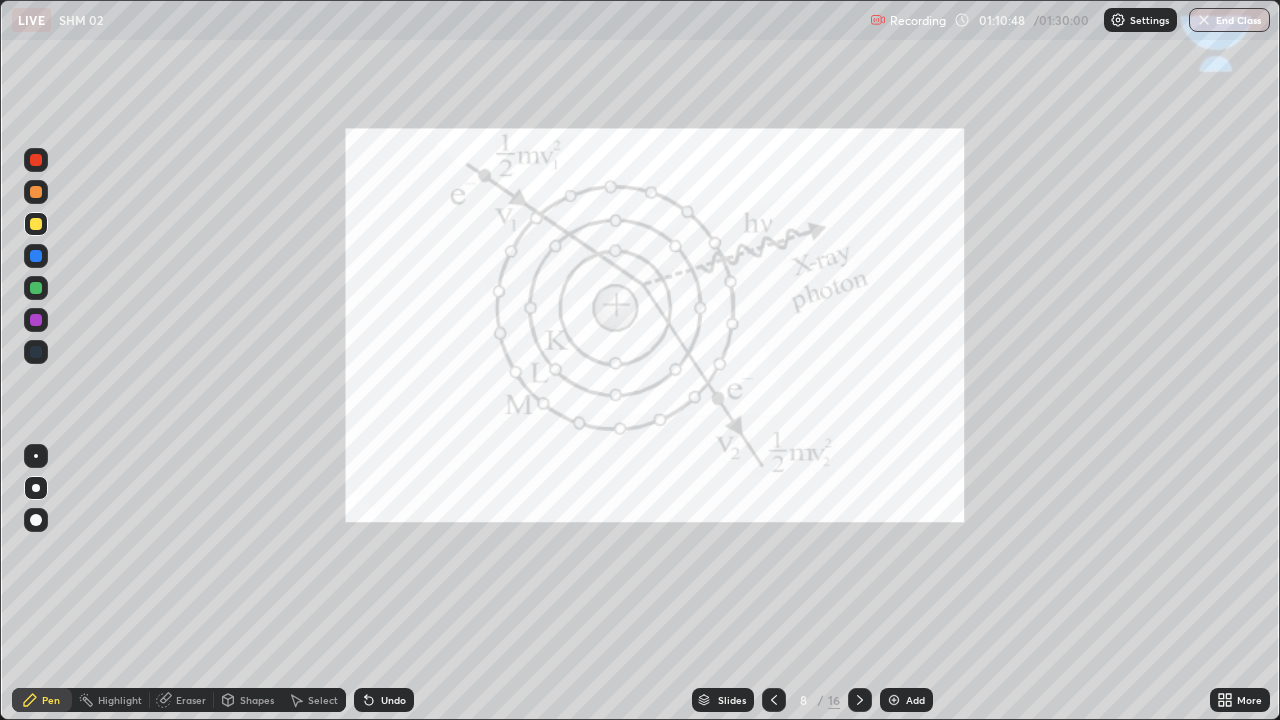 click at bounding box center (860, 700) 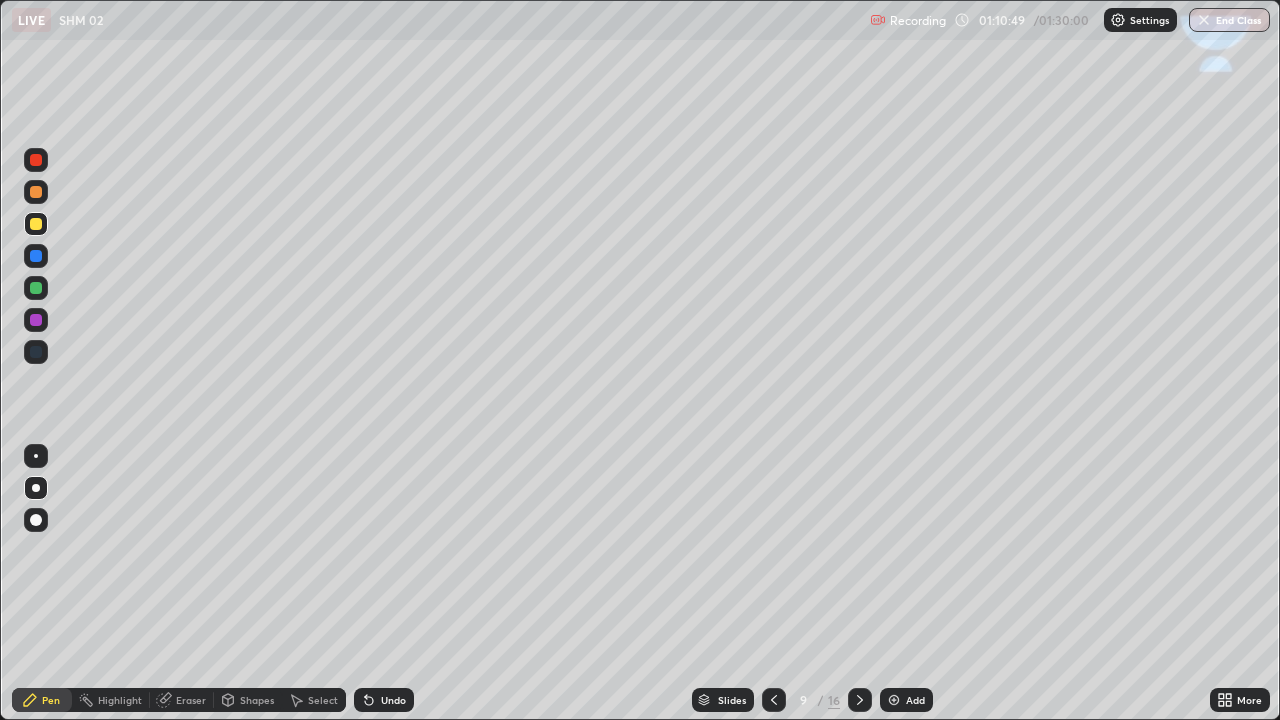 click at bounding box center [860, 700] 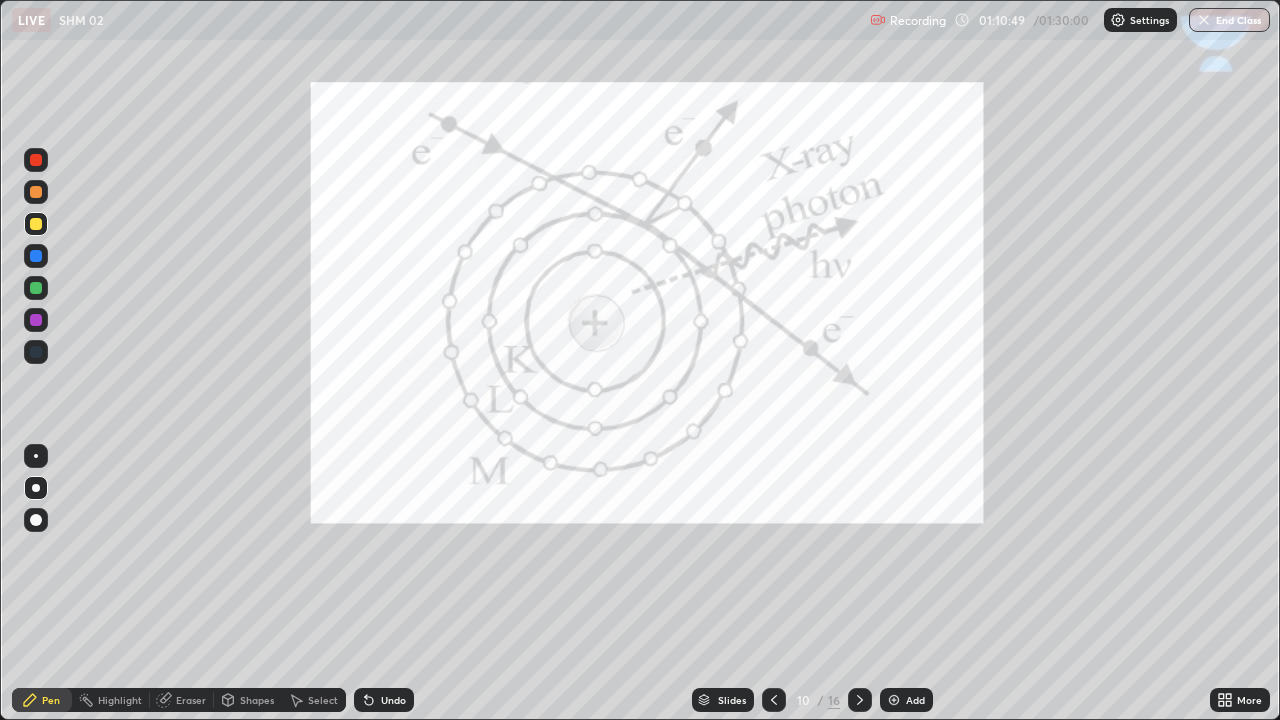 click at bounding box center [860, 700] 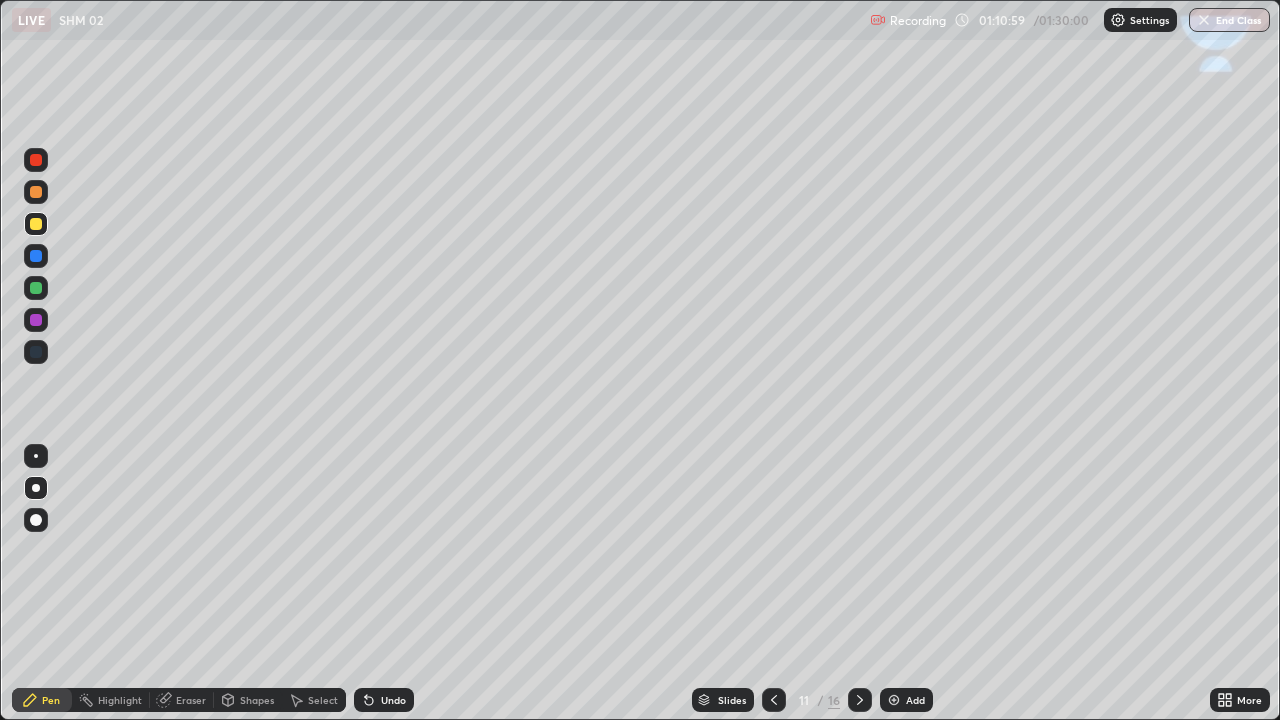 click 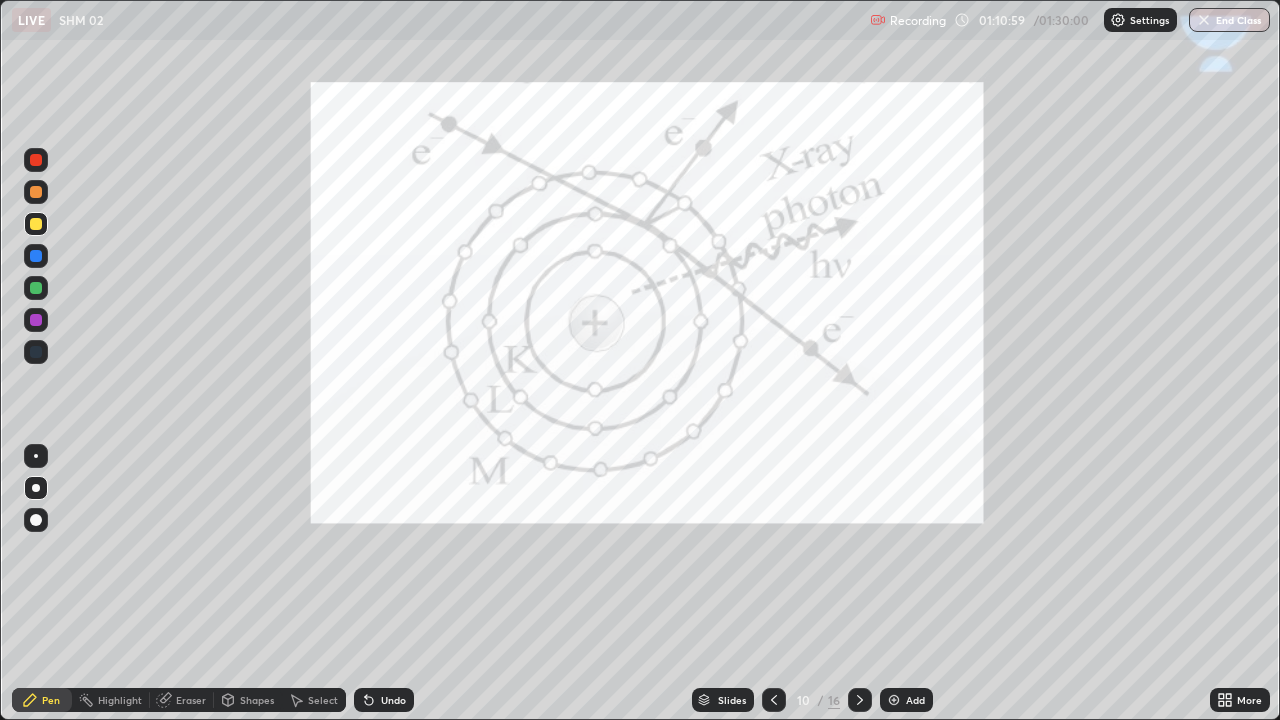 click 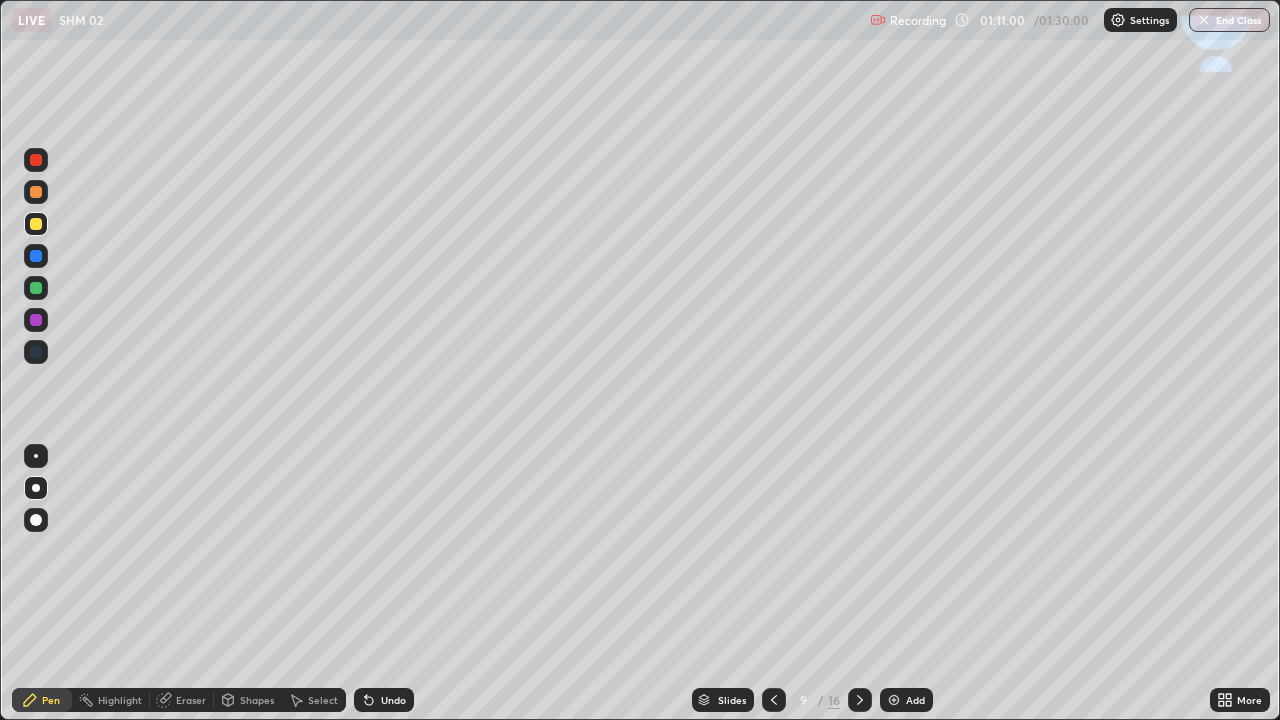 click 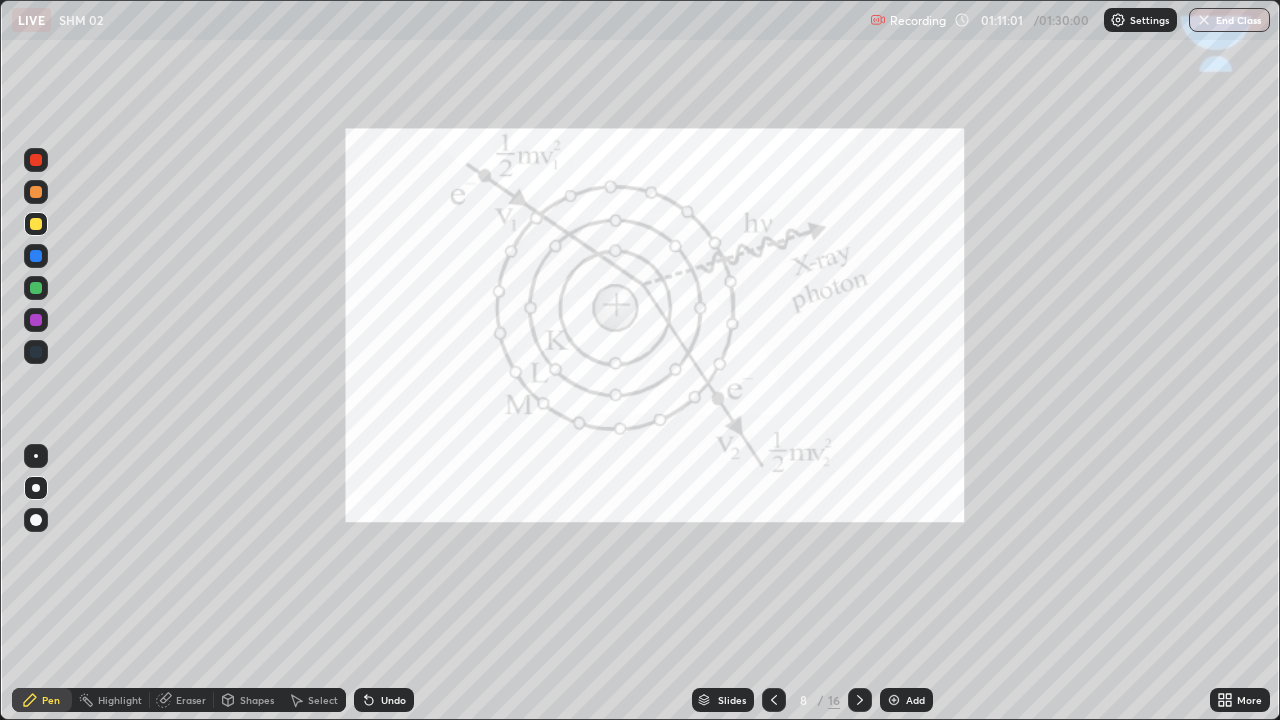 click 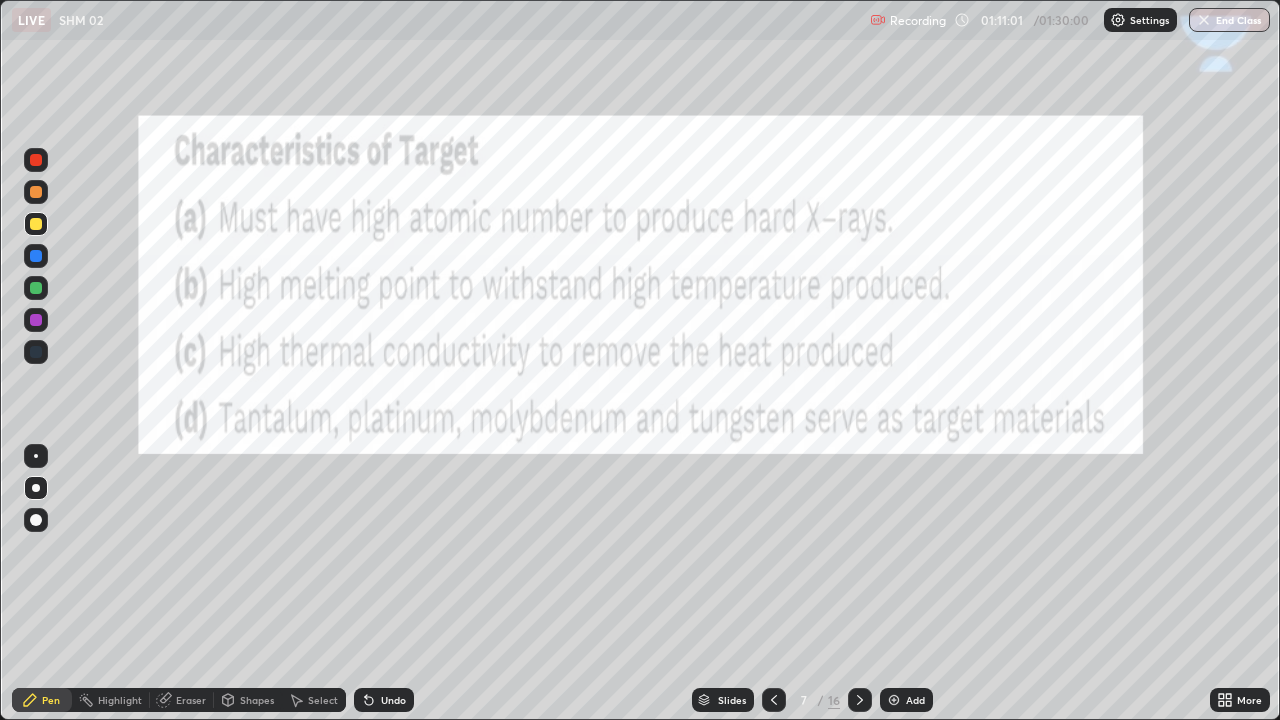 click 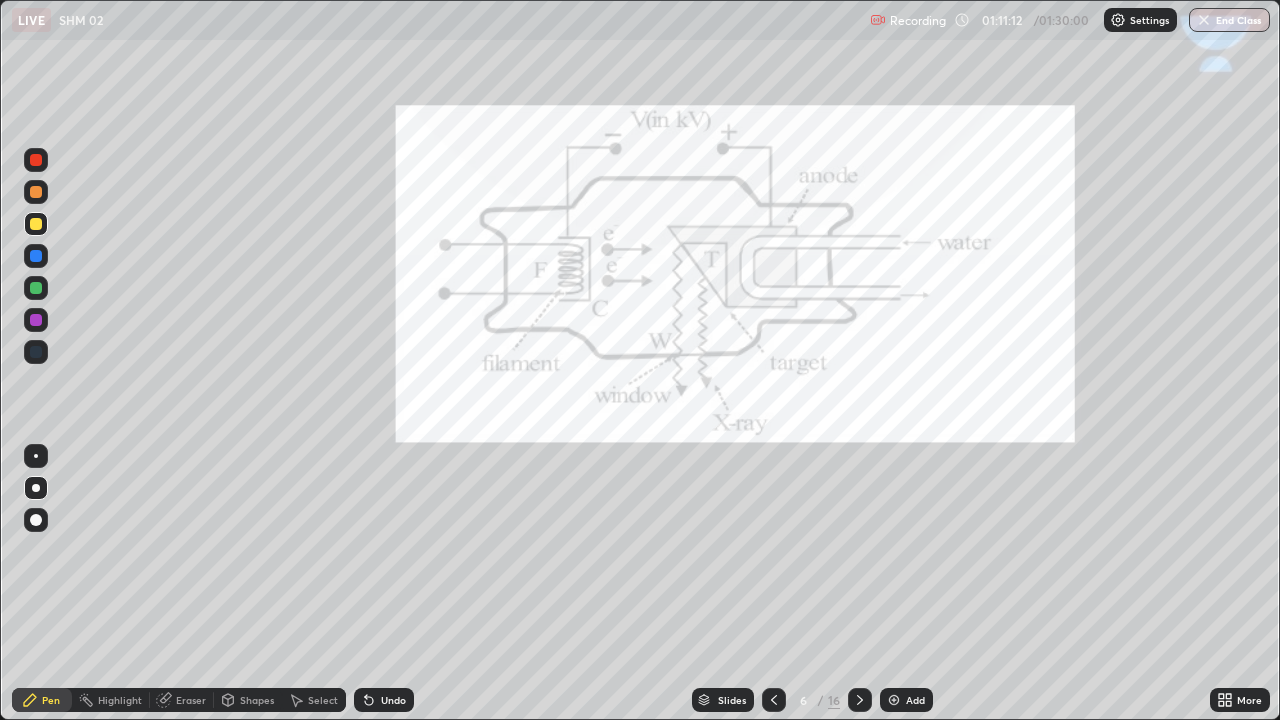 click on "Eraser" at bounding box center [191, 700] 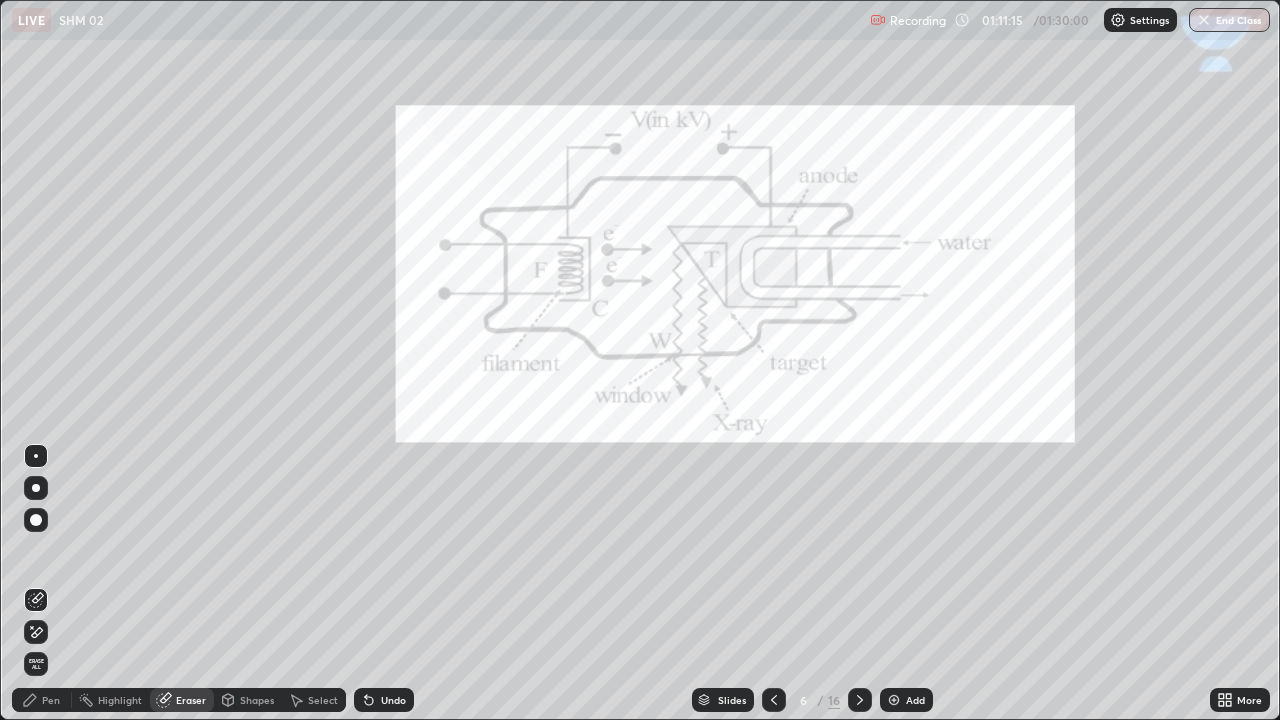 click on "Shapes" at bounding box center (257, 700) 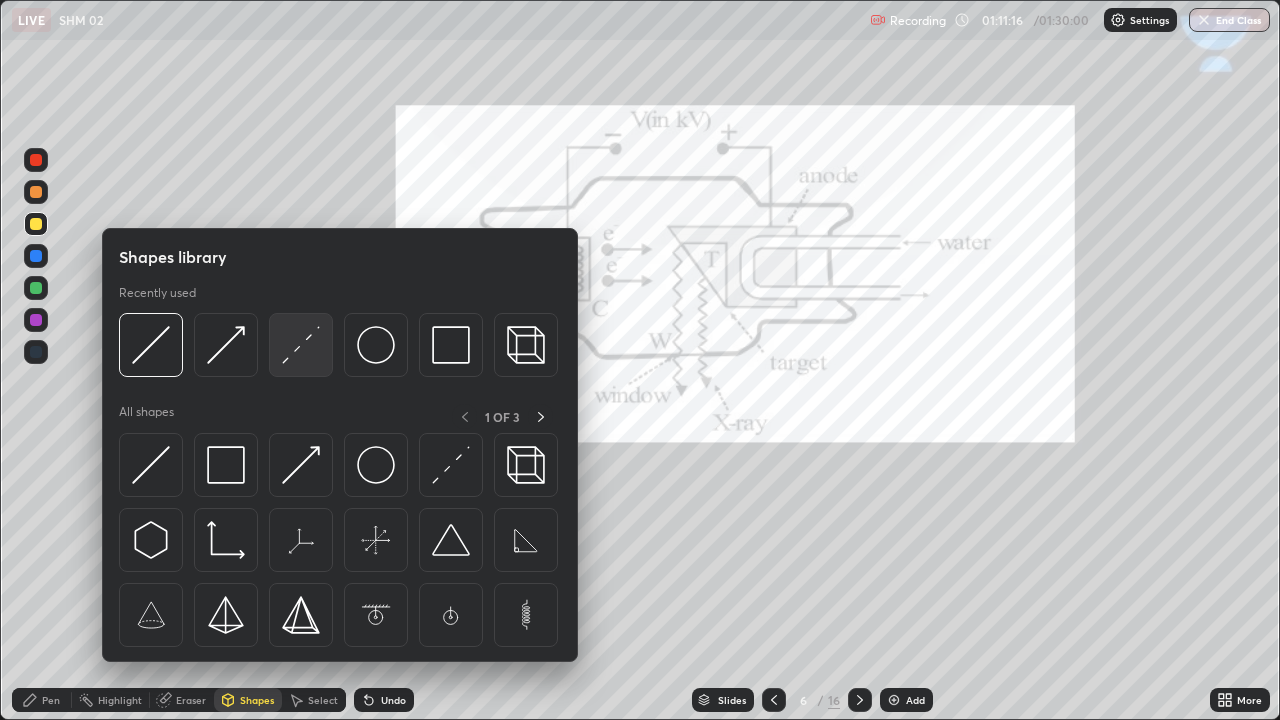 click at bounding box center [301, 345] 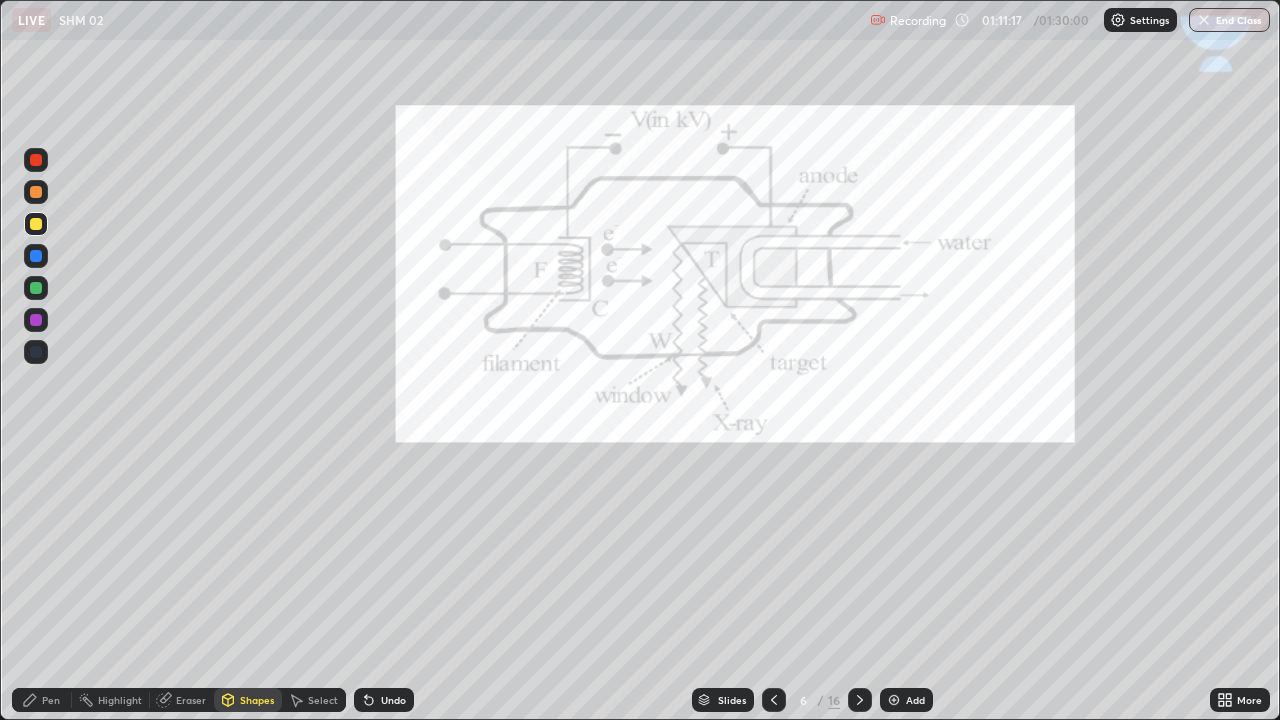 click at bounding box center (36, 256) 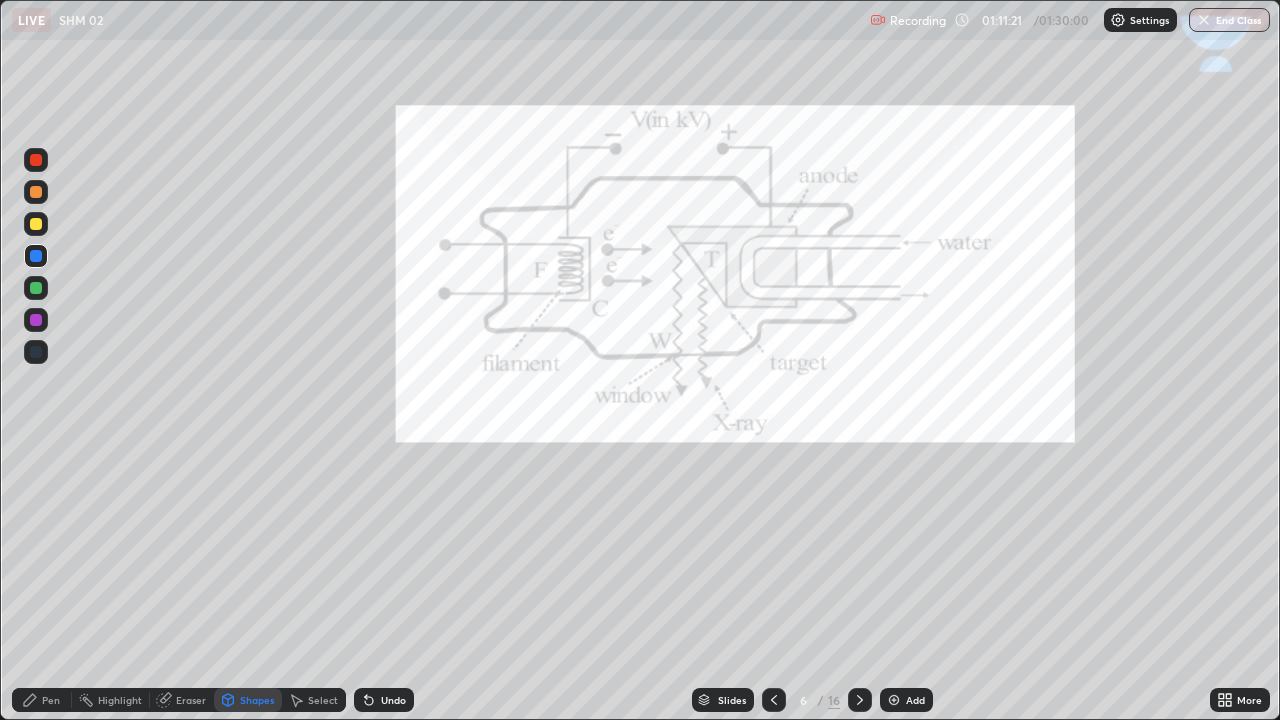 click on "Pen" at bounding box center [42, 700] 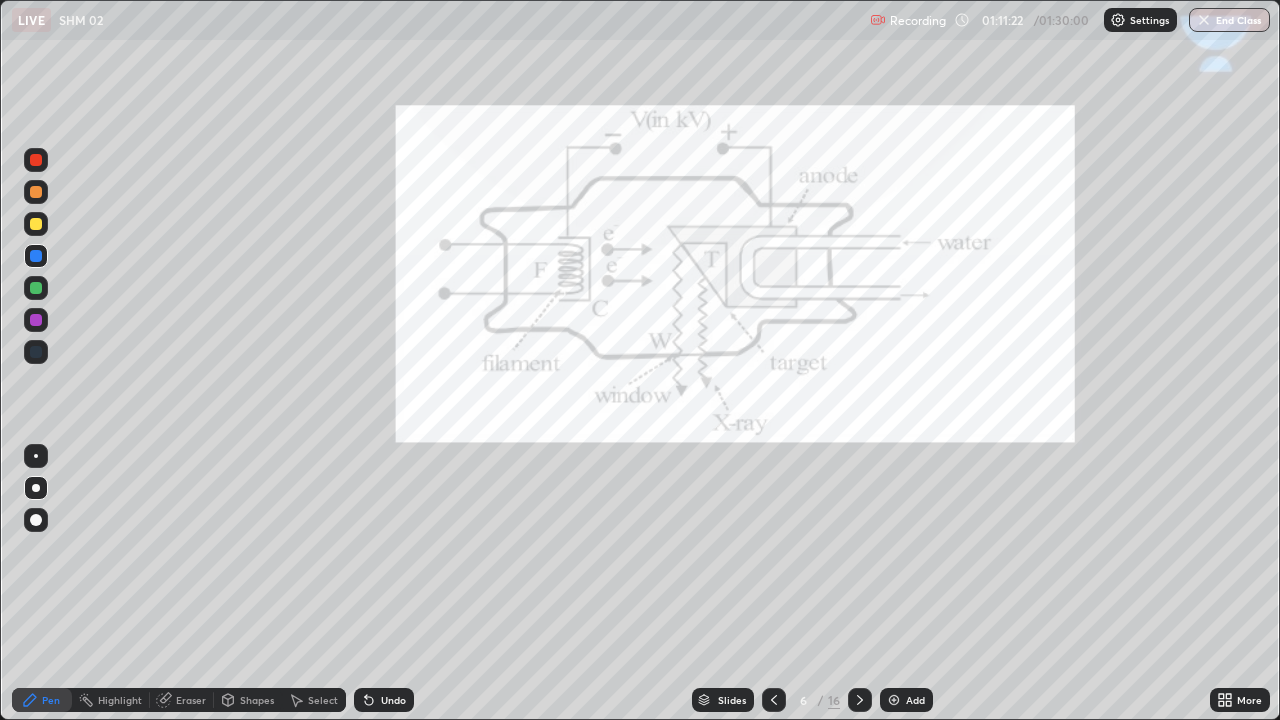 click at bounding box center (36, 224) 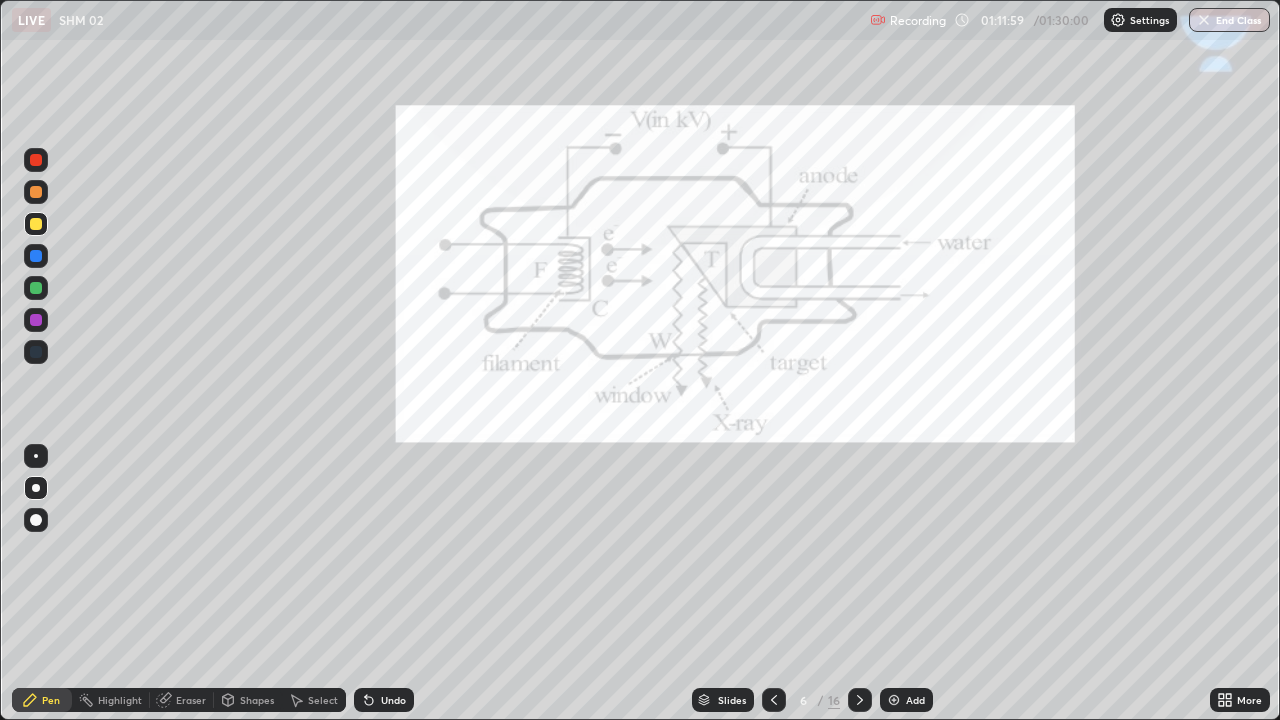 click 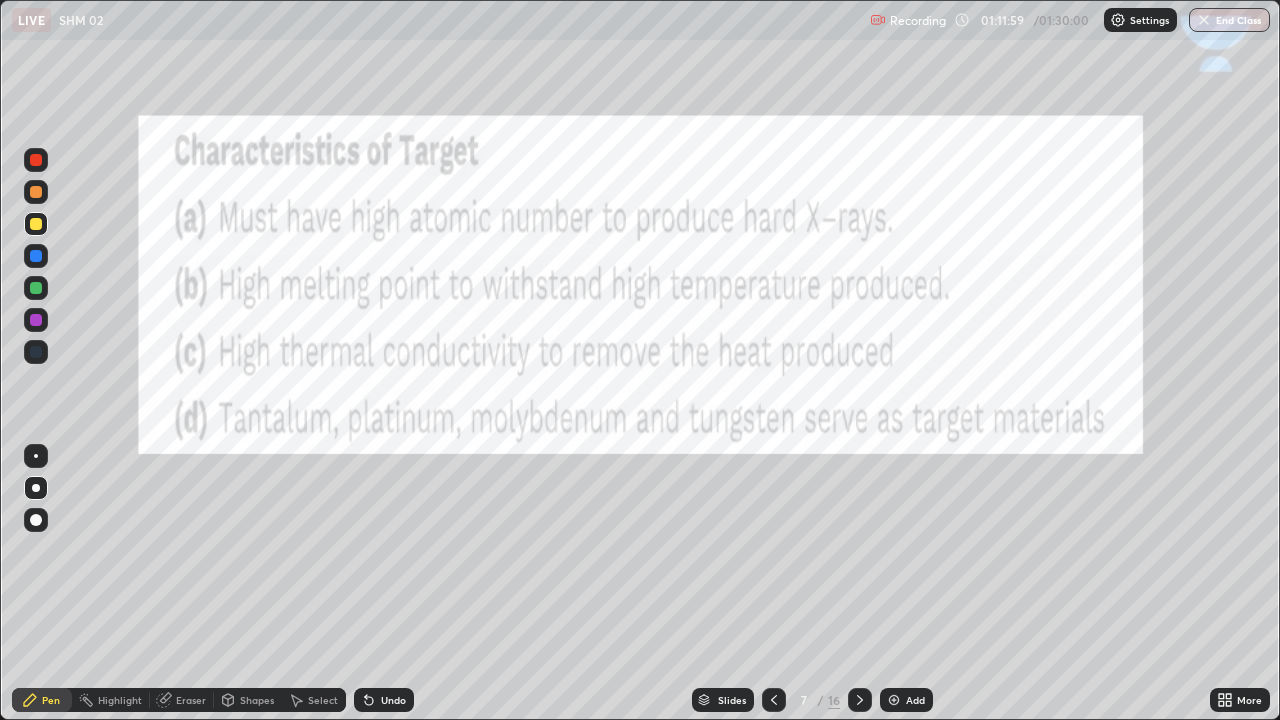 click 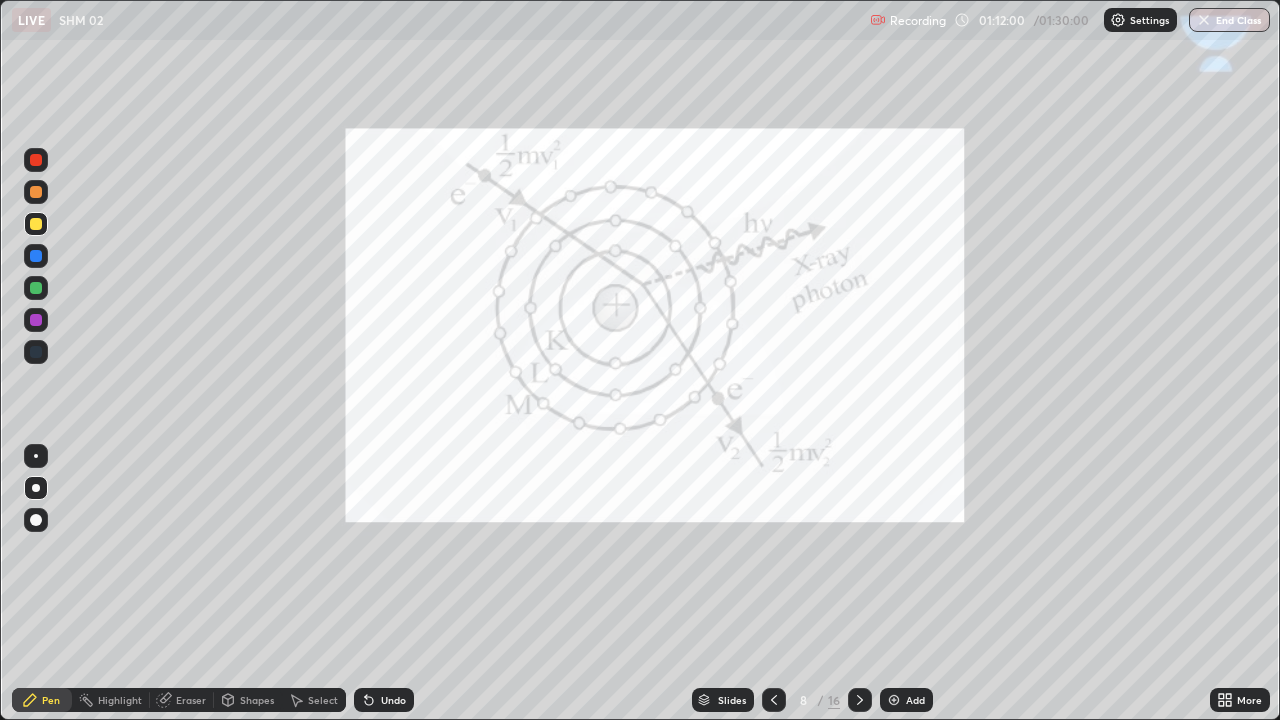 click at bounding box center [860, 700] 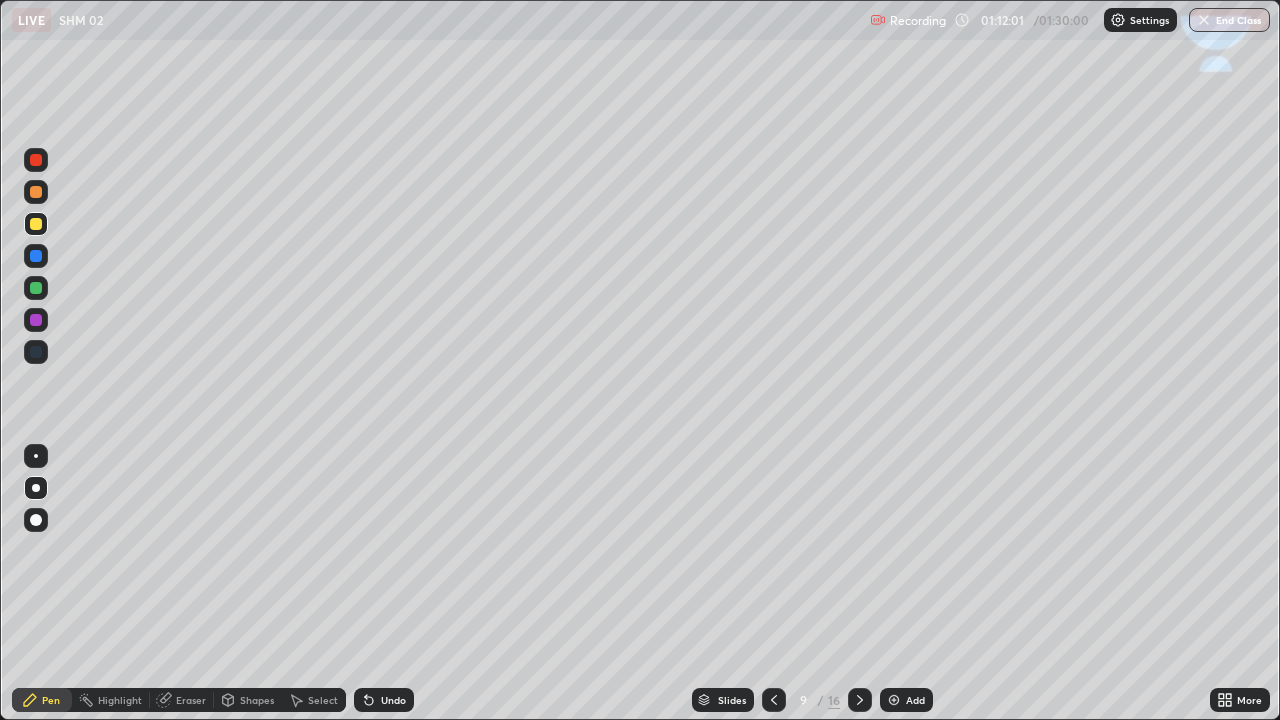 click on "16" at bounding box center [834, 700] 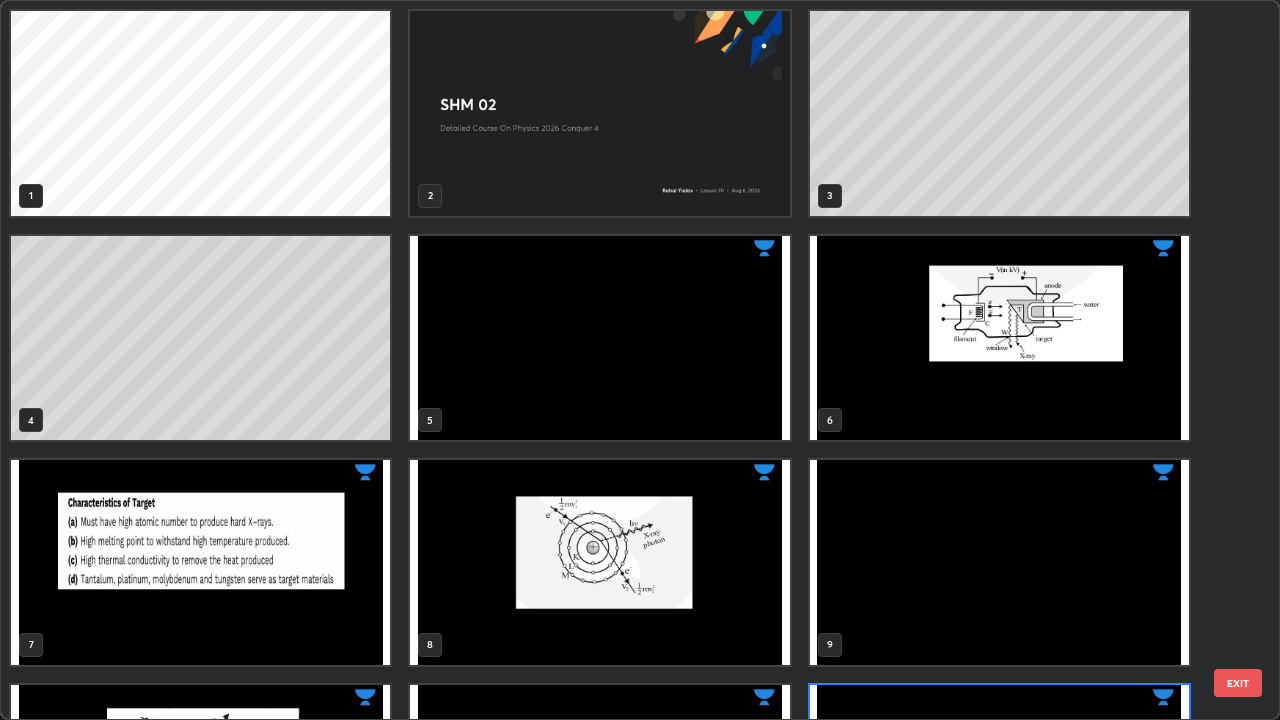 scroll, scrollTop: 180, scrollLeft: 0, axis: vertical 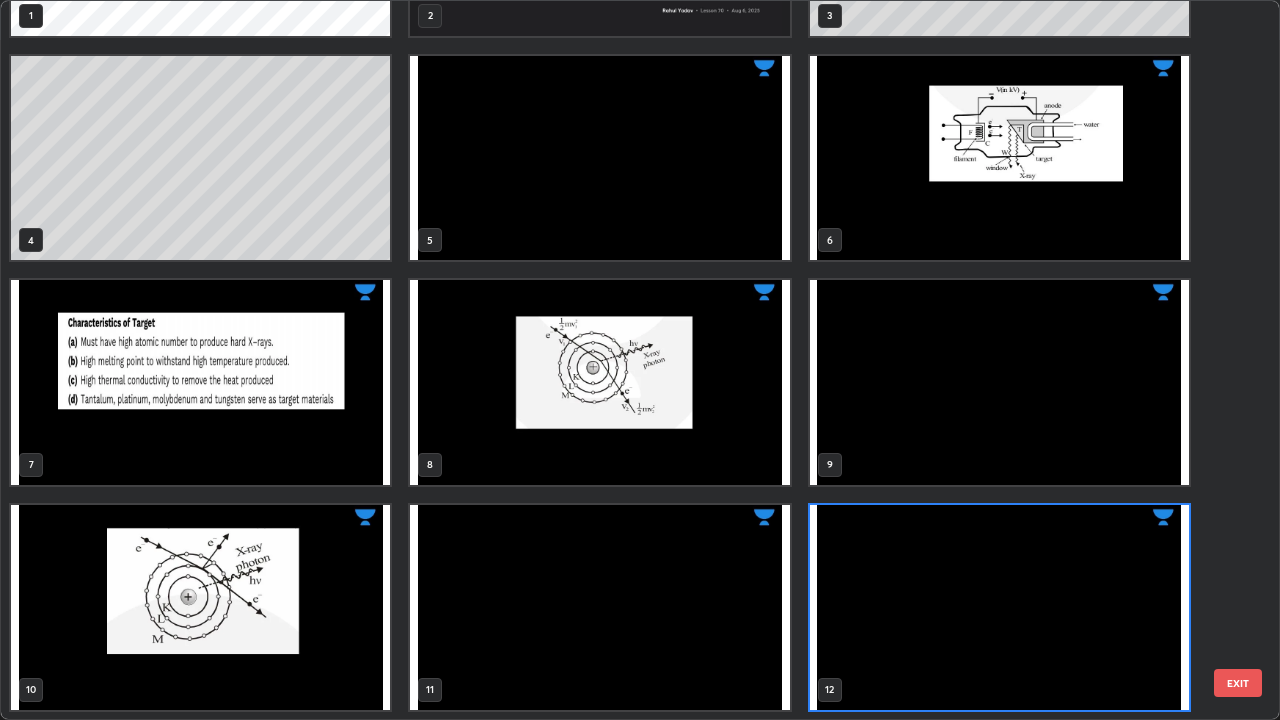 click at bounding box center [200, 607] 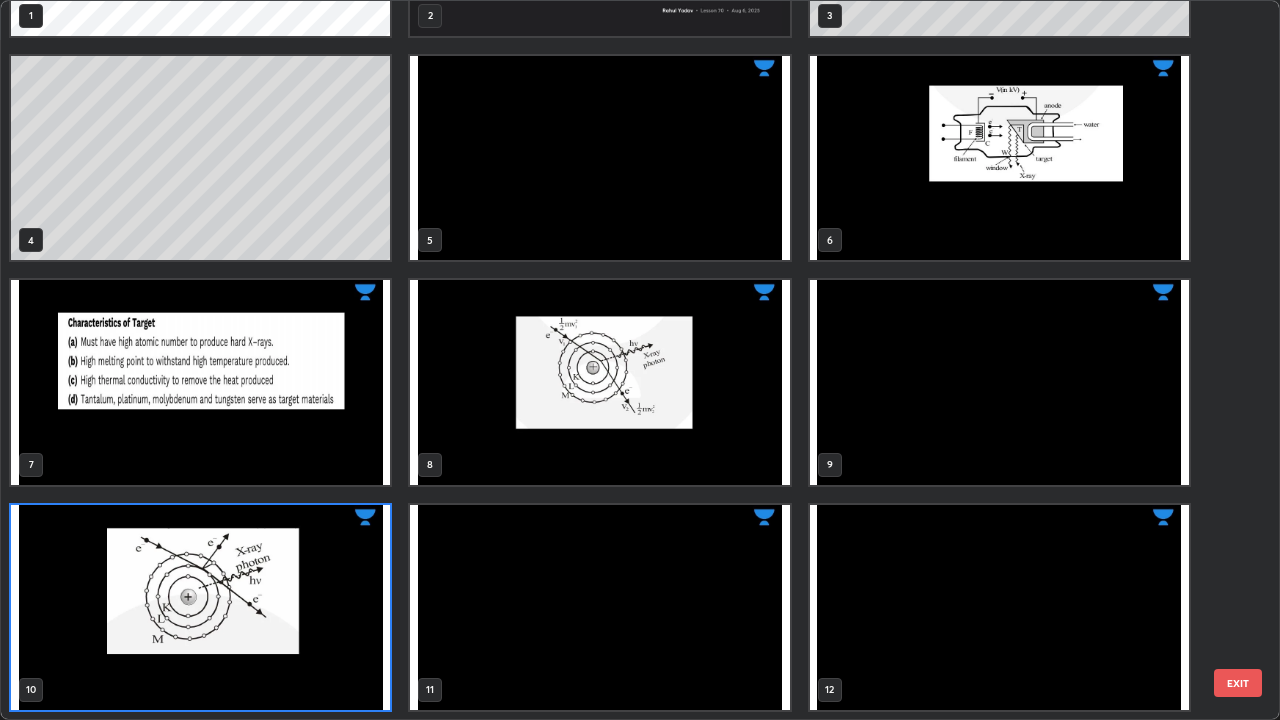 click at bounding box center (200, 607) 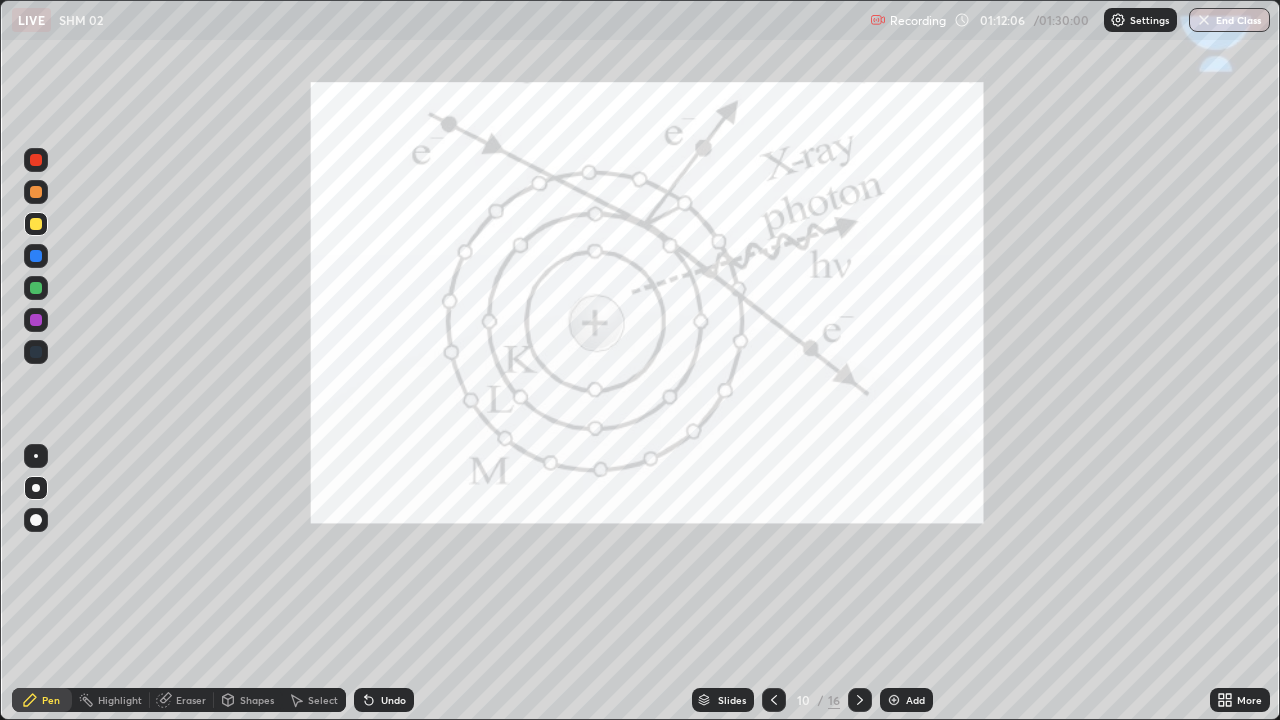 click 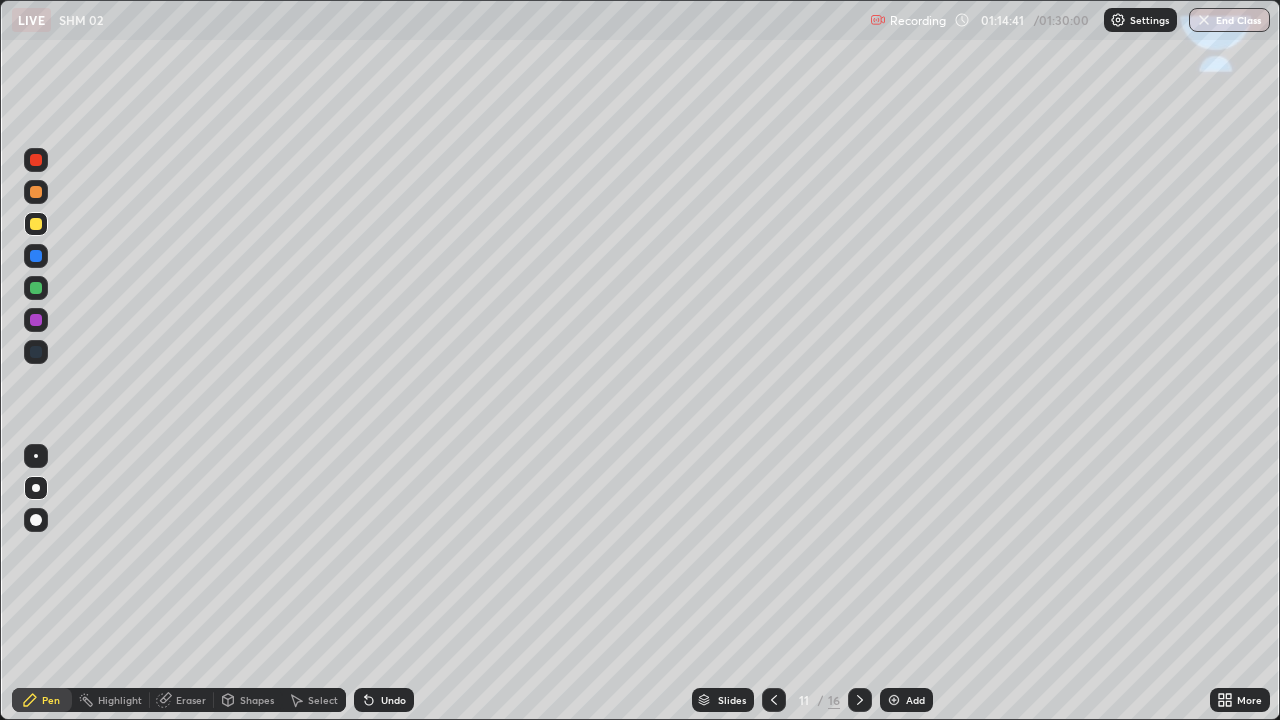 click on "Shapes" at bounding box center [257, 700] 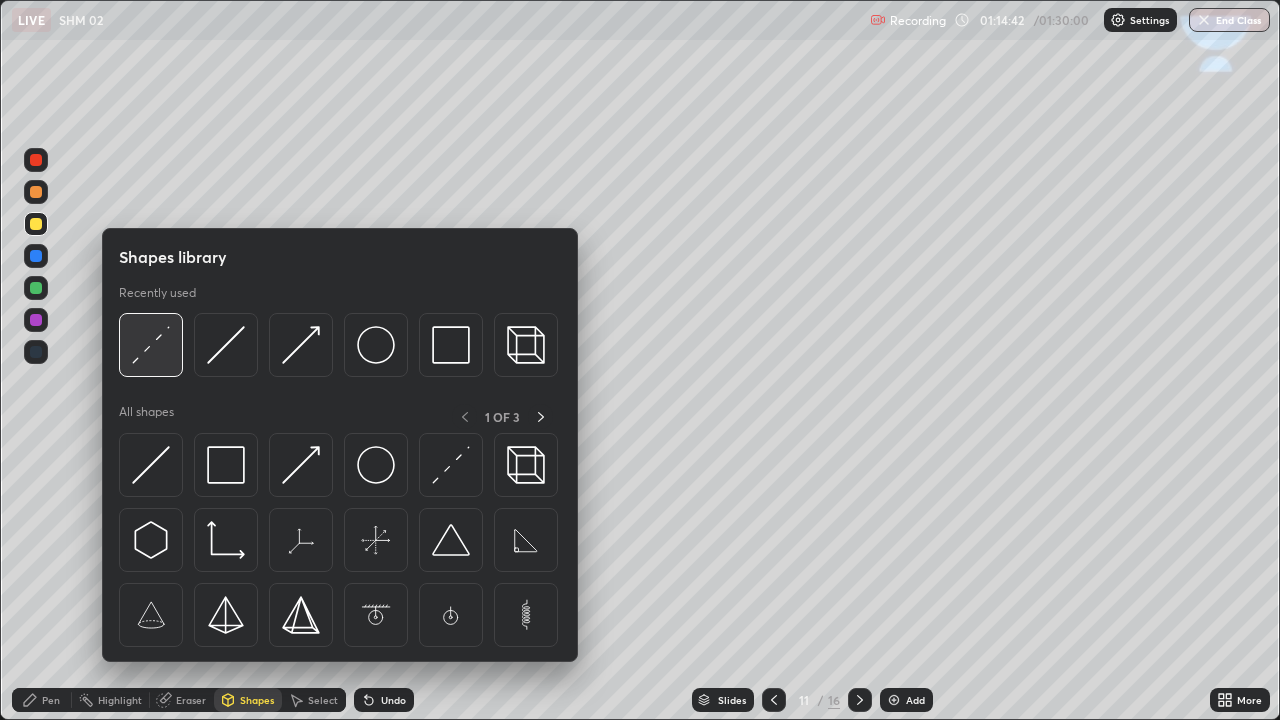 click at bounding box center [151, 345] 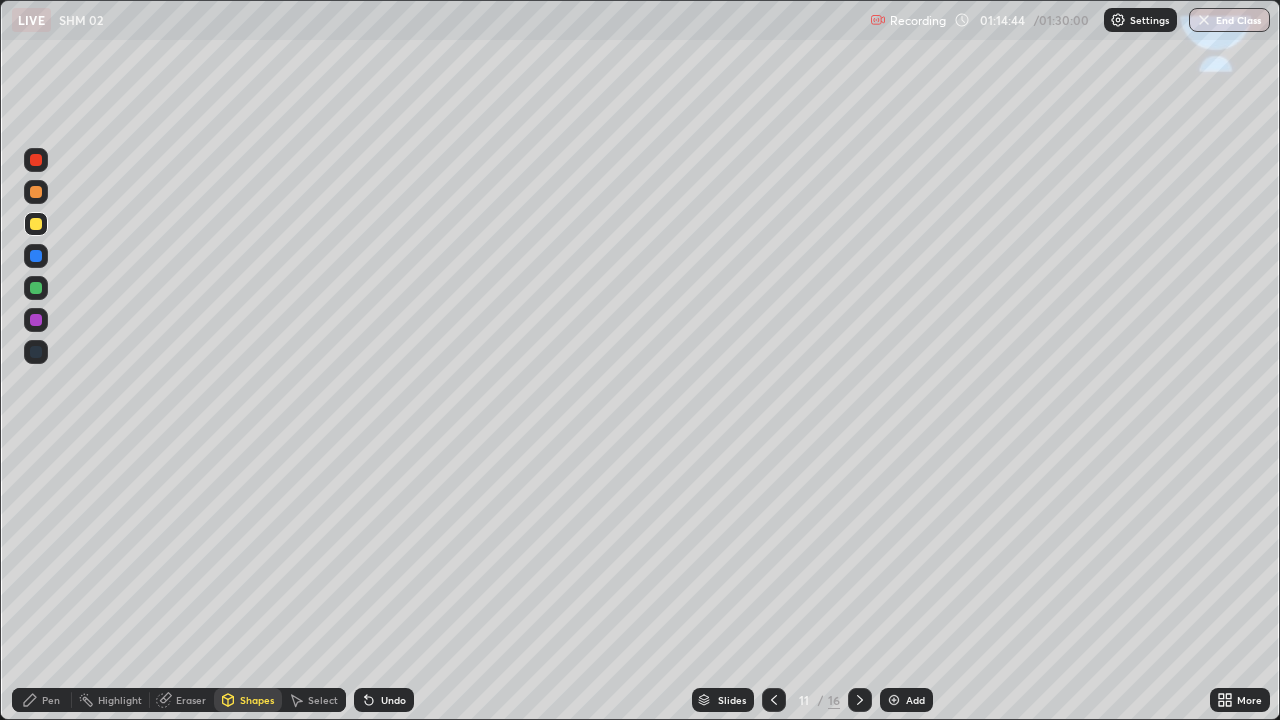 click on "Pen" at bounding box center (42, 700) 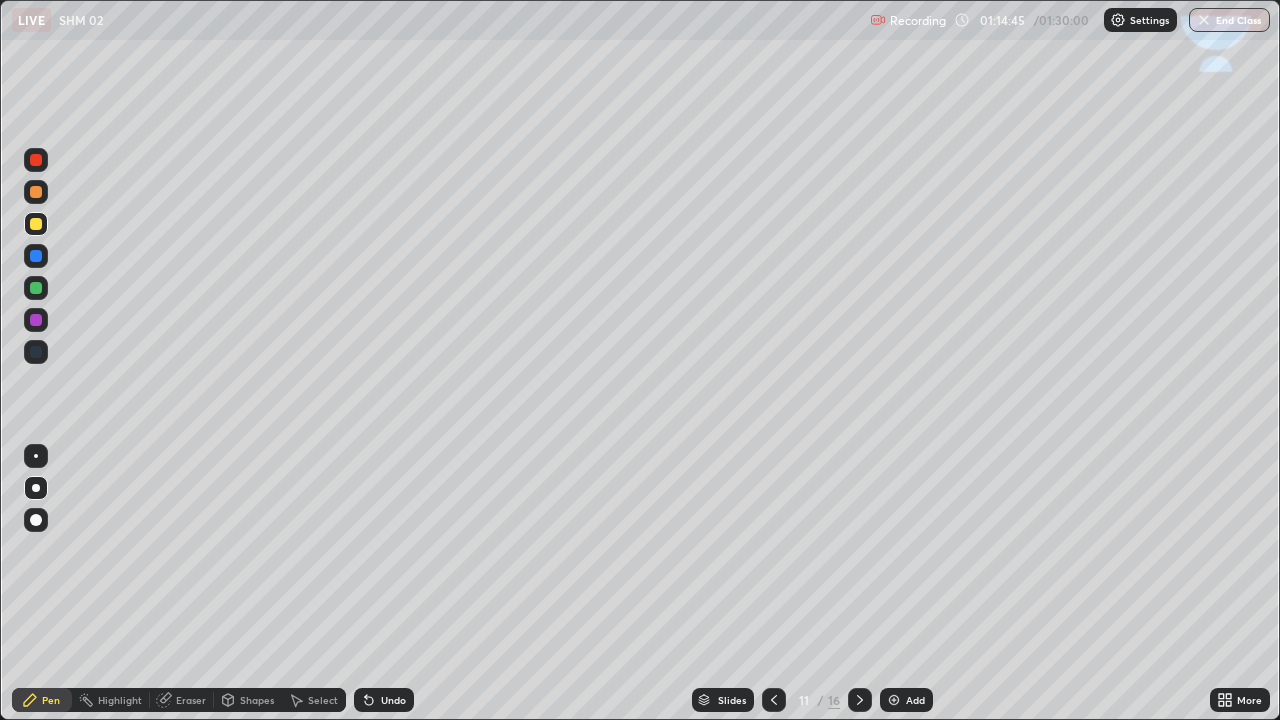 click at bounding box center (36, 320) 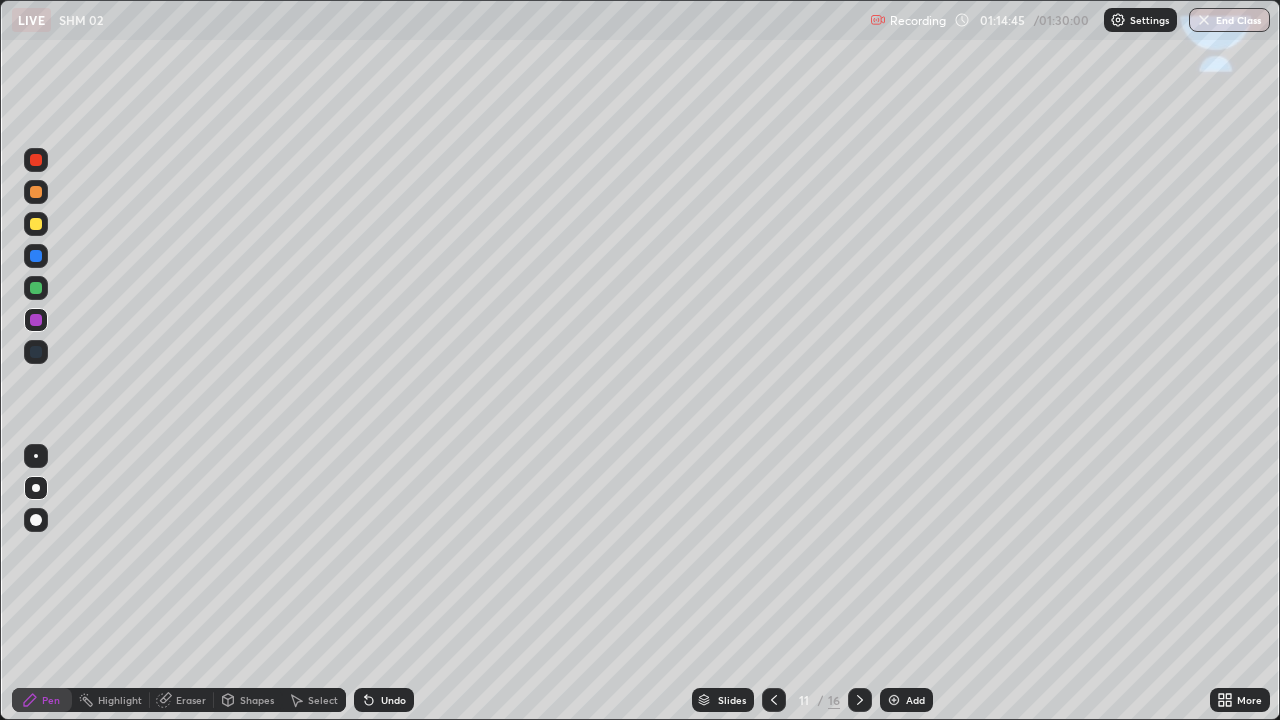 click at bounding box center (36, 224) 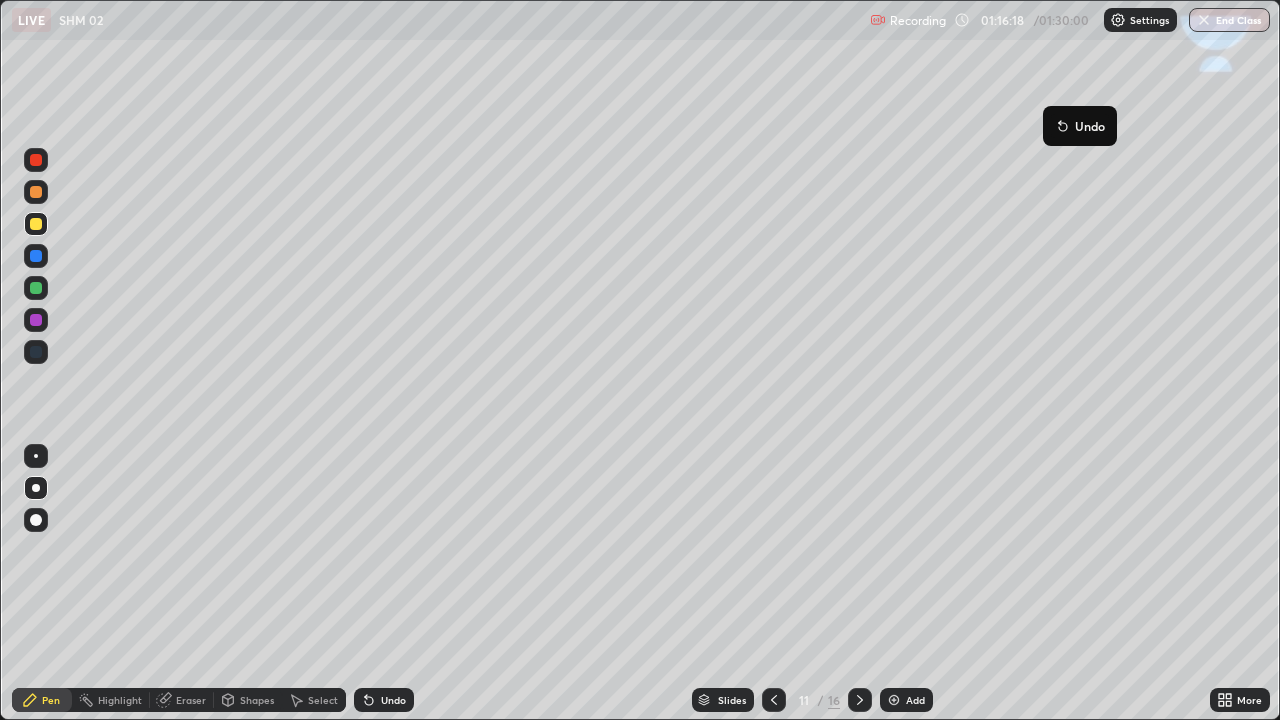 click at bounding box center [36, 256] 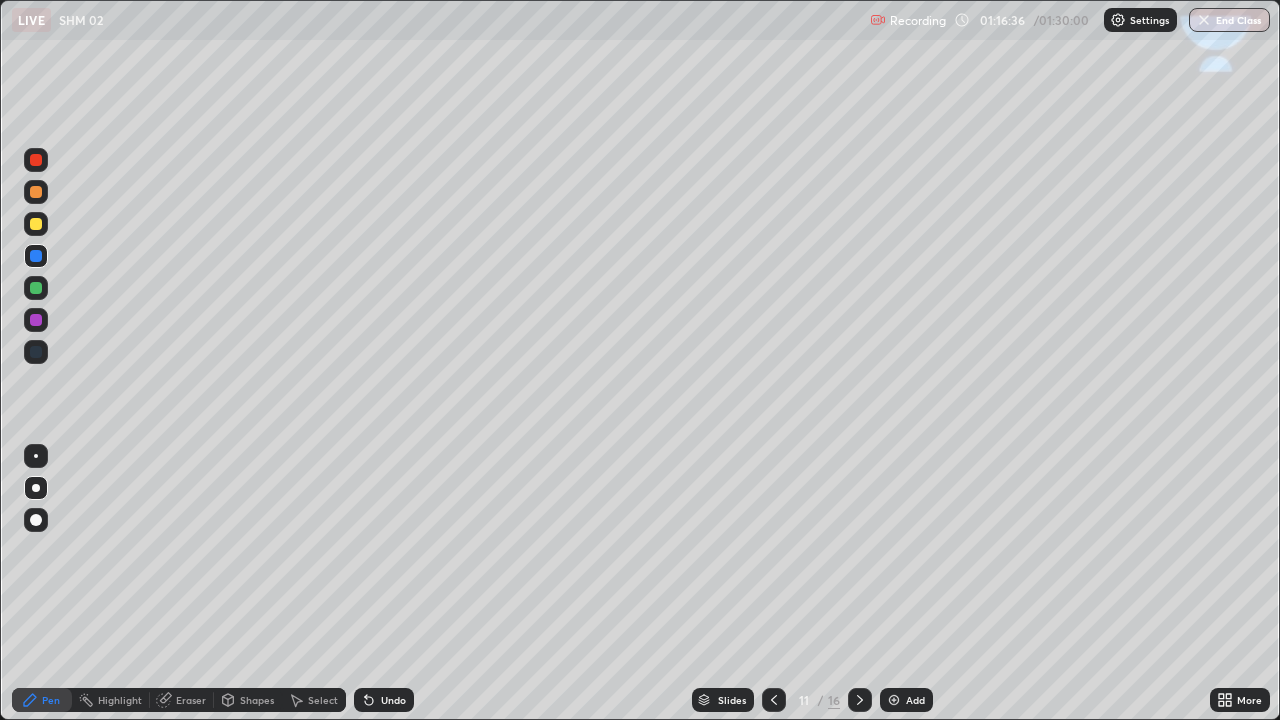 click on "Eraser" at bounding box center [191, 700] 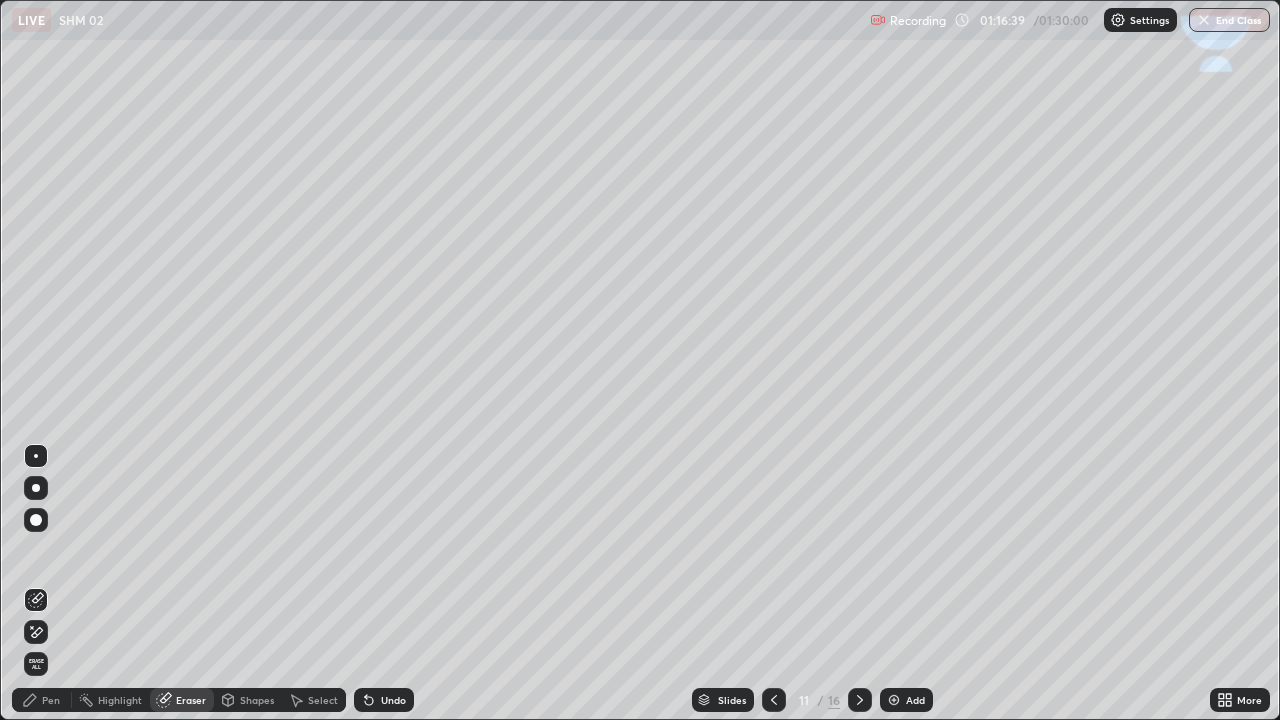click on "Pen" at bounding box center [42, 700] 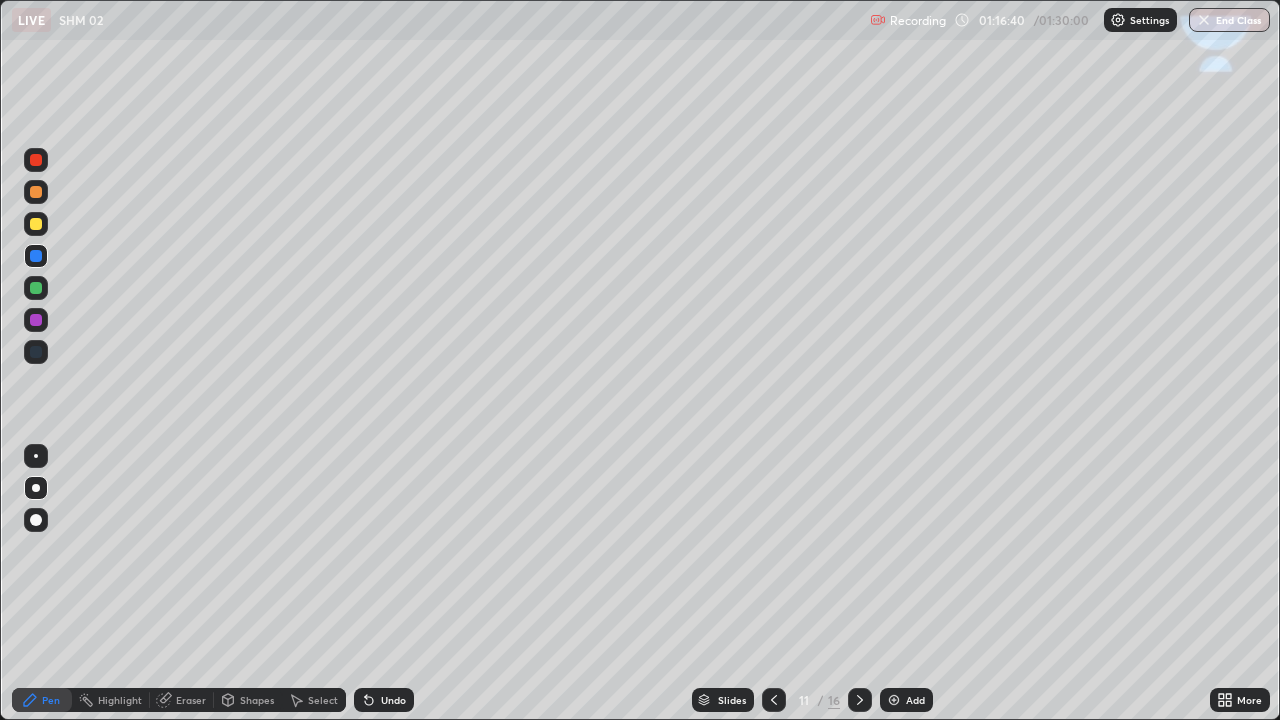 click at bounding box center [36, 256] 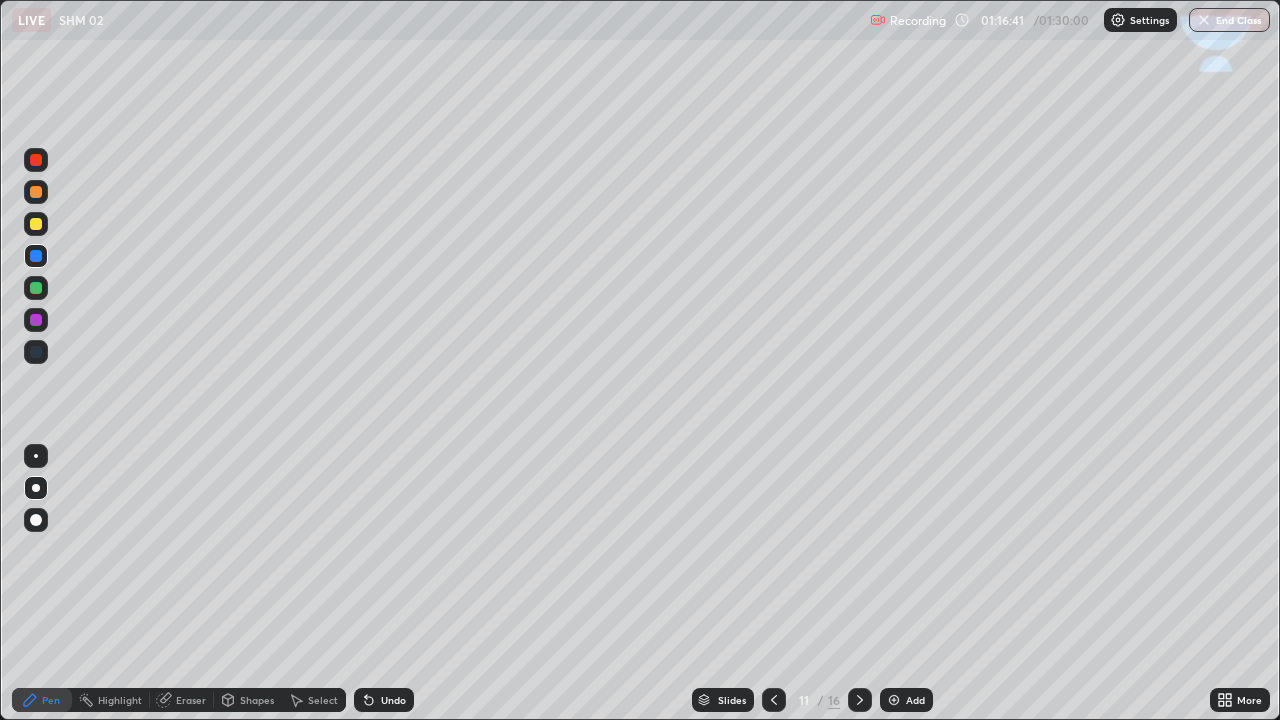 click at bounding box center [36, 224] 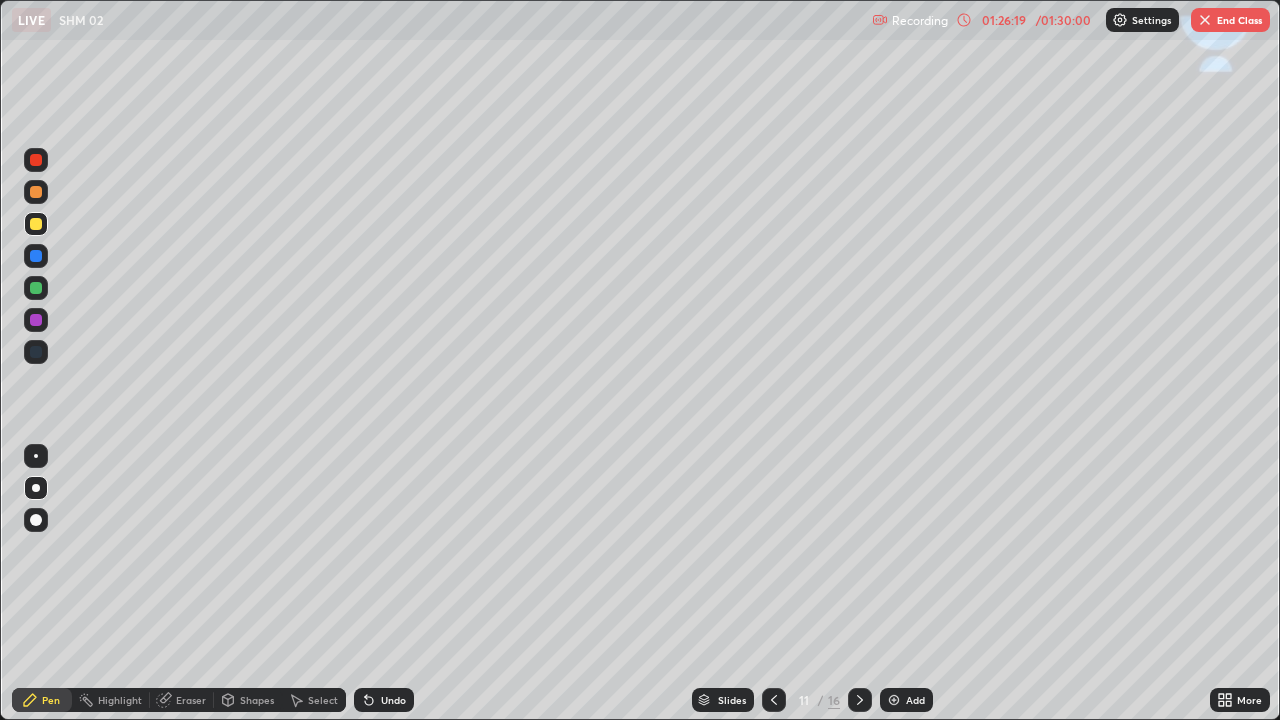 click at bounding box center (1205, 20) 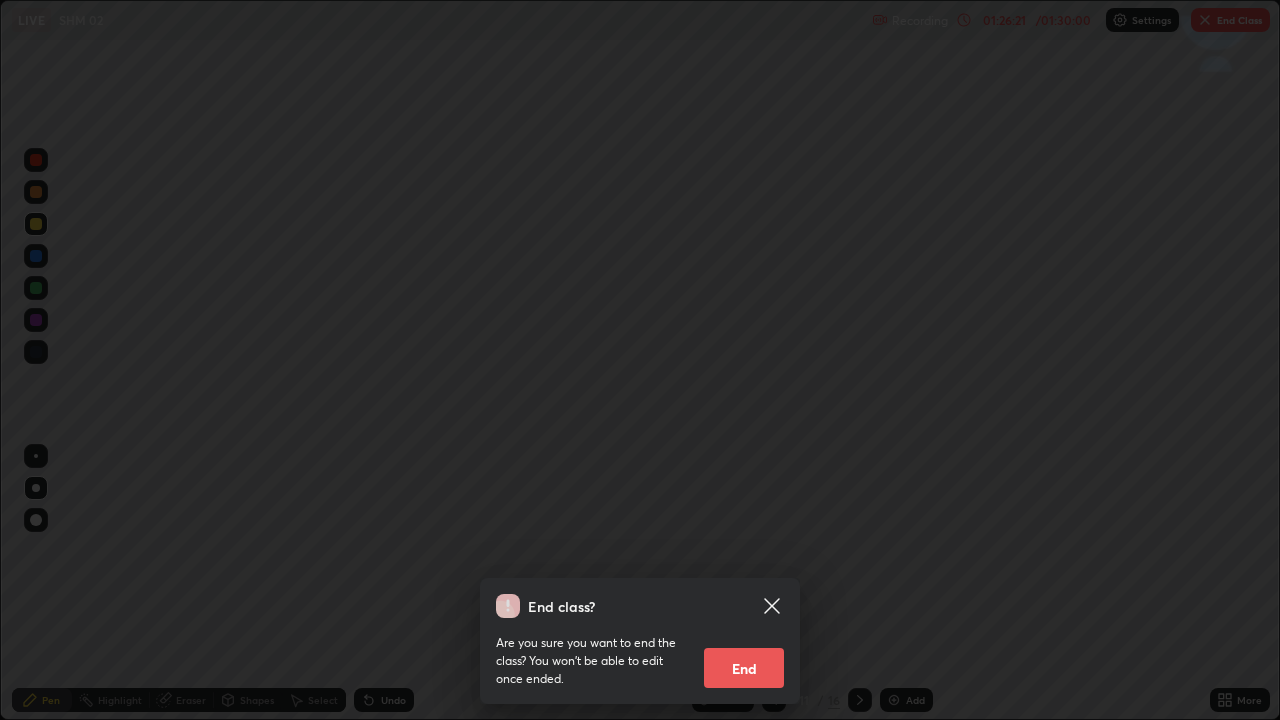 click on "End" at bounding box center [744, 668] 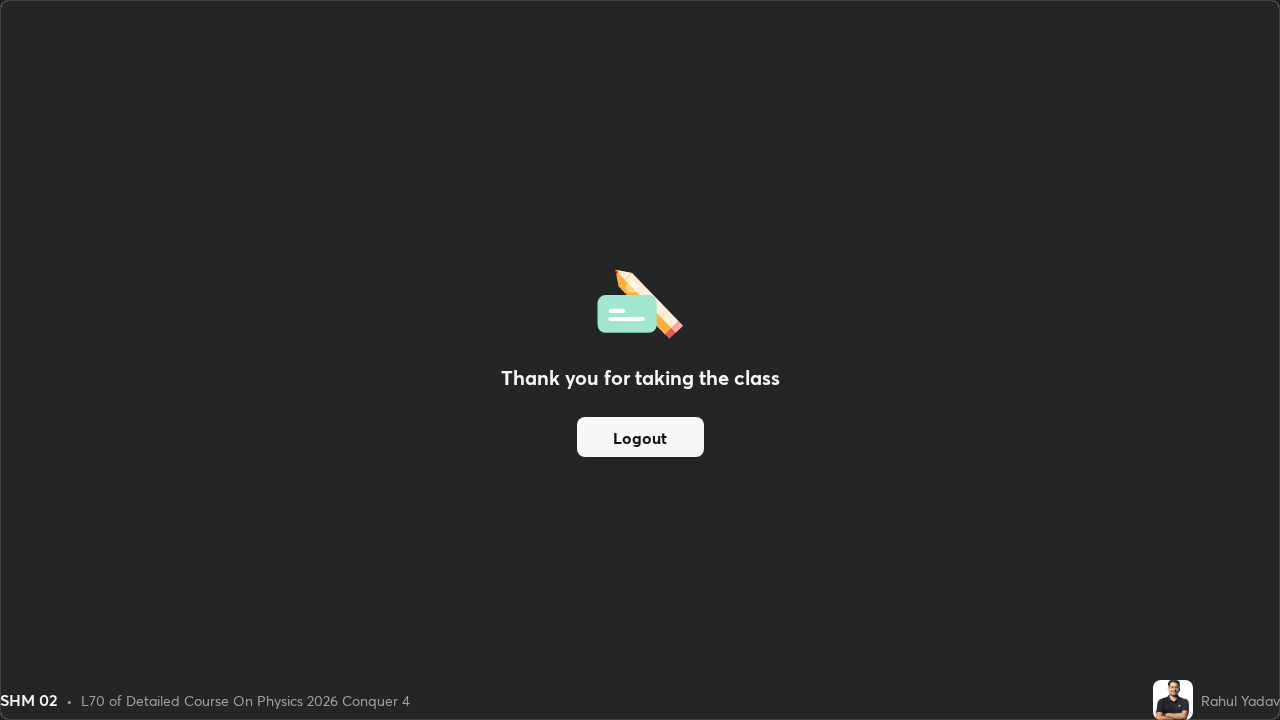 click on "Logout" at bounding box center (640, 437) 